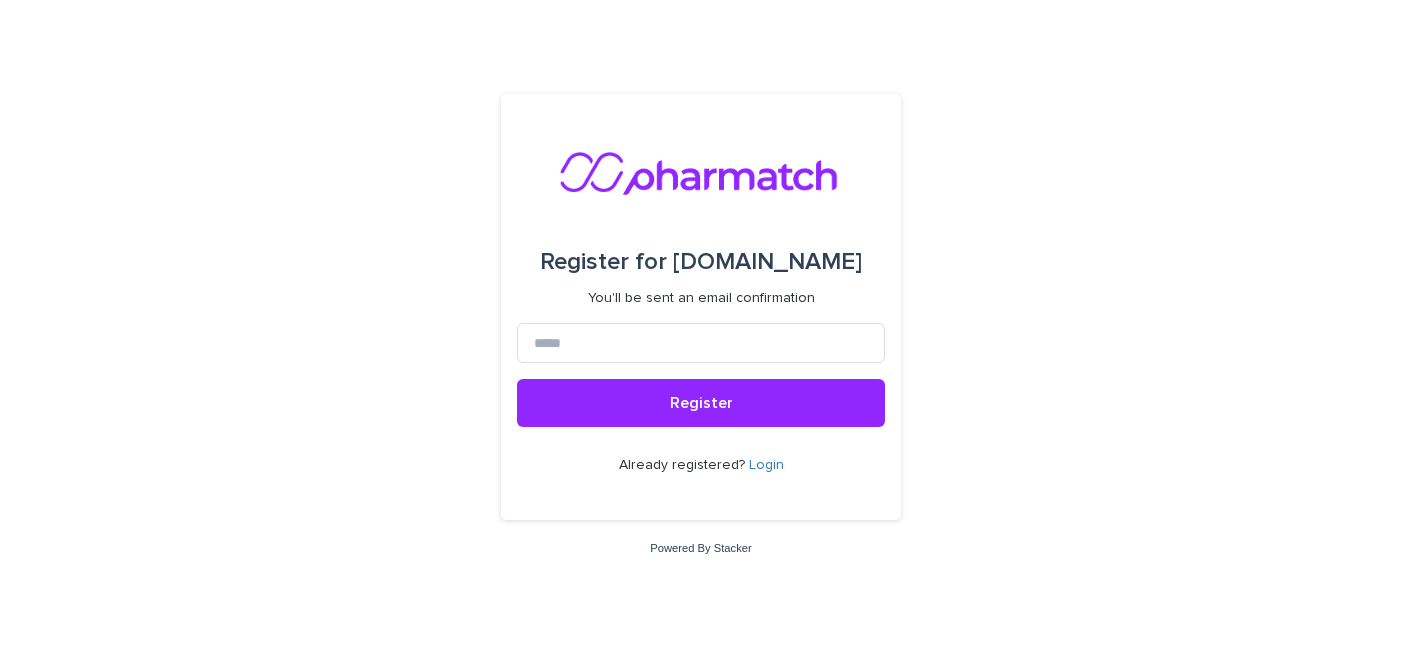 scroll, scrollTop: 0, scrollLeft: 0, axis: both 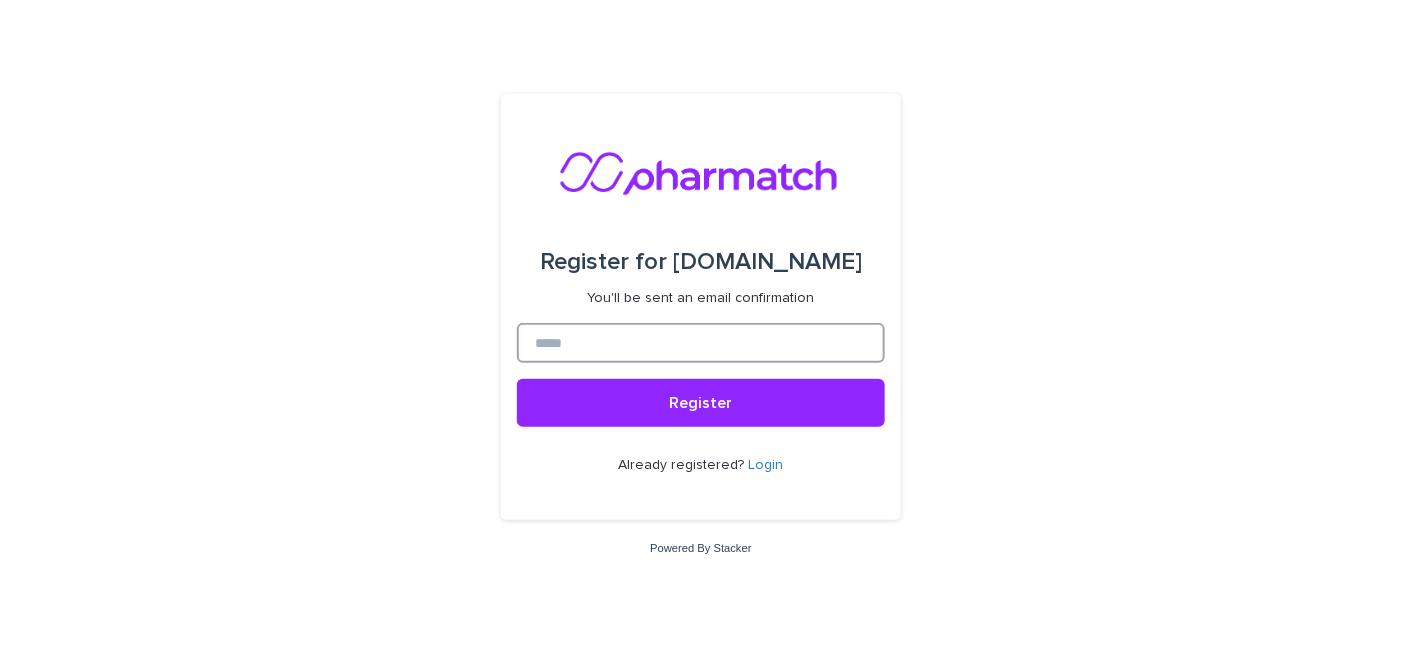 click at bounding box center [701, 343] 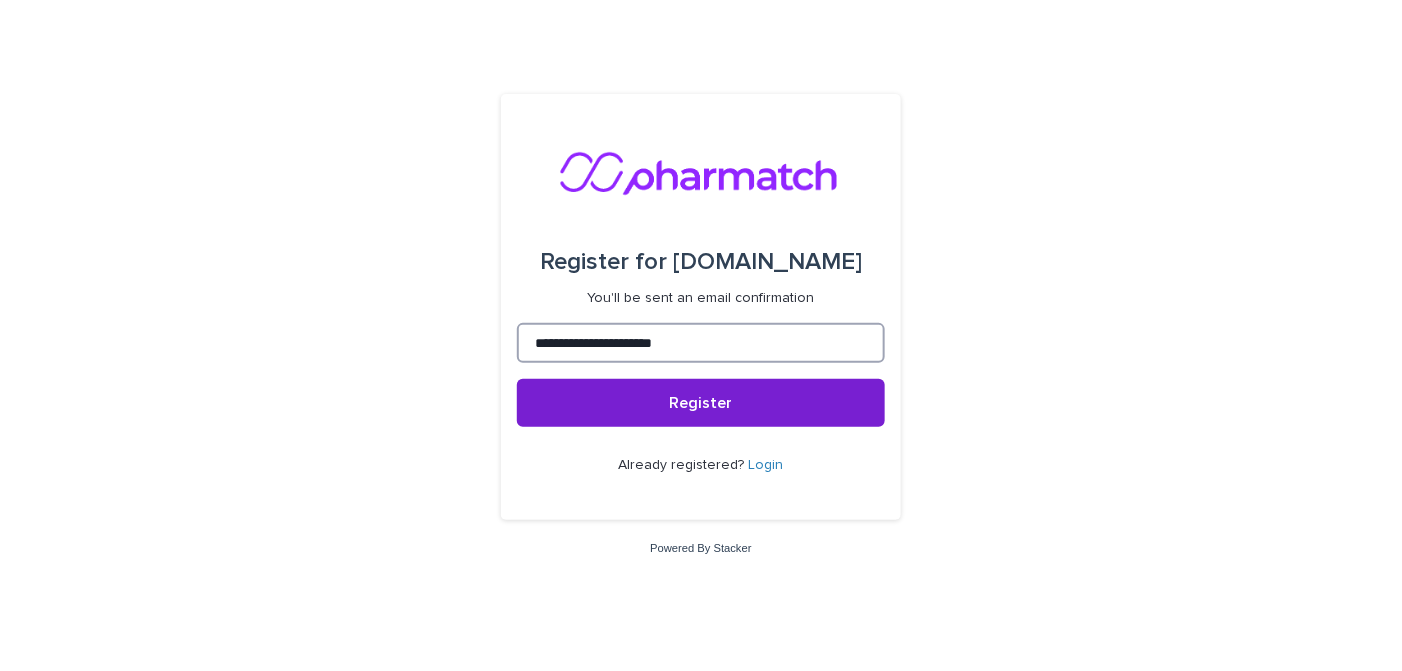 type on "**********" 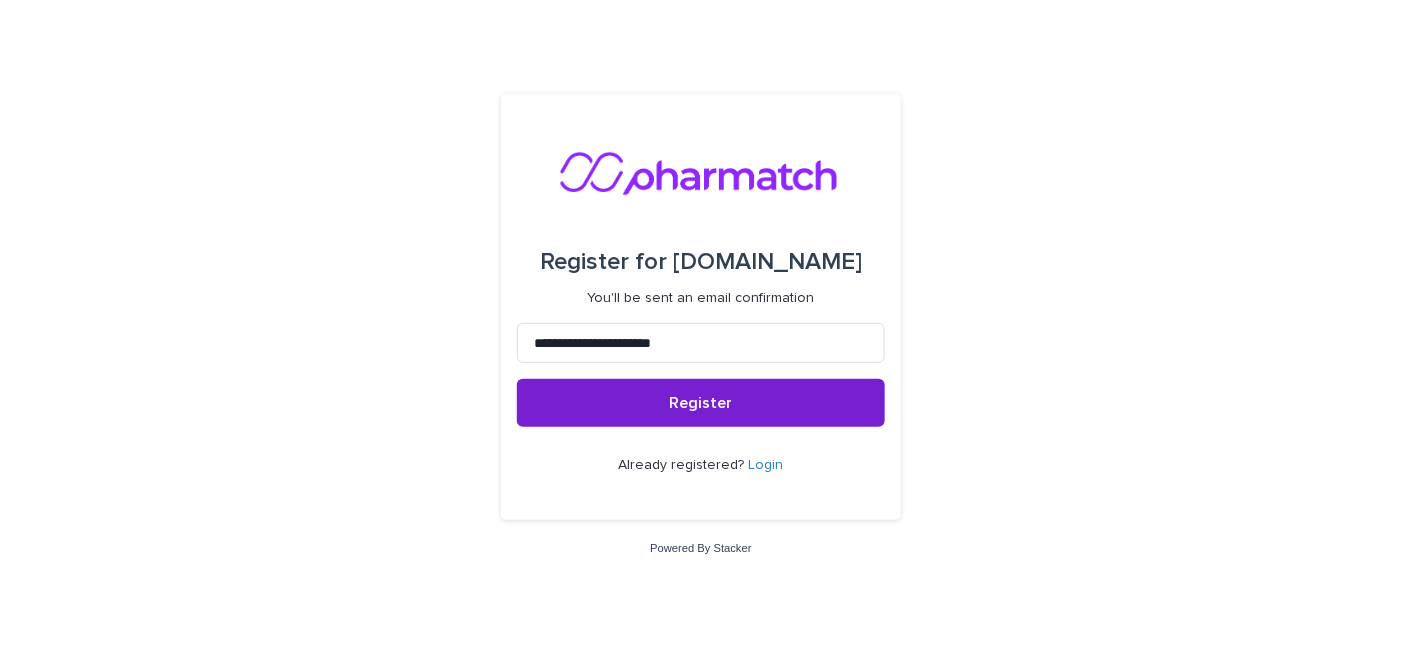 click on "Register" at bounding box center [701, 403] 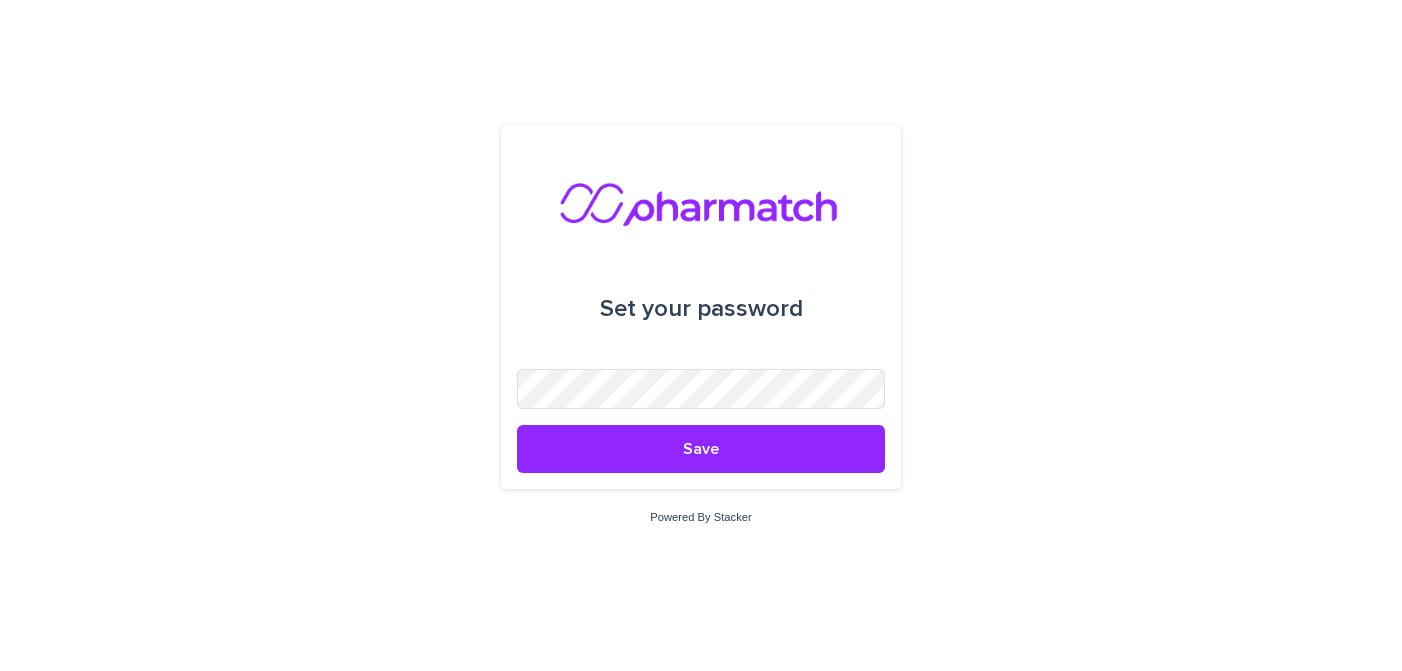 scroll, scrollTop: 0, scrollLeft: 0, axis: both 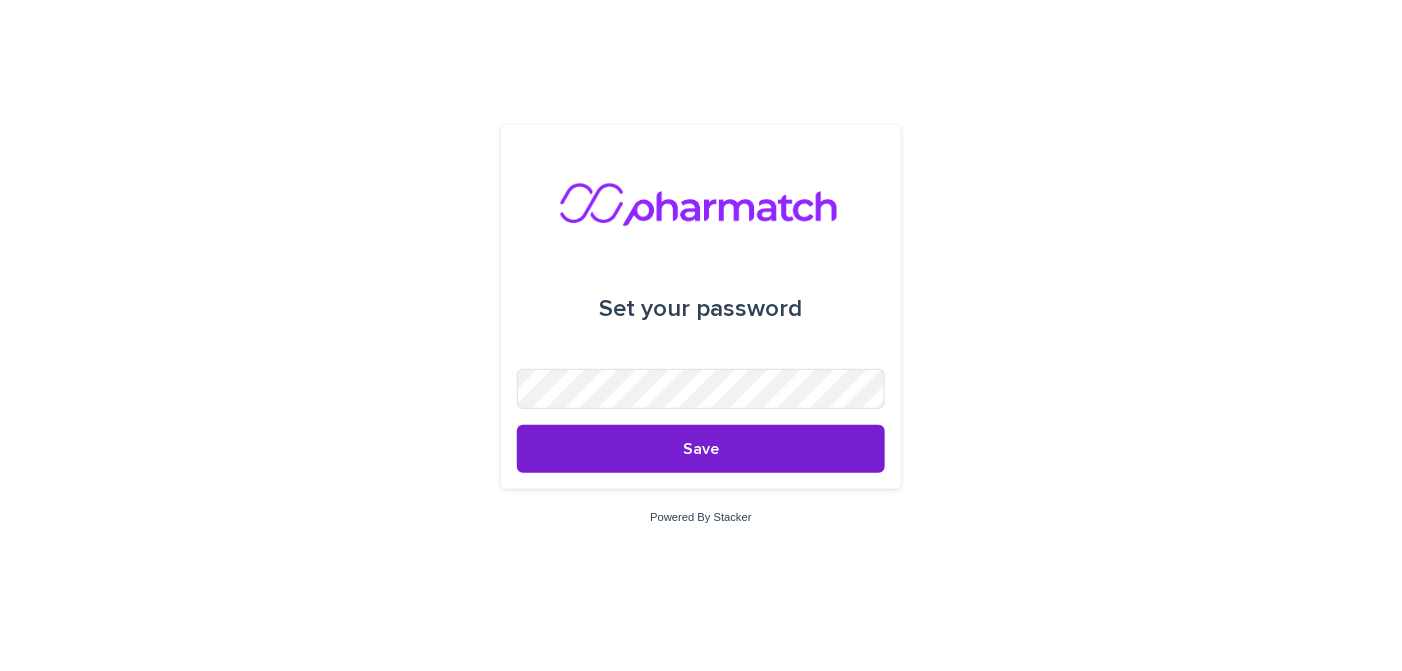 click on "Save" at bounding box center (701, 449) 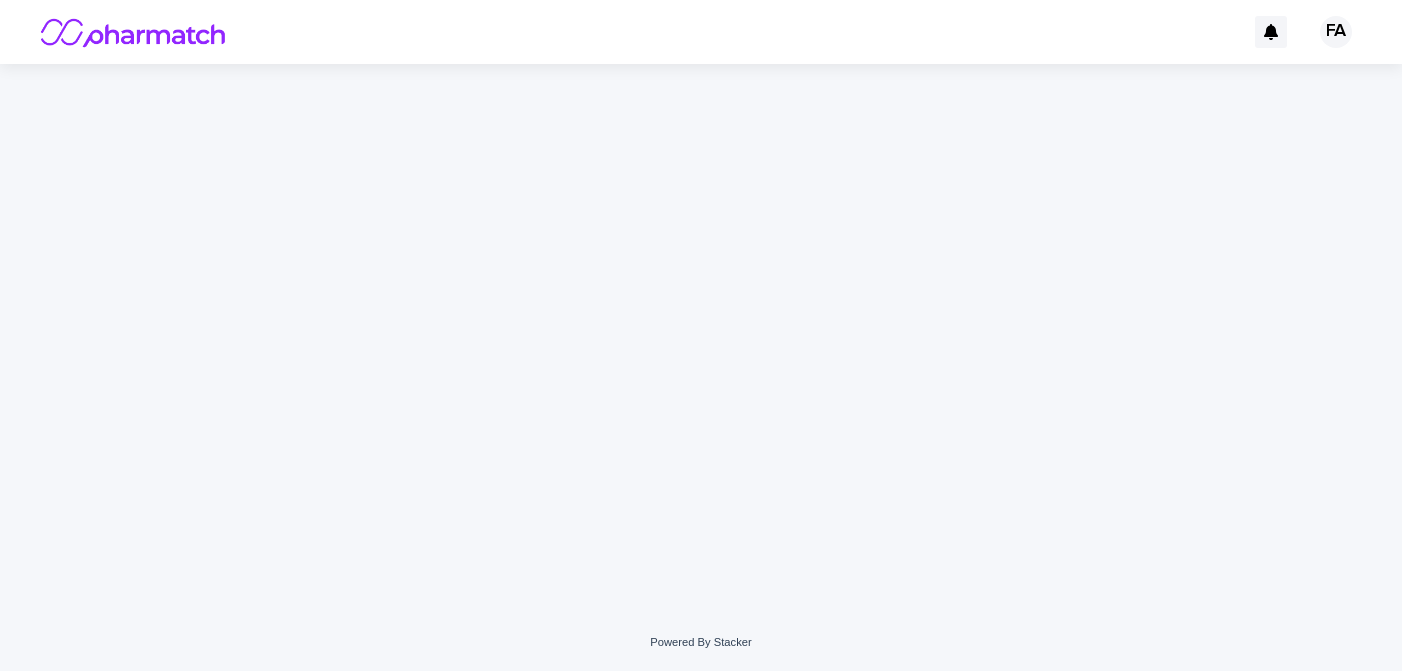 scroll, scrollTop: 0, scrollLeft: 0, axis: both 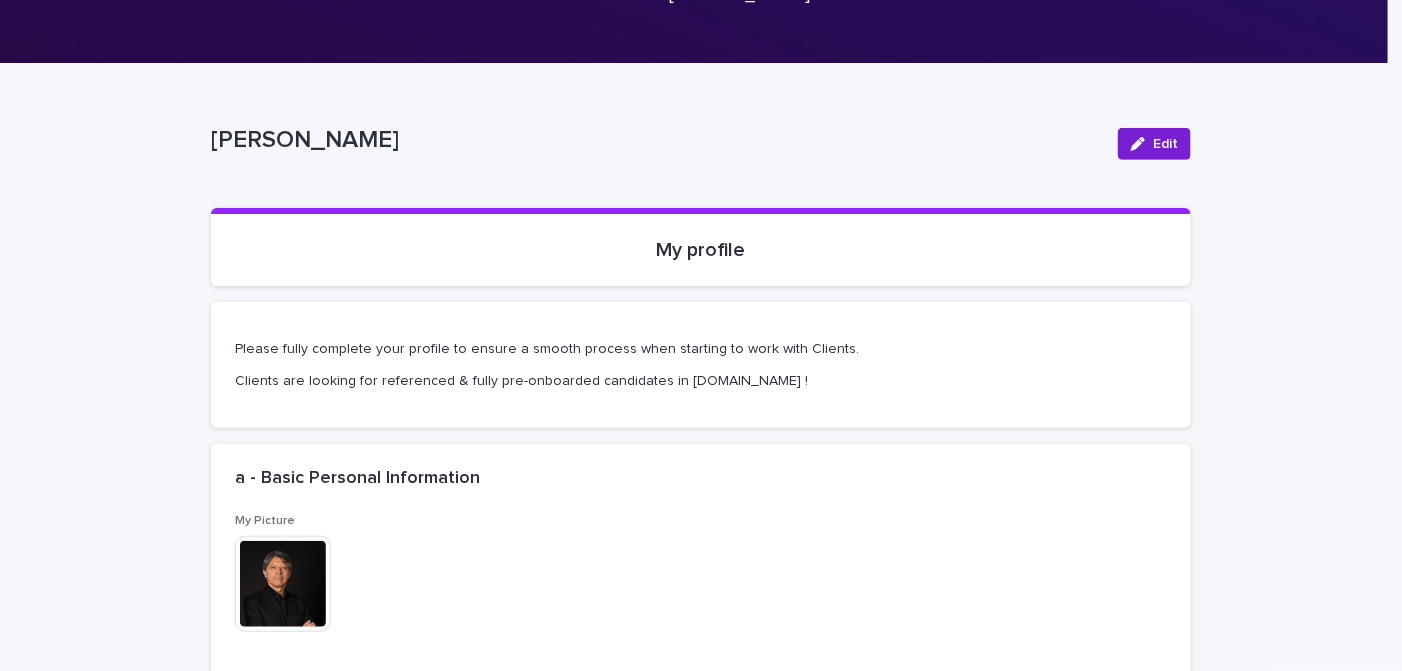 click on "Edit" at bounding box center [1165, 144] 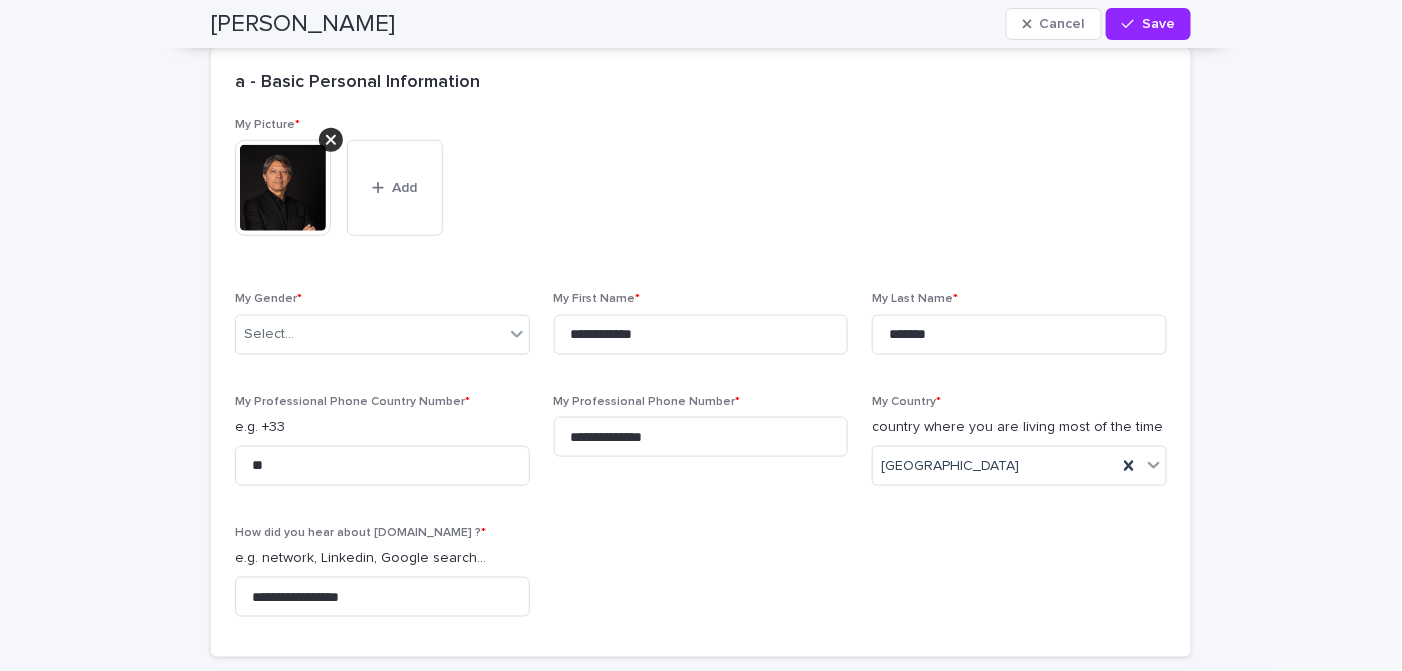 scroll, scrollTop: 600, scrollLeft: 0, axis: vertical 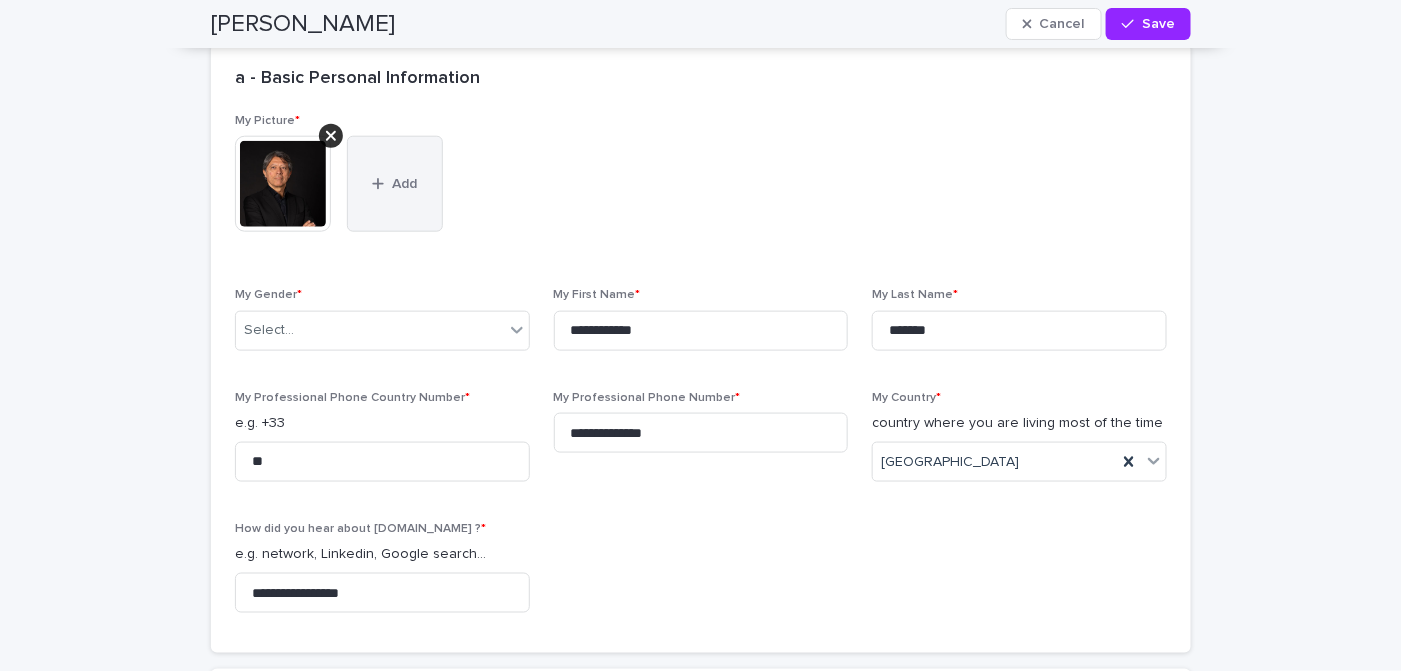 click at bounding box center [382, 184] 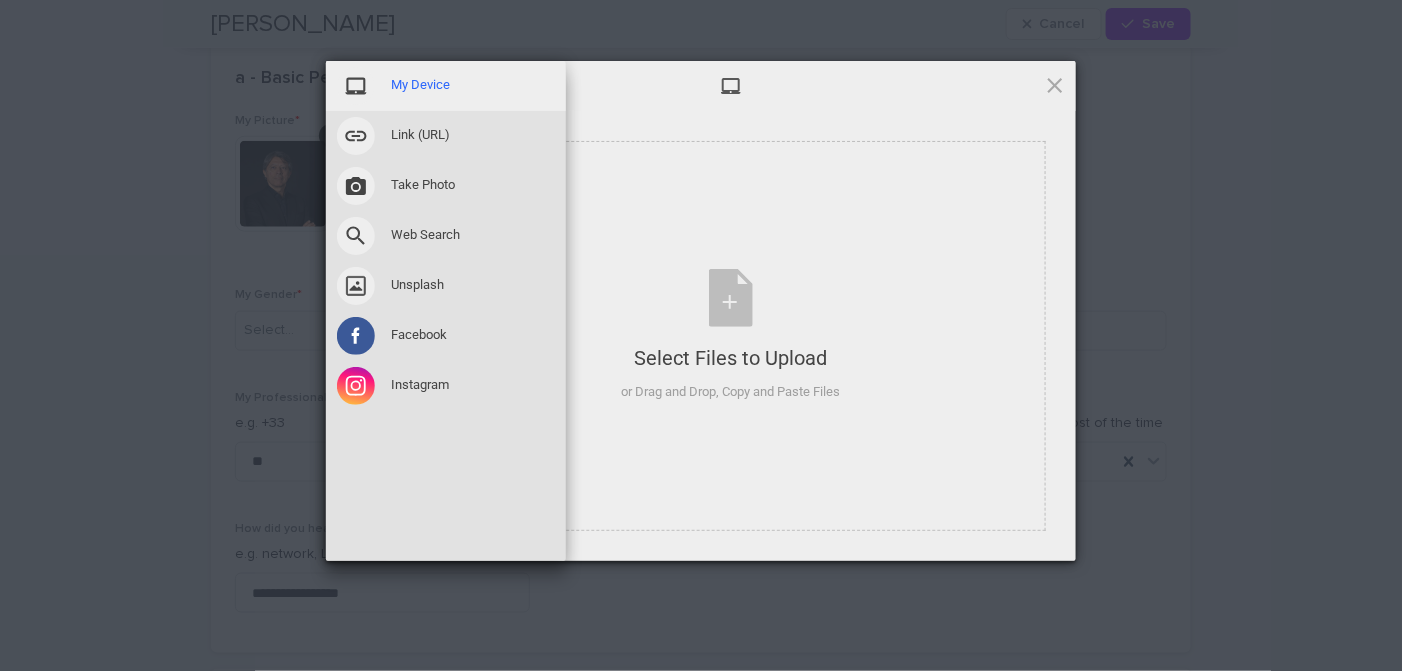 click on "My Device" at bounding box center (420, 85) 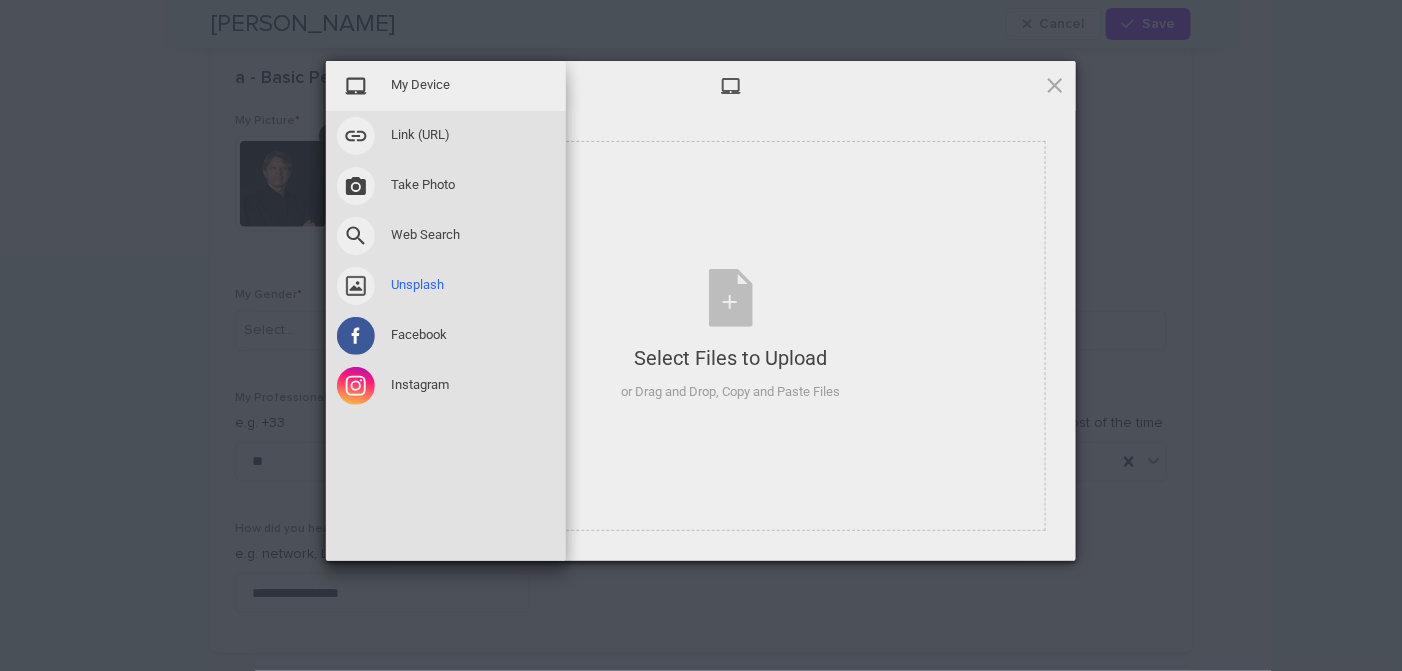 click on "Unsplash" at bounding box center [417, 285] 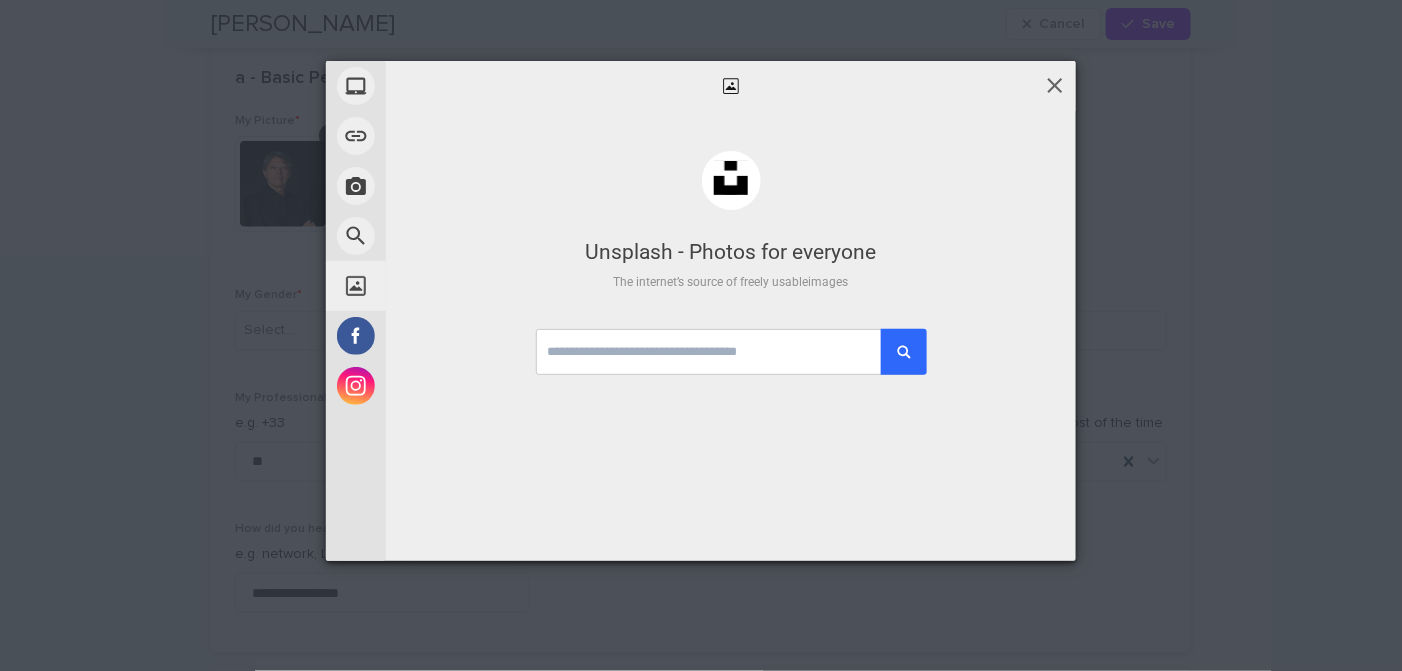 click at bounding box center (1055, 85) 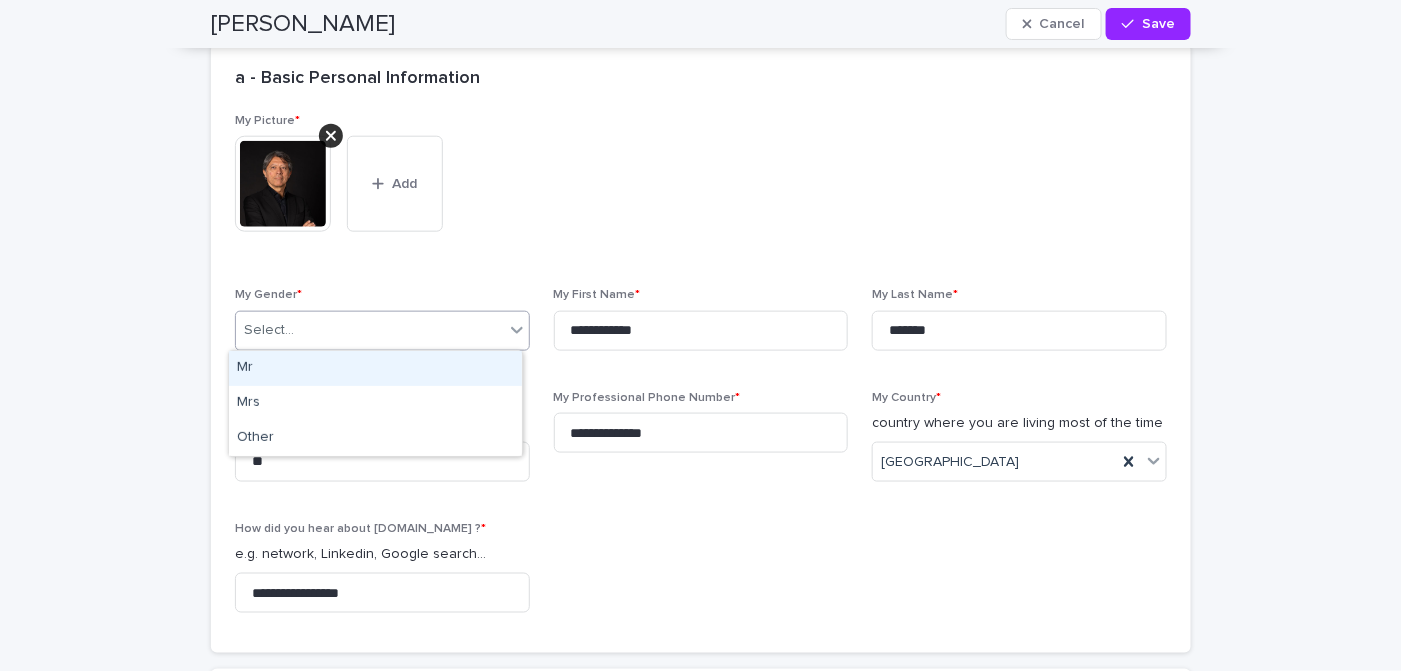 click 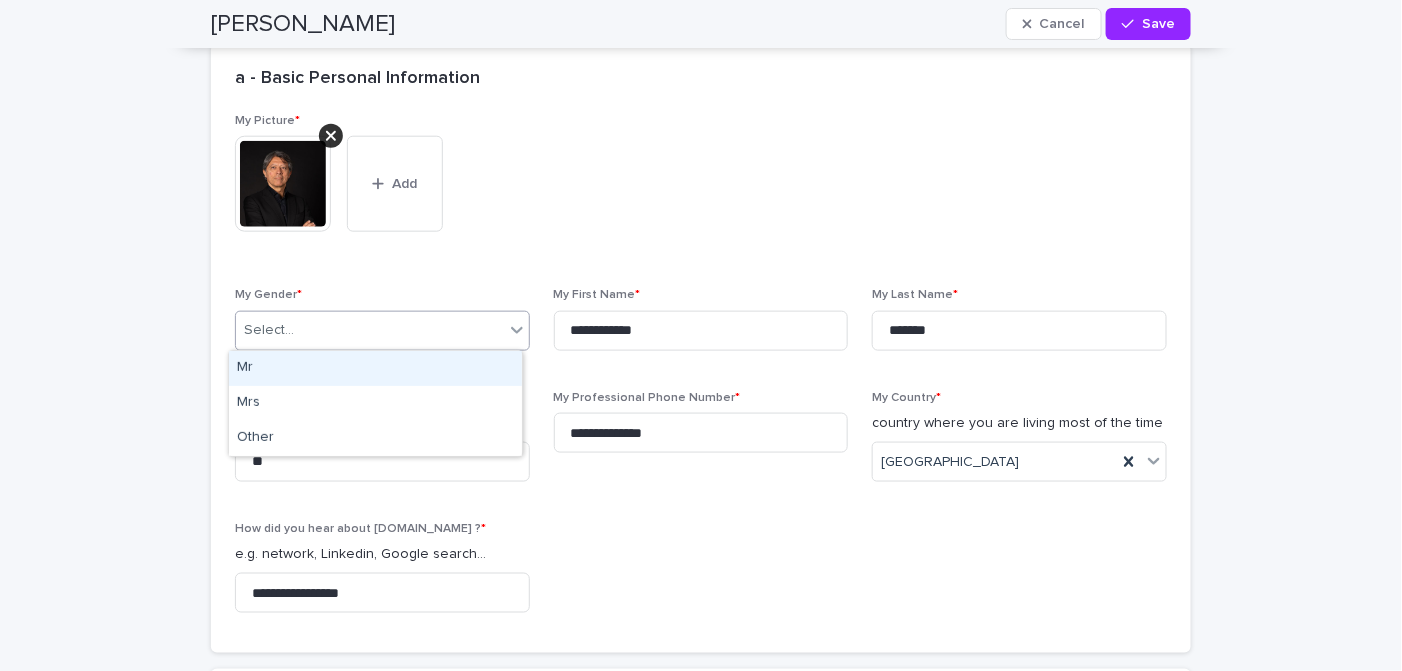 click on "Mr" at bounding box center [375, 368] 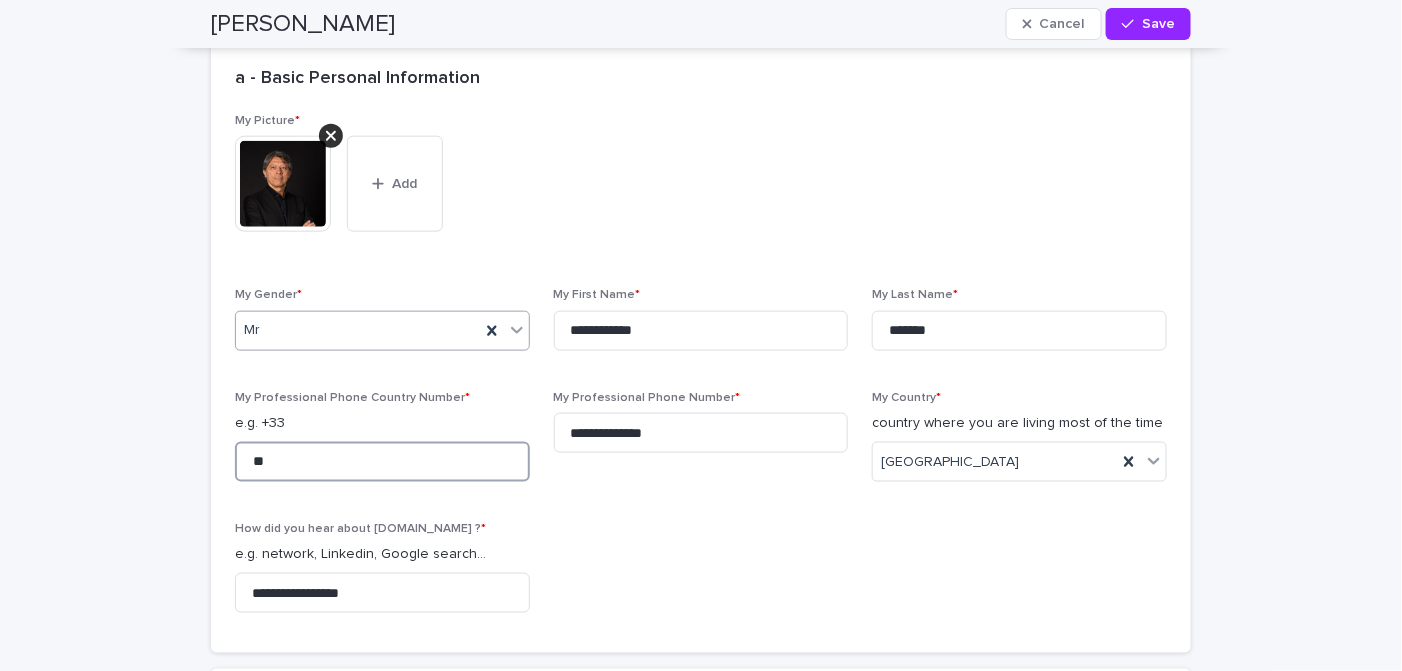 click on "**" at bounding box center (382, 462) 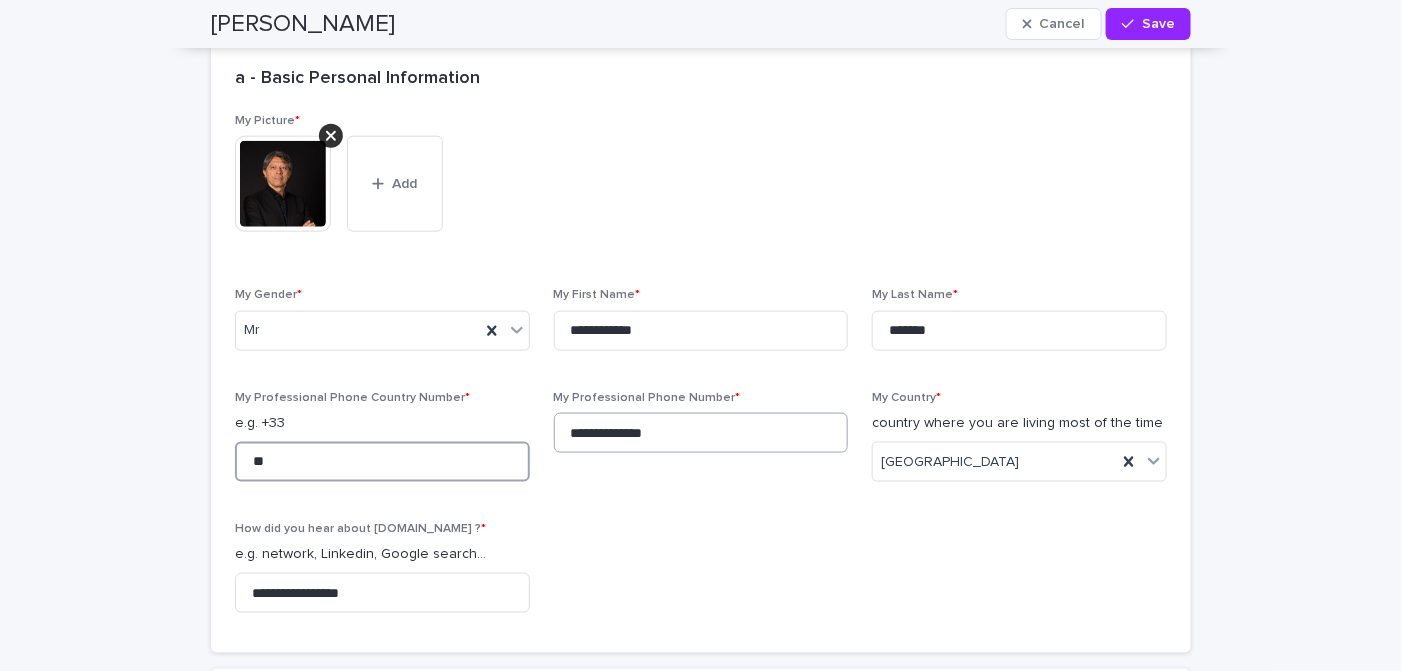 type on "*" 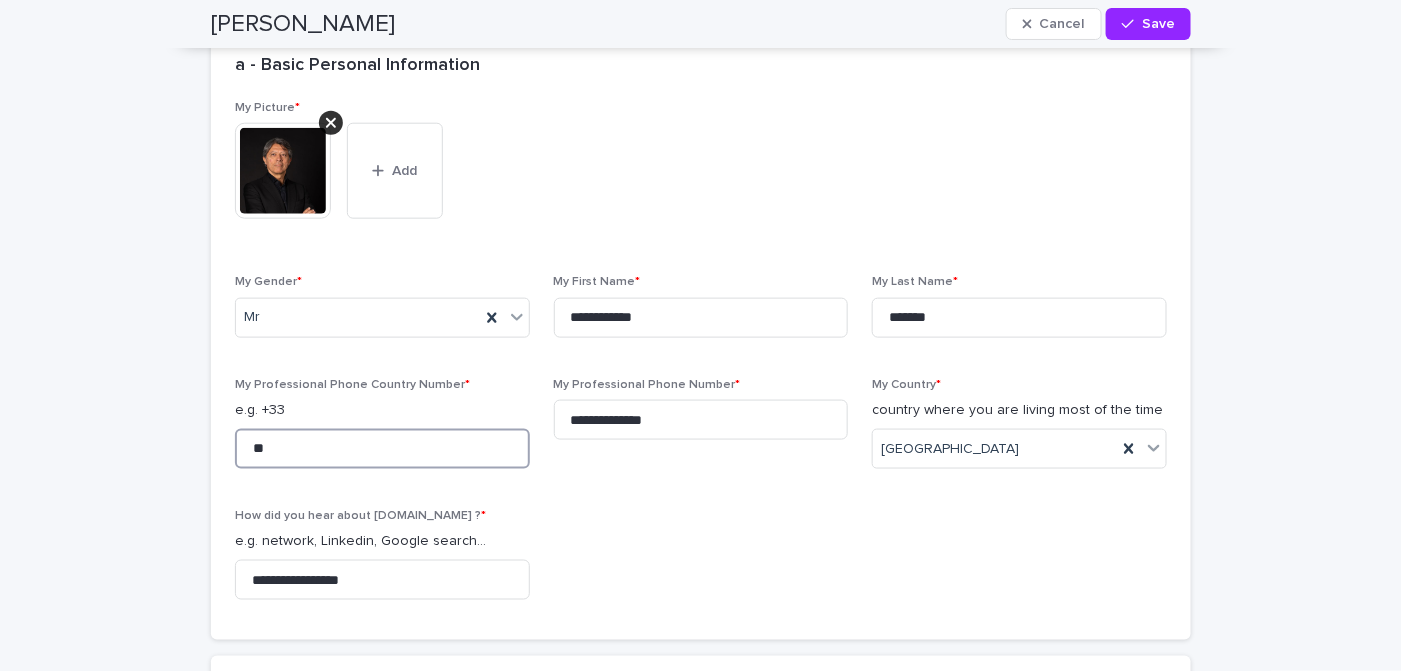 scroll, scrollTop: 774, scrollLeft: 0, axis: vertical 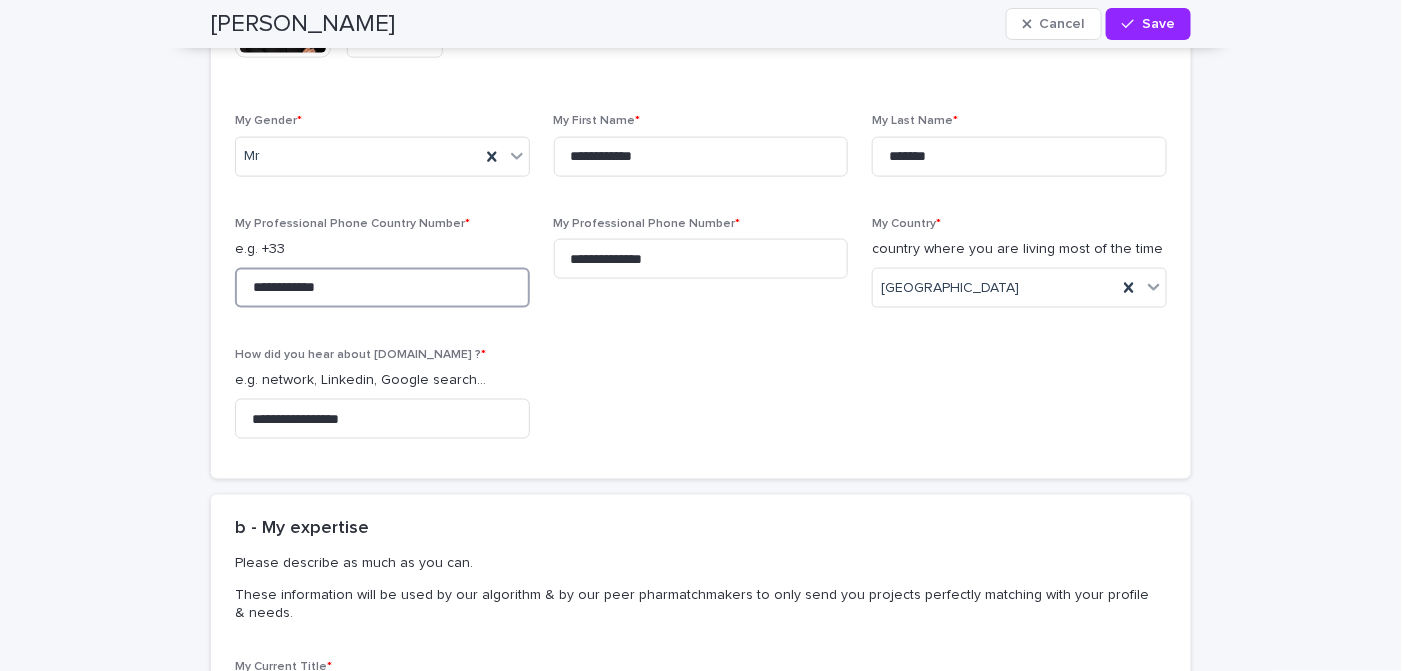 click on "**********" at bounding box center [382, 288] 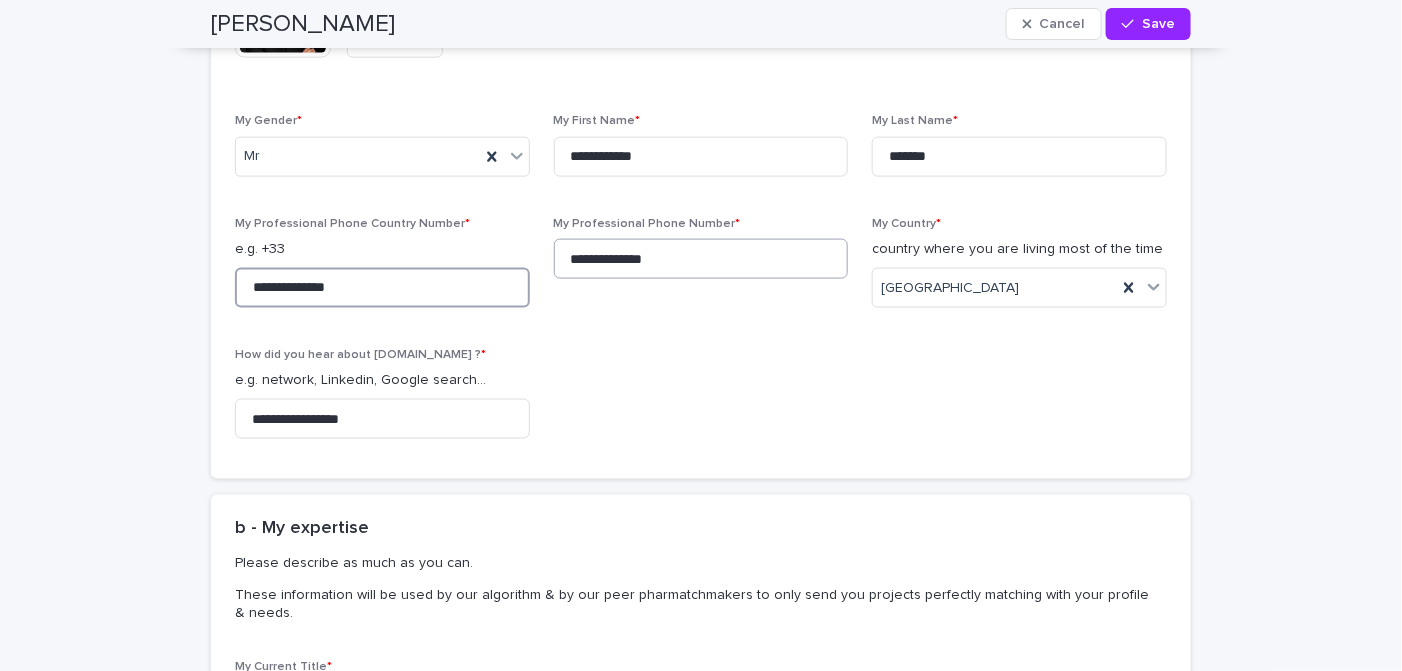 type on "**********" 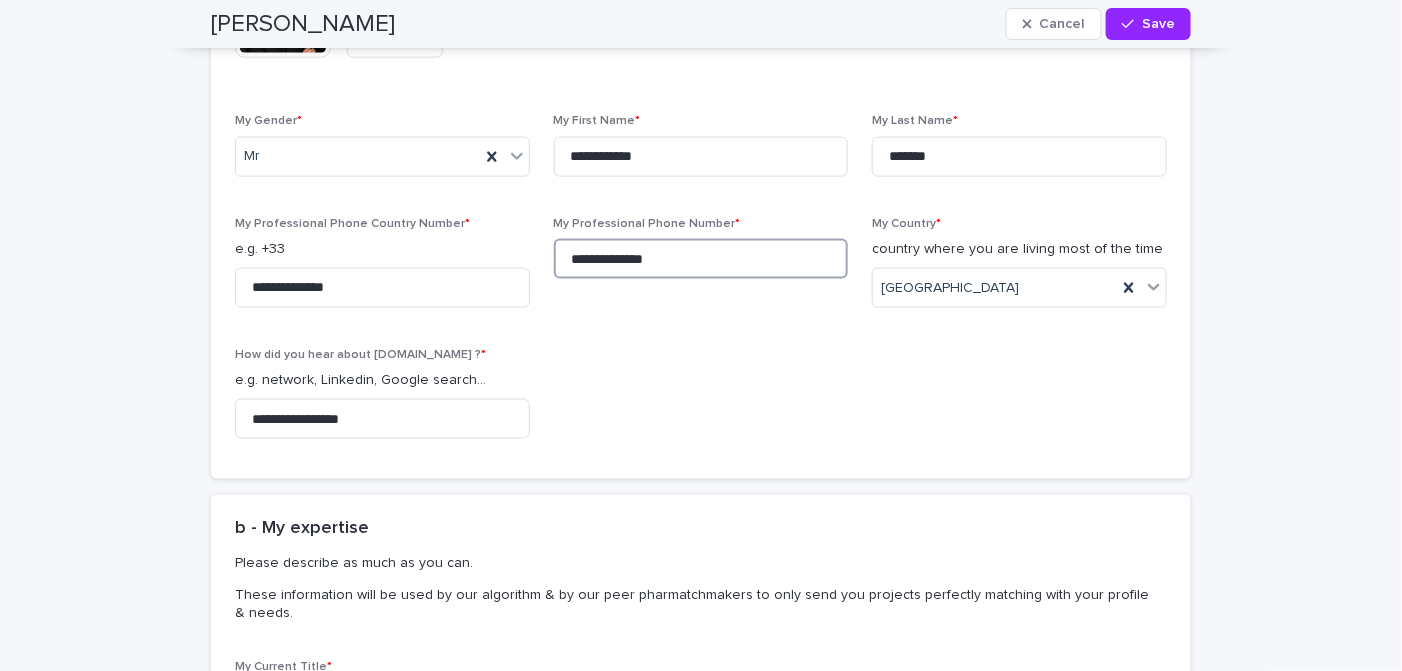 click on "**********" at bounding box center (701, 259) 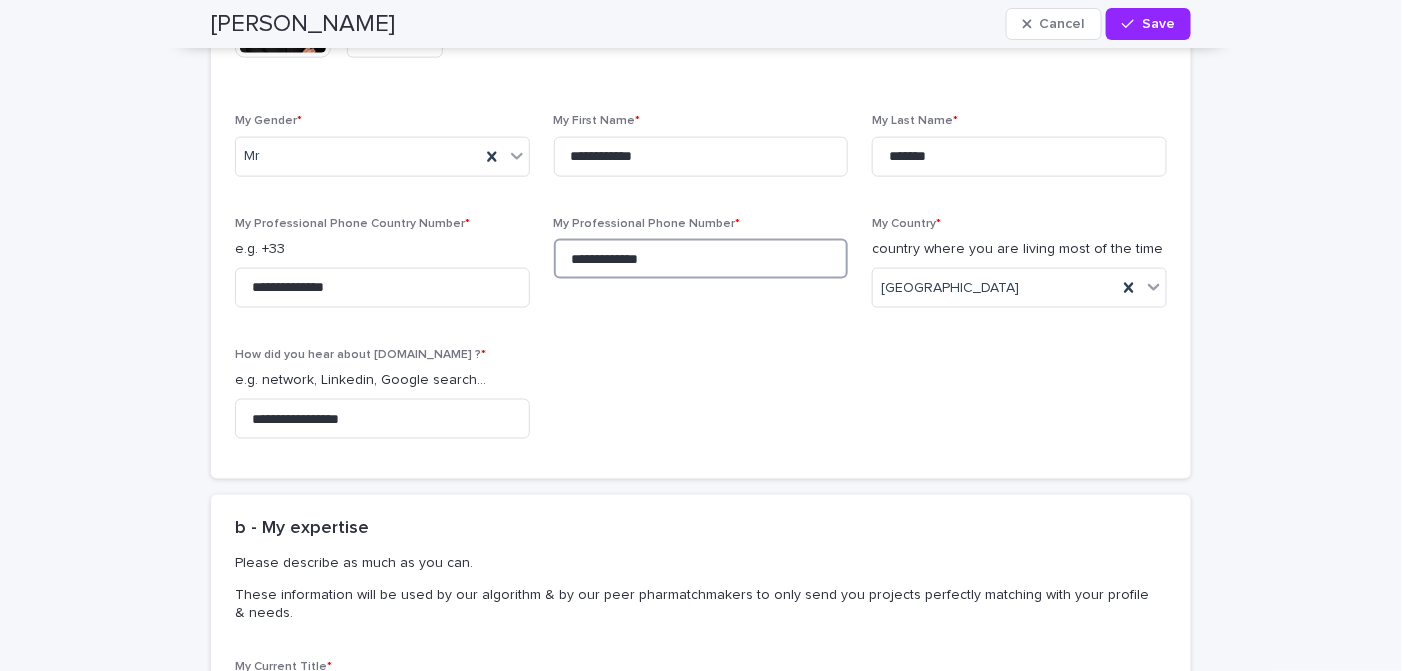 type on "**********" 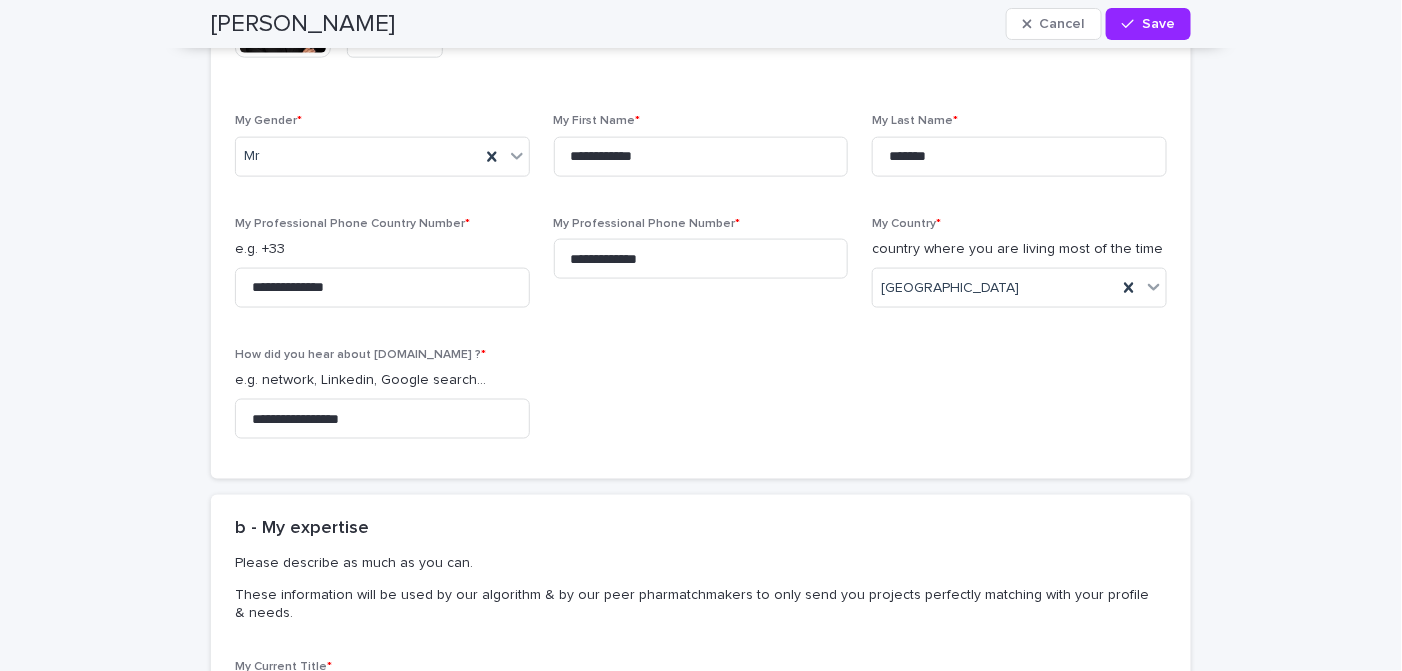click on "**********" at bounding box center (701, 197) 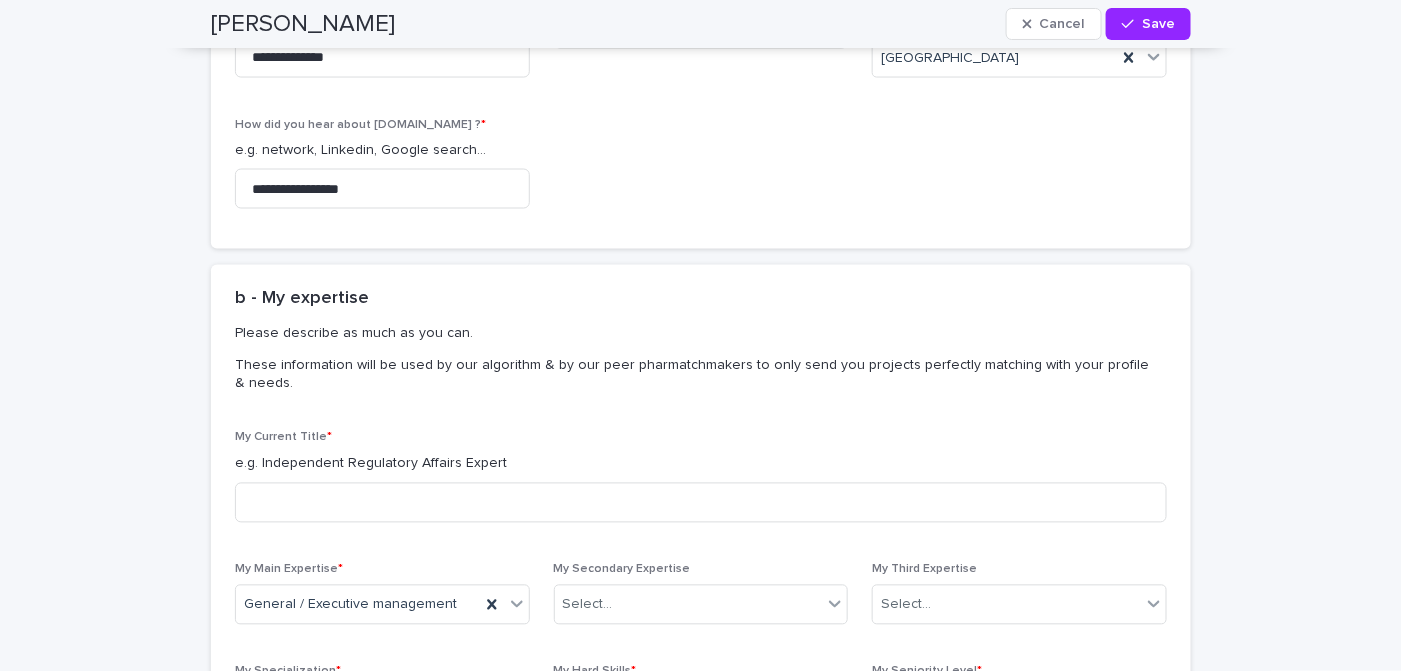 scroll, scrollTop: 874, scrollLeft: 0, axis: vertical 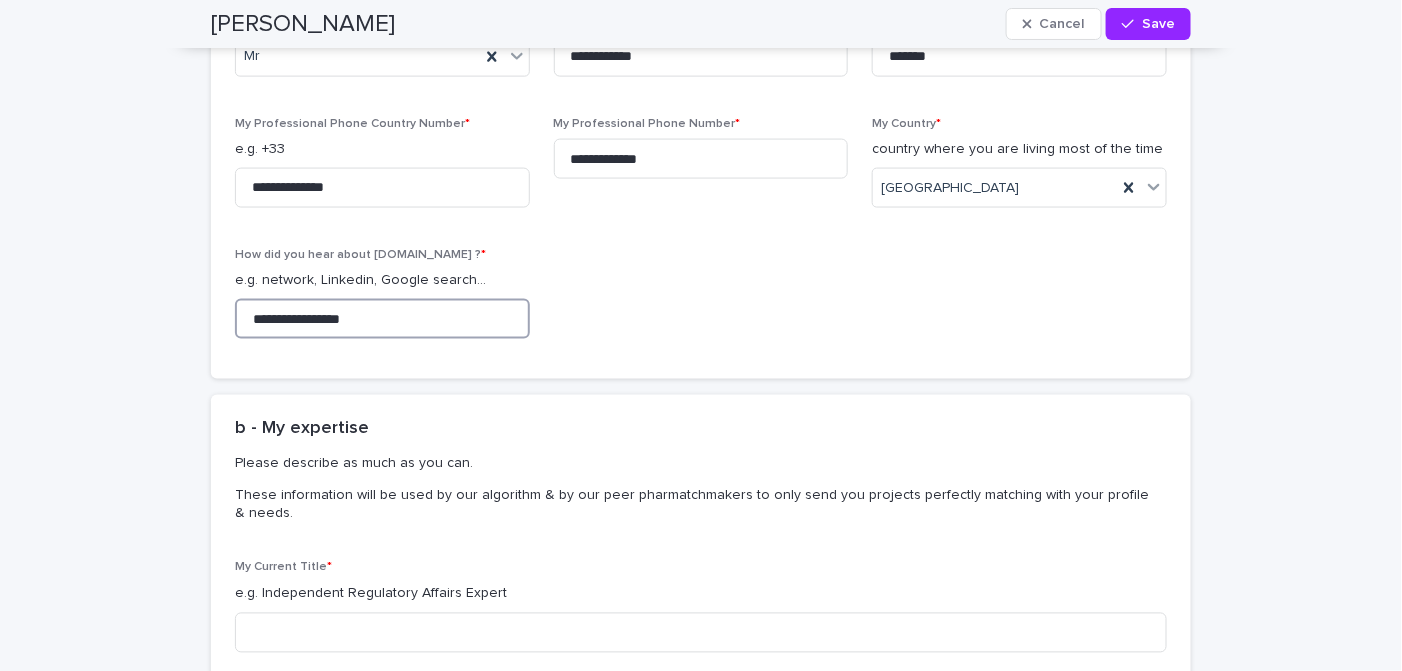 click on "**********" at bounding box center [382, 319] 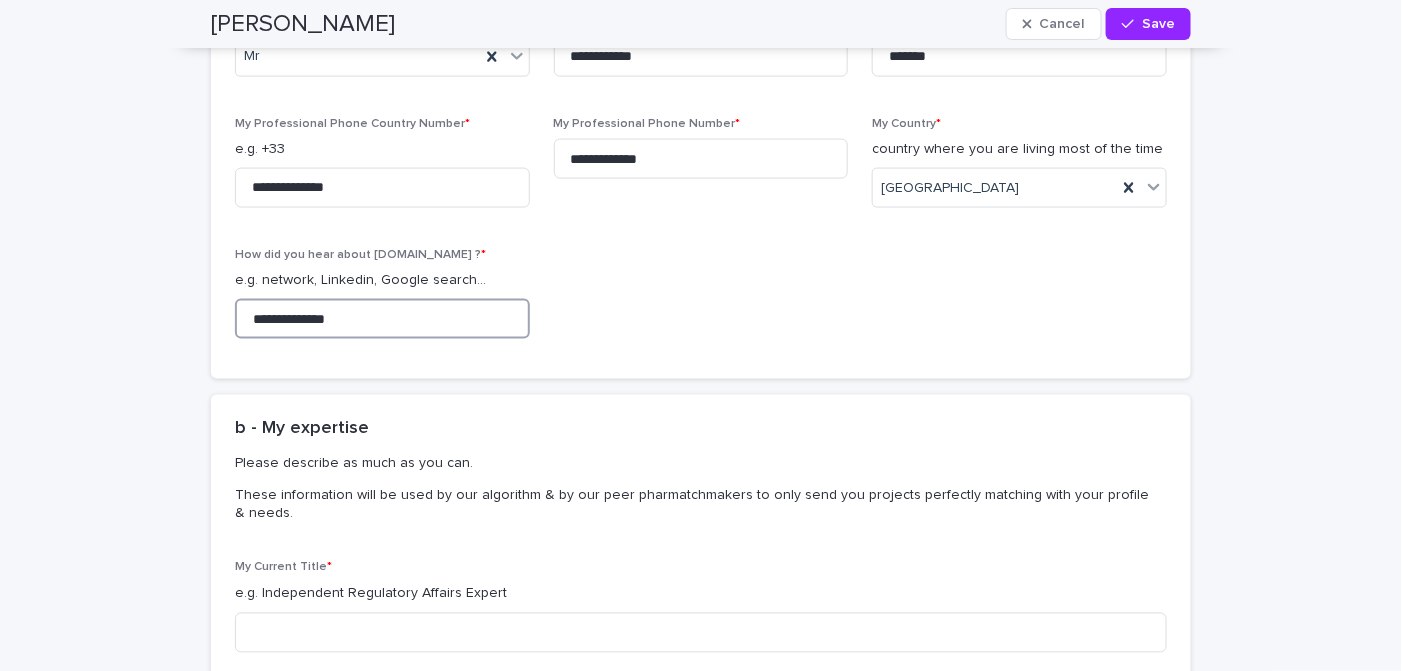type on "**********" 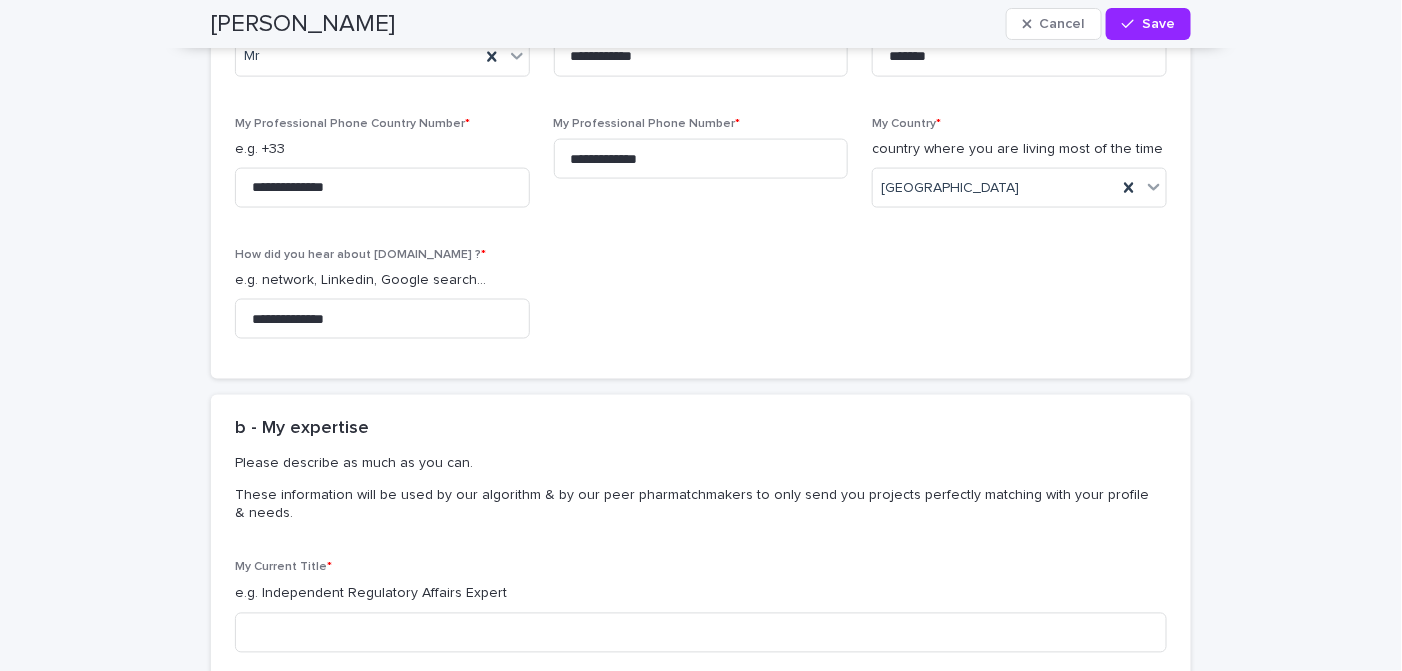 click on "**********" at bounding box center [701, 97] 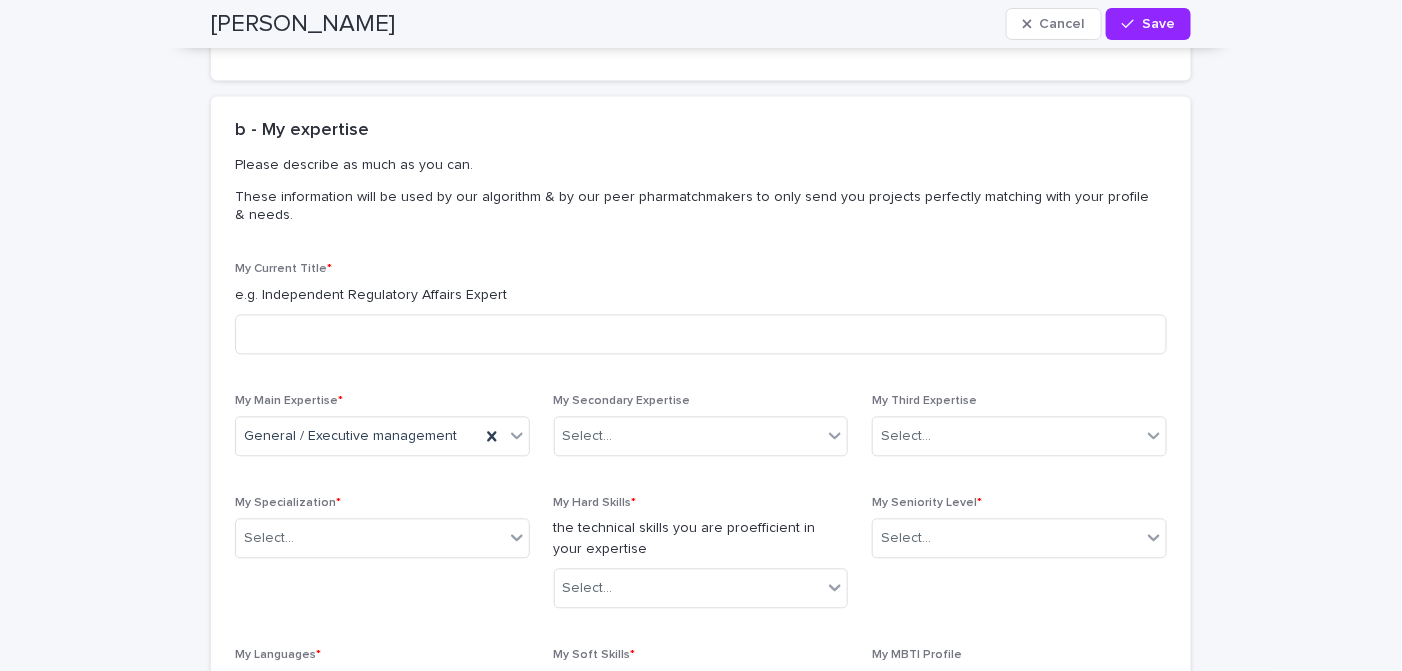 scroll, scrollTop: 1174, scrollLeft: 0, axis: vertical 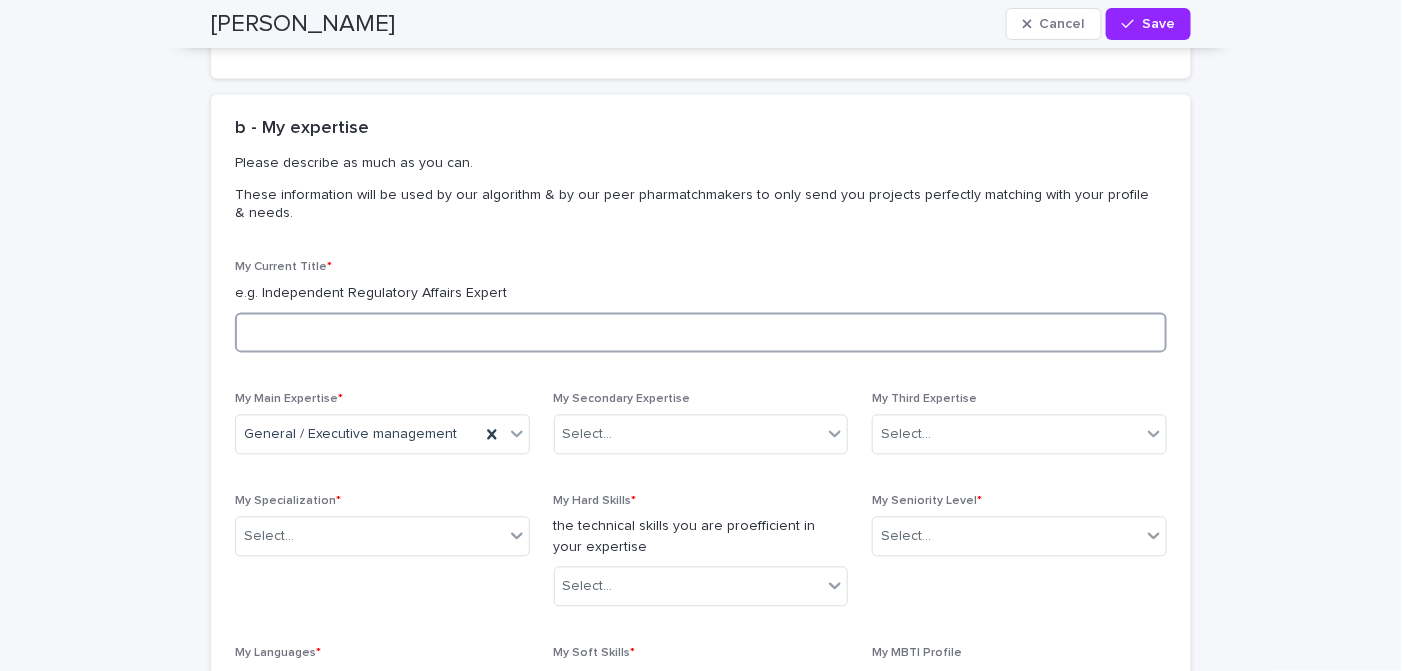 click at bounding box center [701, 333] 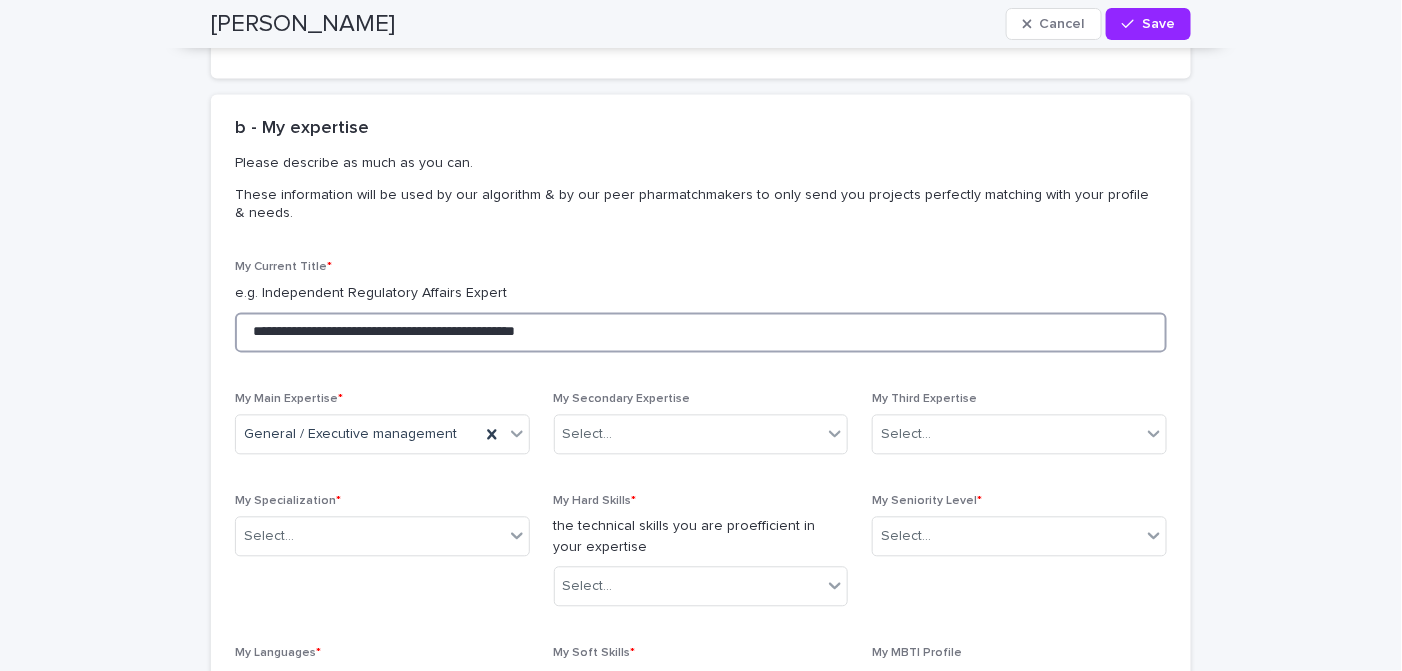 click on "**********" at bounding box center (701, 333) 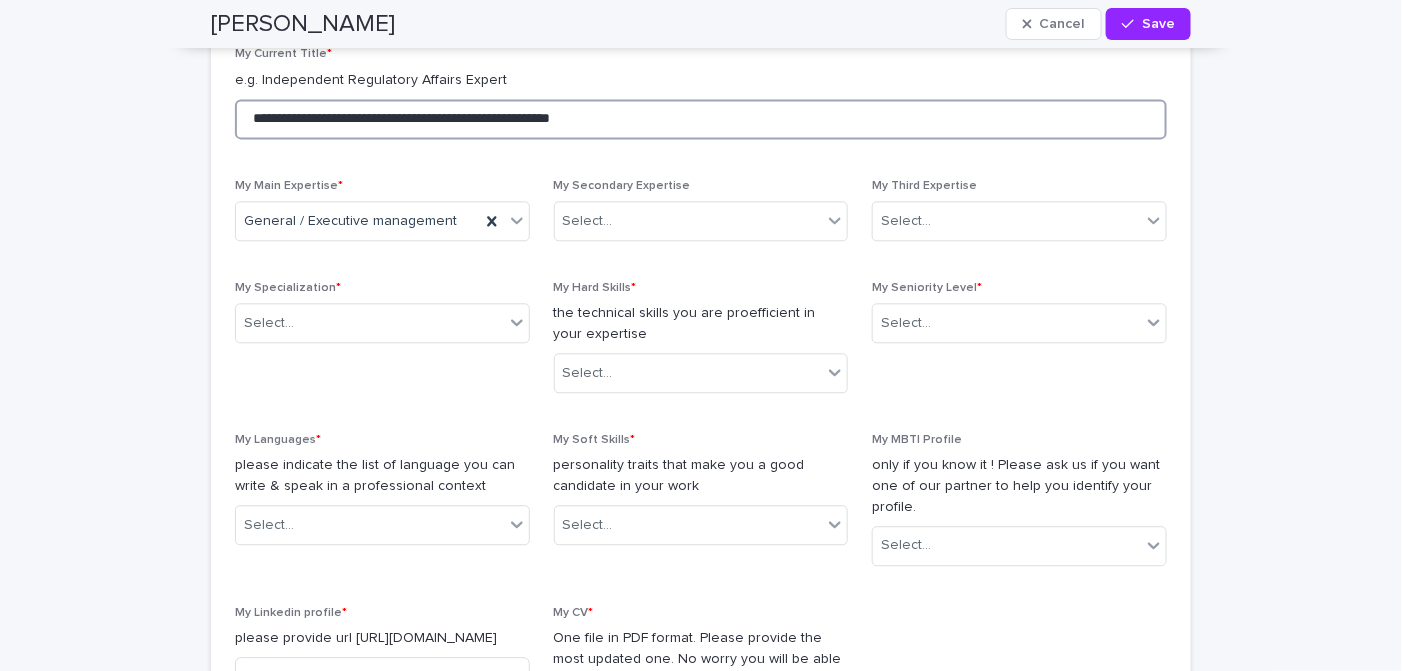 scroll, scrollTop: 1474, scrollLeft: 0, axis: vertical 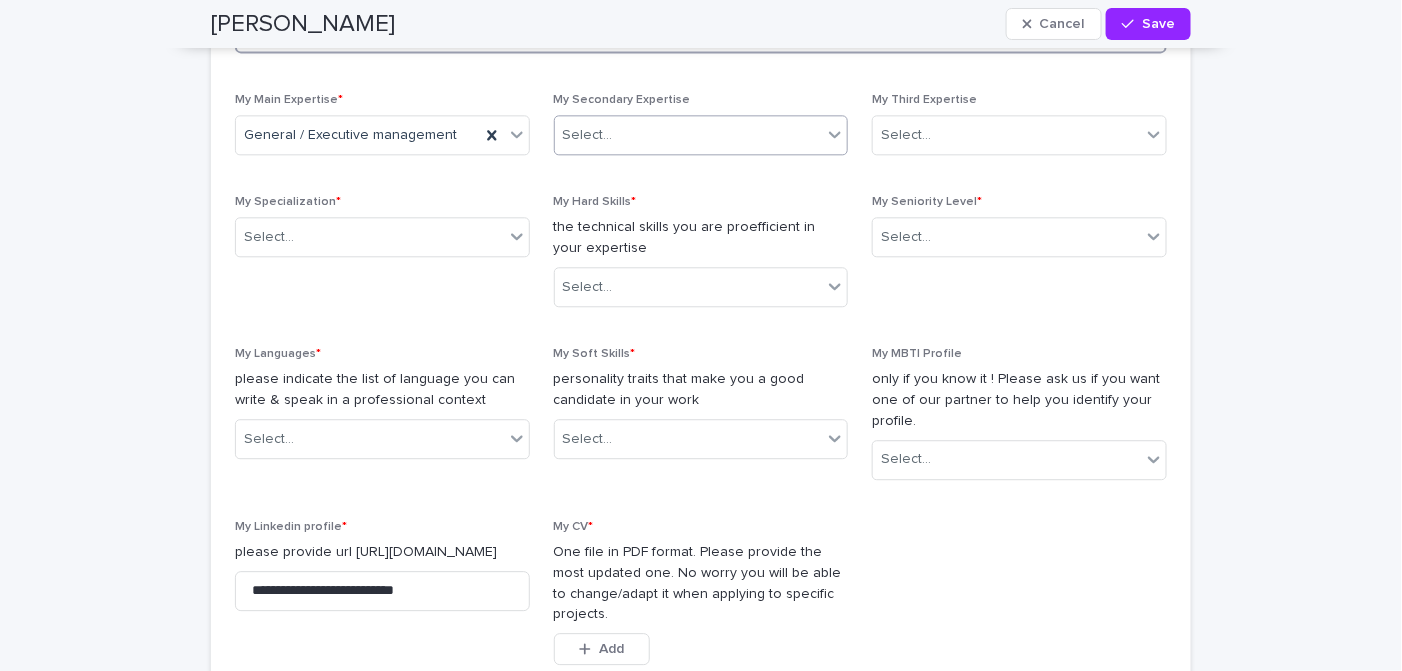 type on "**********" 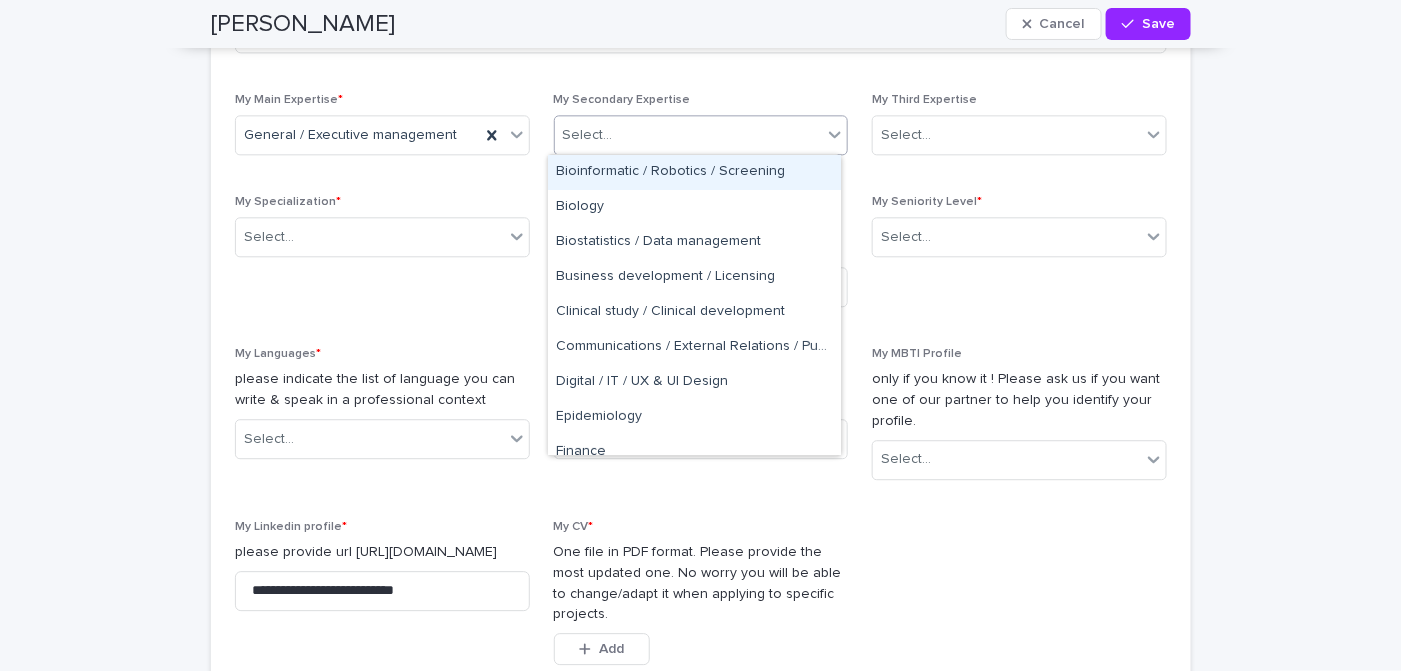 click 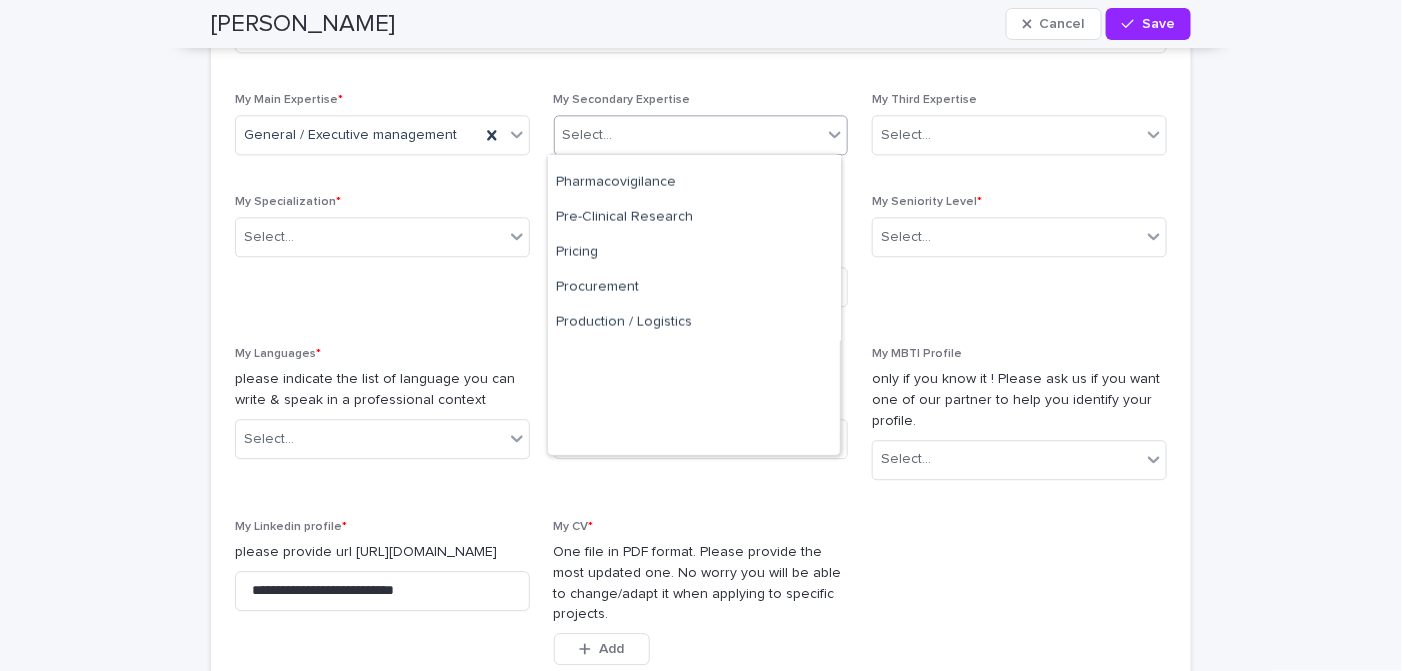 scroll, scrollTop: 899, scrollLeft: 0, axis: vertical 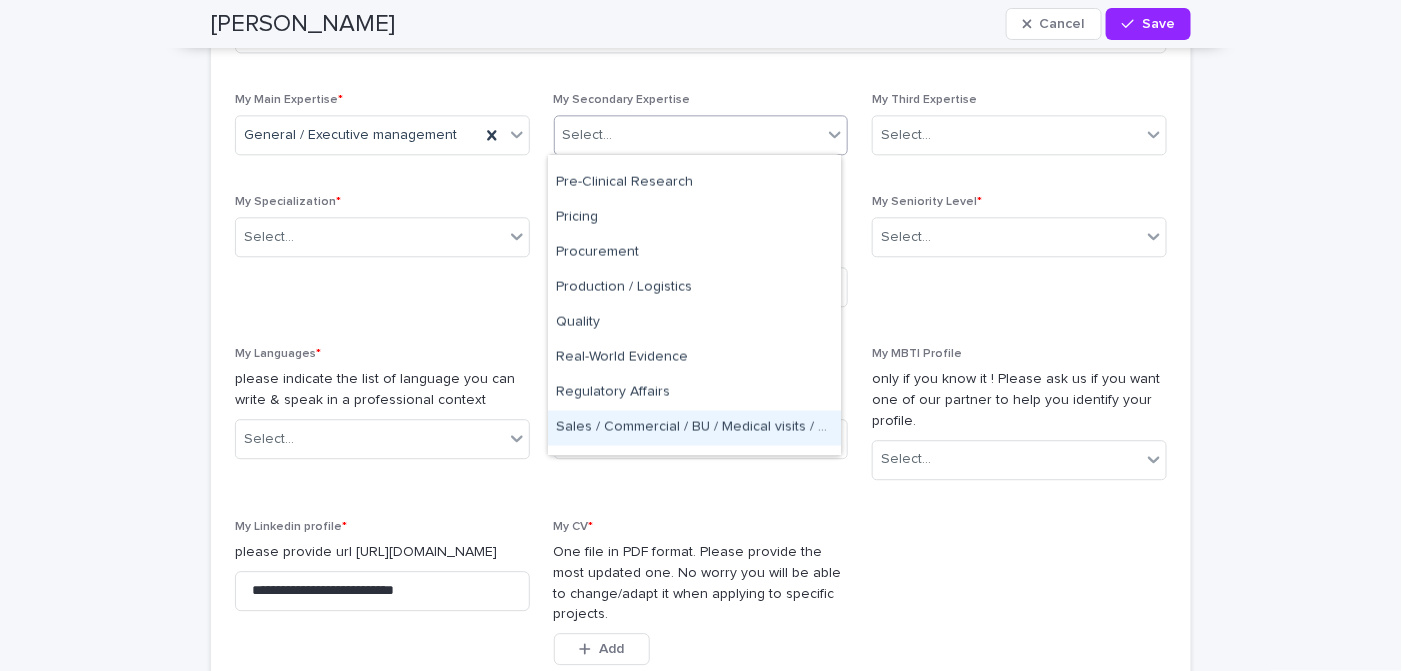 click on "Sales / Commercial / BU / Medical visits / Promotion" at bounding box center (694, 428) 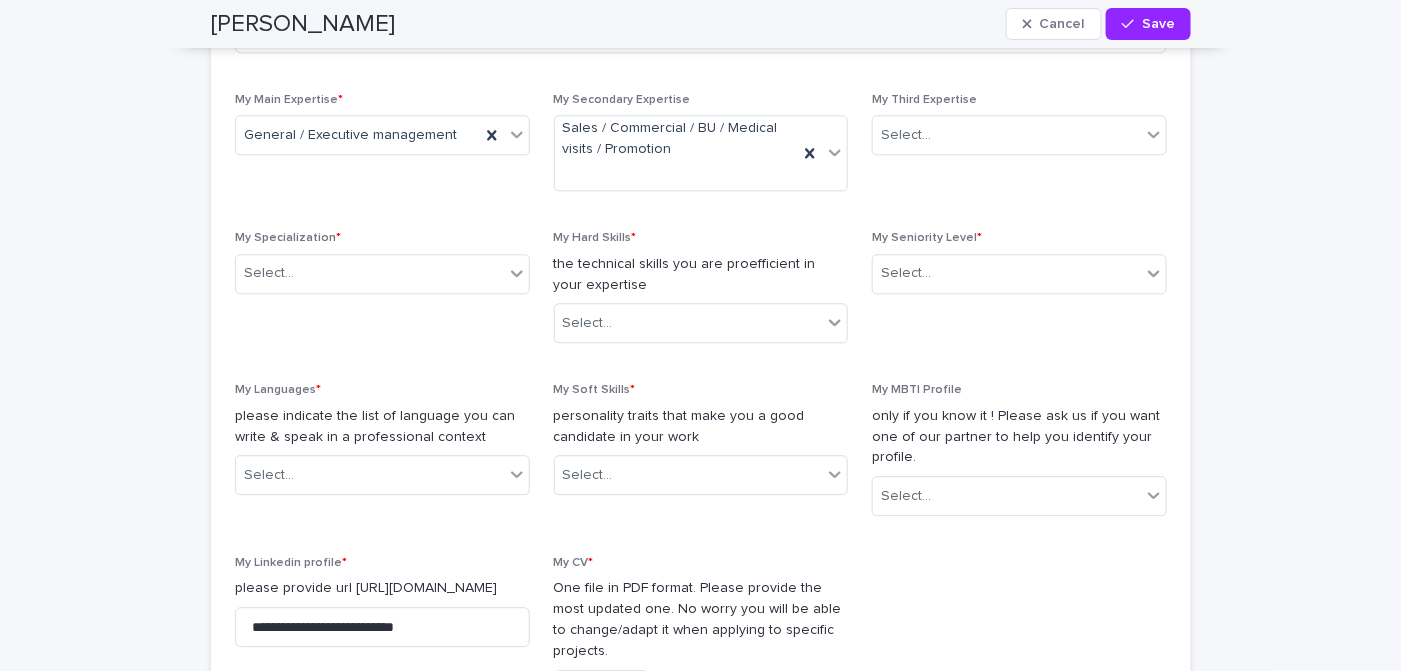 click on "Loading... Saving… Loading... Saving… Fabio Cancel Save Fabio Cancel Save Sorry, there was an error saving your record. Please try again. Please fill out the required fields below. Loading... Saving… Loading... Saving… Loading... Saving… My profile Loading... Saving… Please fully complete your profile to ensure a smooth process when onboarding future candidates.  Loading... Saving… Loading... Saving… My company Loading... Saving… Please complete basic information around your company. You will be asked to provide more detailed information around your company in the next page "My Company". These detailed information could be completed by your administrative colleague. Loading... Saving… Loading... Saving… Loading... Saving… Please give us the main contacts around you within your organization.  This will allow us to smooth the administrative process & accelerate the onboarding of candidates ! Loading... Saving… Loading... Saving… Loading... Saving… Loading... Saving… Loading... *" at bounding box center [701, 2852] 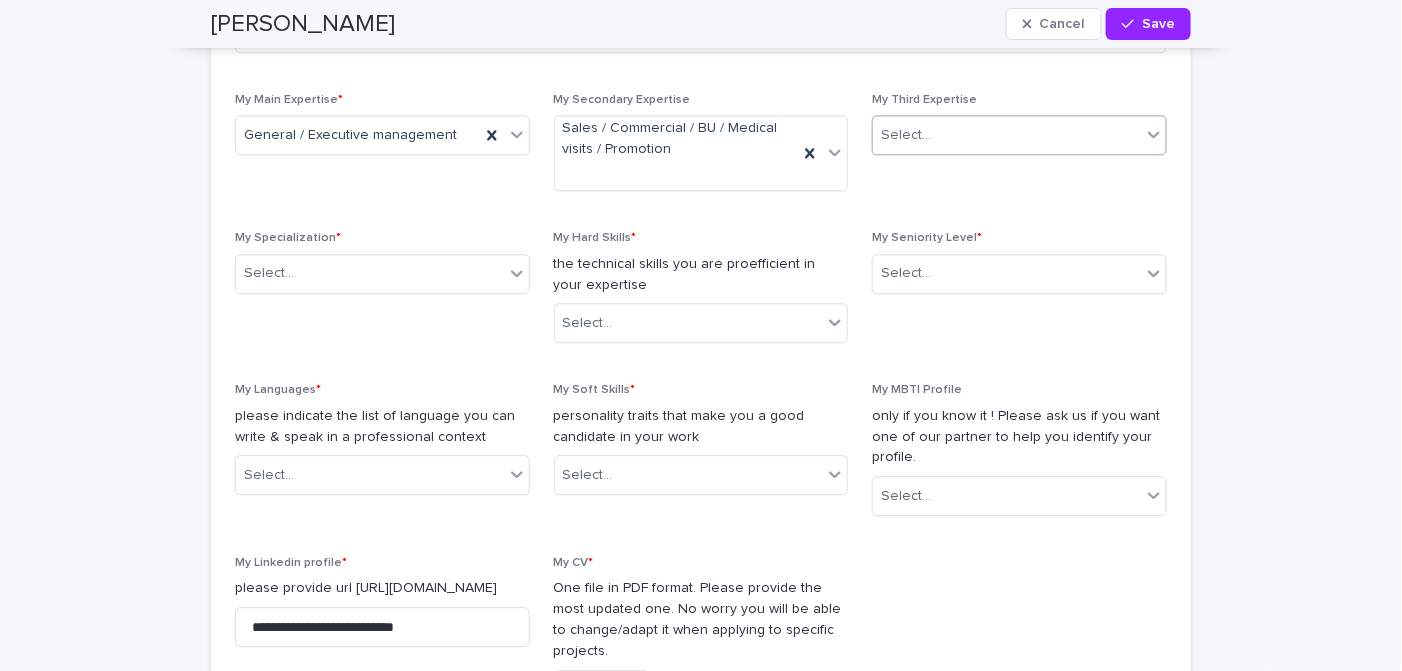 click 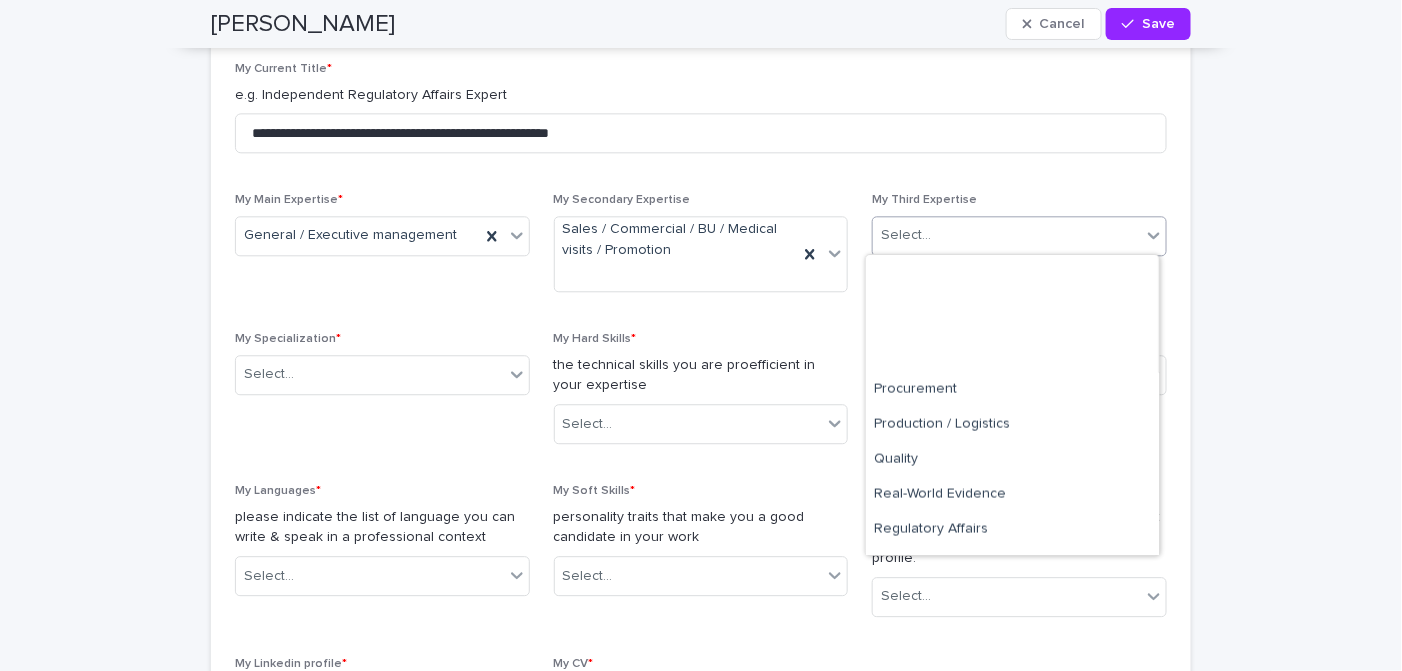 scroll, scrollTop: 1029, scrollLeft: 0, axis: vertical 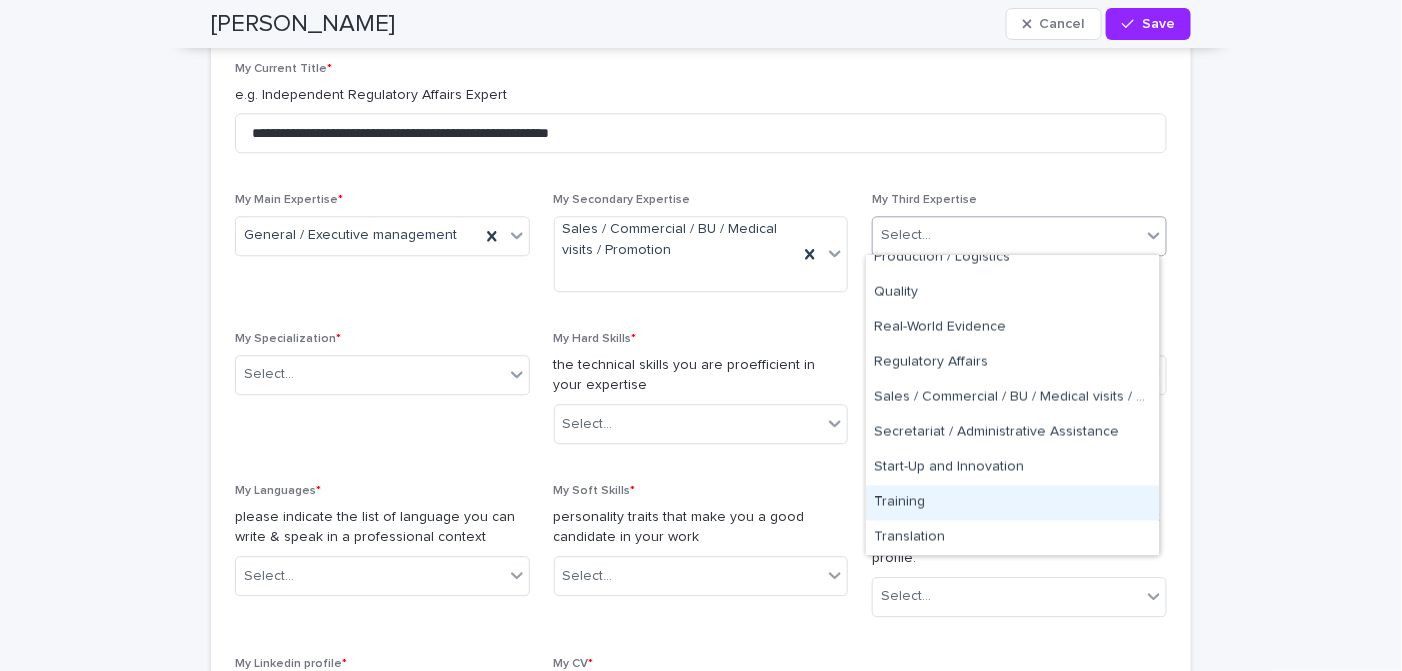 click on "Training" at bounding box center (1012, 503) 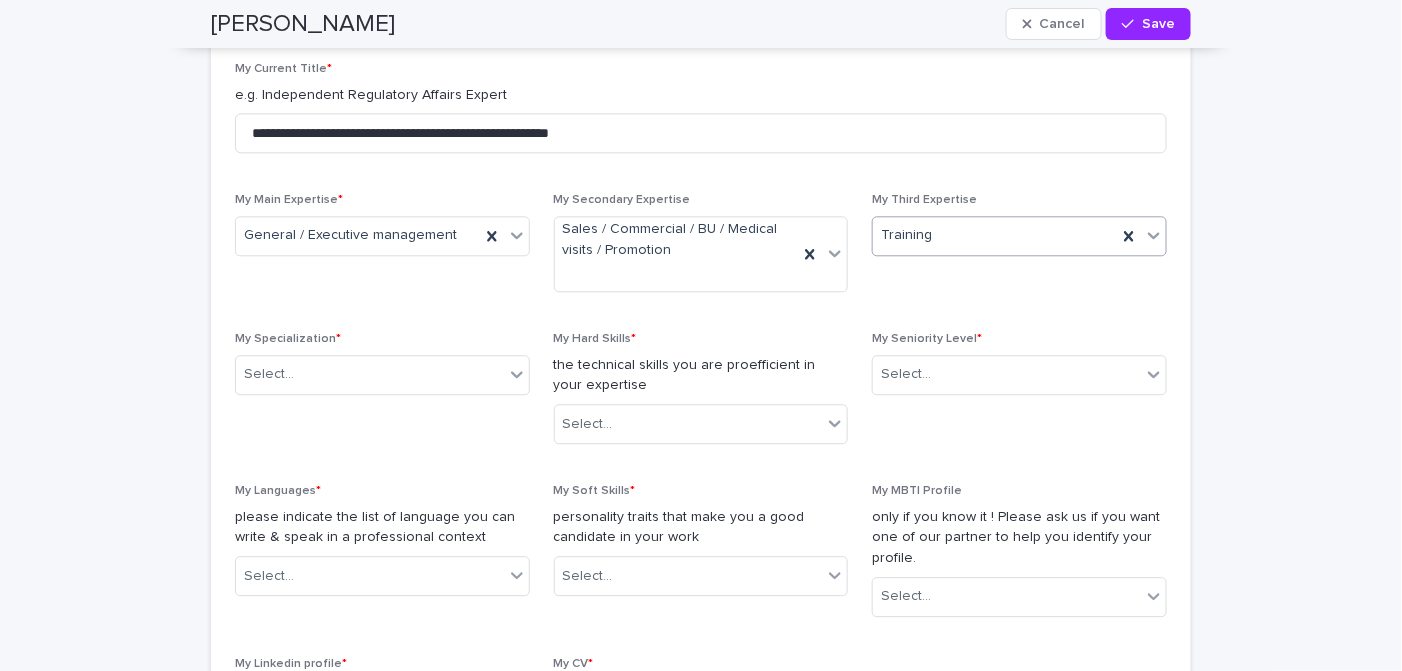 click on "Loading... Saving… Loading... Saving… Fabio Cancel Save Fabio Cancel Save Edits made Discard my changes Someone else just edited this record. Saving may overwrite their changes. Sorry, there was an error saving your record. Please try again. Please fill out the required fields below. Loading... Saving… Loading... Saving… Loading... Saving… My profile Loading... Saving… Please fully complete your profile to ensure a smooth process when onboarding future candidates.  Loading... Saving… Loading... Saving… My company Loading... Saving… Please complete basic information around your company. You will be asked to provide more detailed information around your company in the next page "My Company". These detailed information could be completed by your administrative colleague. Loading... Saving… Loading... Saving… Loading... Saving… Please give us the main contacts around you within your organization.  Loading... Saving… Loading... Saving… Loading... Saving… Loading... Saving… Saving…" at bounding box center (701, 2902) 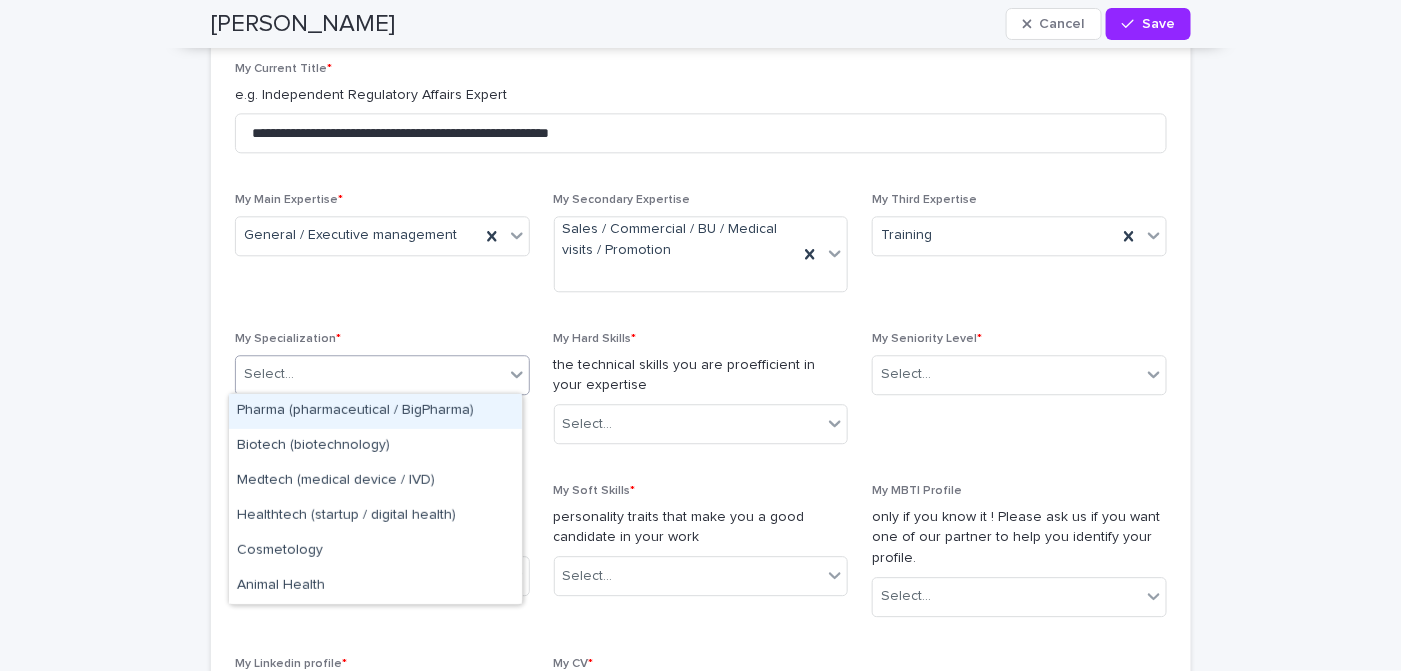 click on "Select..." at bounding box center [370, 374] 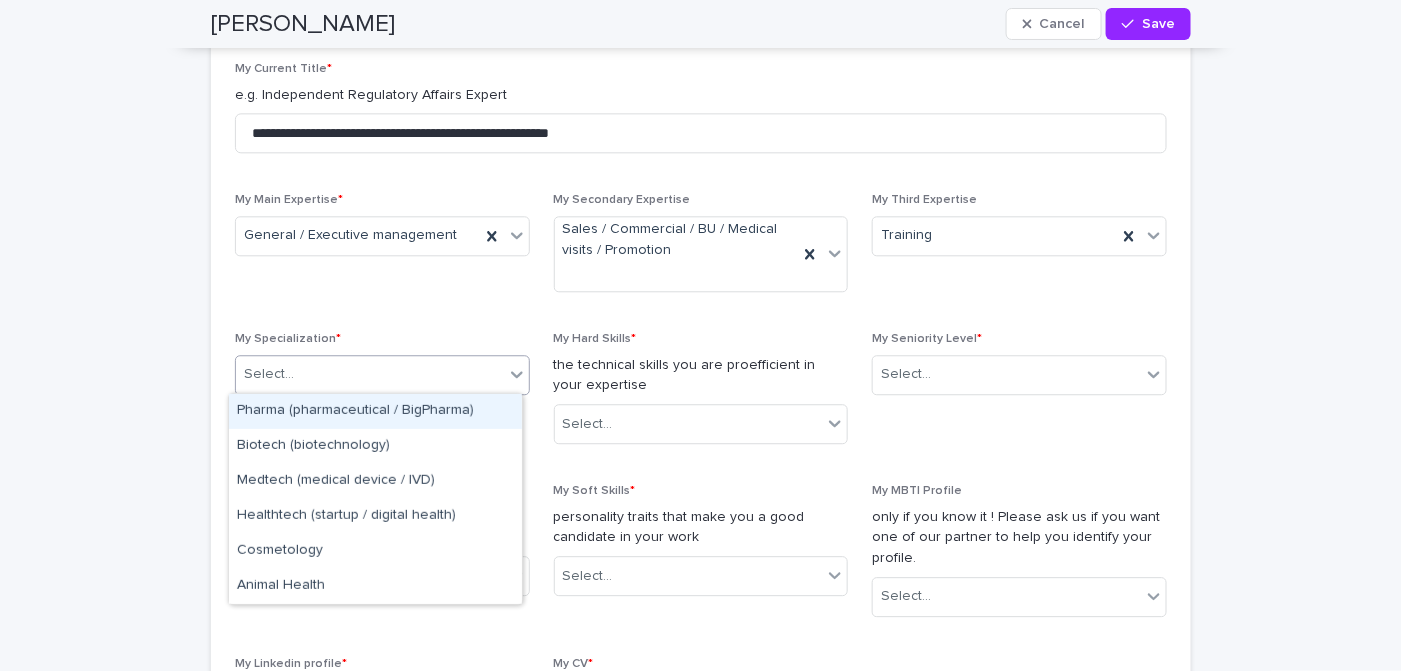 click on "Pharma (pharmaceutical / BigPharma)" at bounding box center [375, 411] 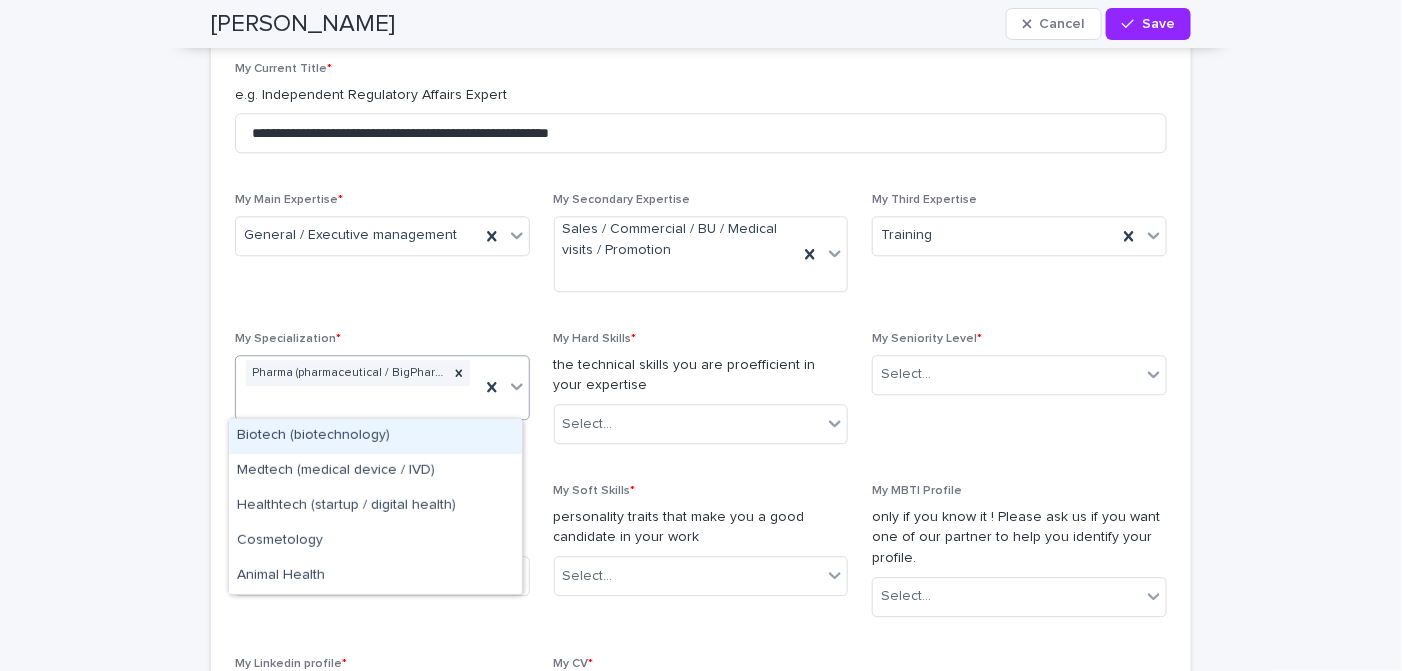 click 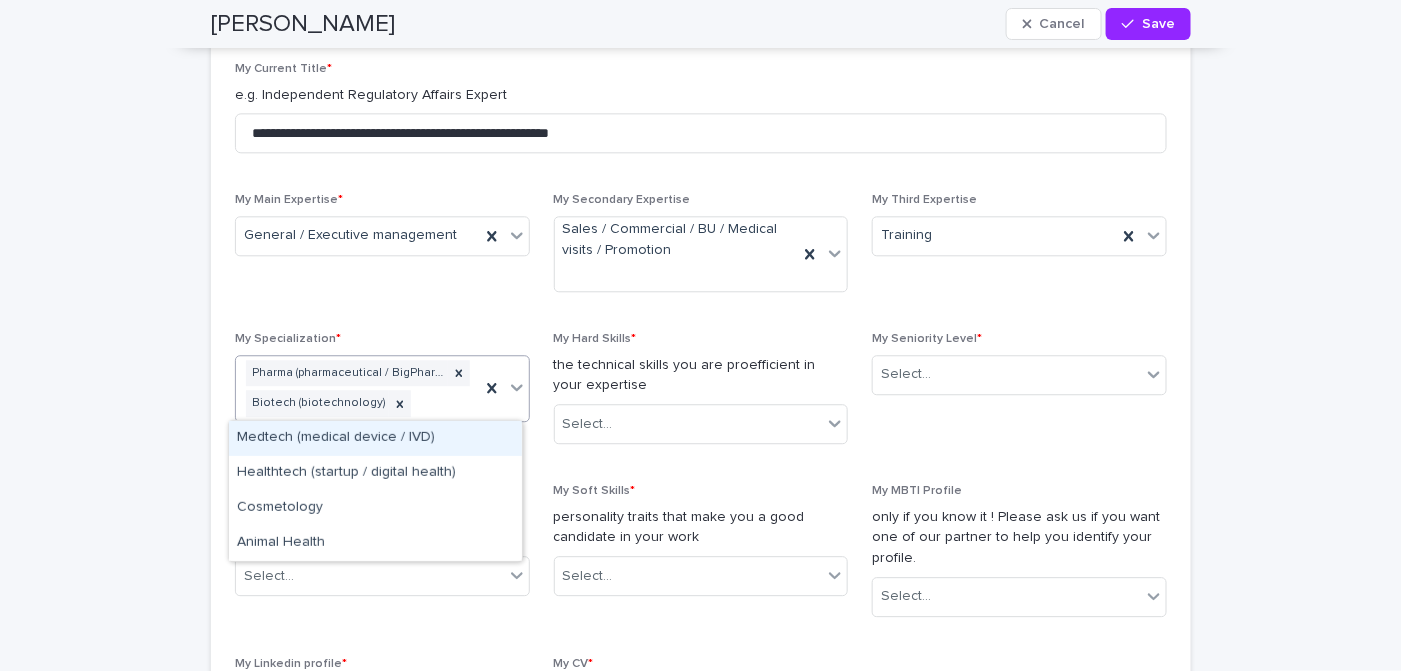 click 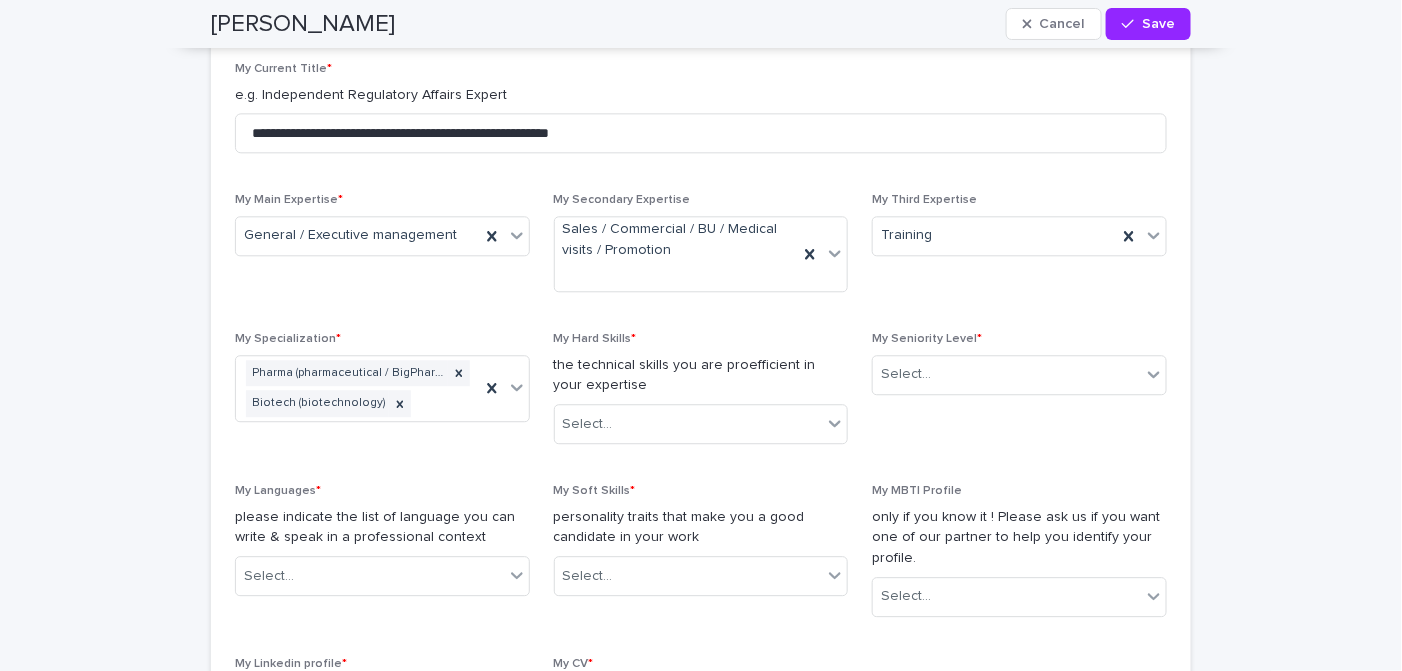 click on "Loading... Saving… Loading... Saving… Fabio Cancel Save Fabio Cancel Save Edits made Discard my changes Someone else just edited this record. Saving may overwrite their changes. Sorry, there was an error saving your record. Please try again. Please fill out the required fields below. Loading... Saving… Loading... Saving… Loading... Saving… My profile Loading... Saving… Please fully complete your profile to ensure a smooth process when onboarding future candidates.  Loading... Saving… Loading... Saving… My company Loading... Saving… Please complete basic information around your company. You will be asked to provide more detailed information around your company in the next page "My Company". These detailed information could be completed by your administrative colleague. Loading... Saving… Loading... Saving… Loading... Saving… Please give us the main contacts around you within your organization.  Loading... Saving… Loading... Saving… Loading... Saving… Loading... Saving… Saving…" at bounding box center (701, 2902) 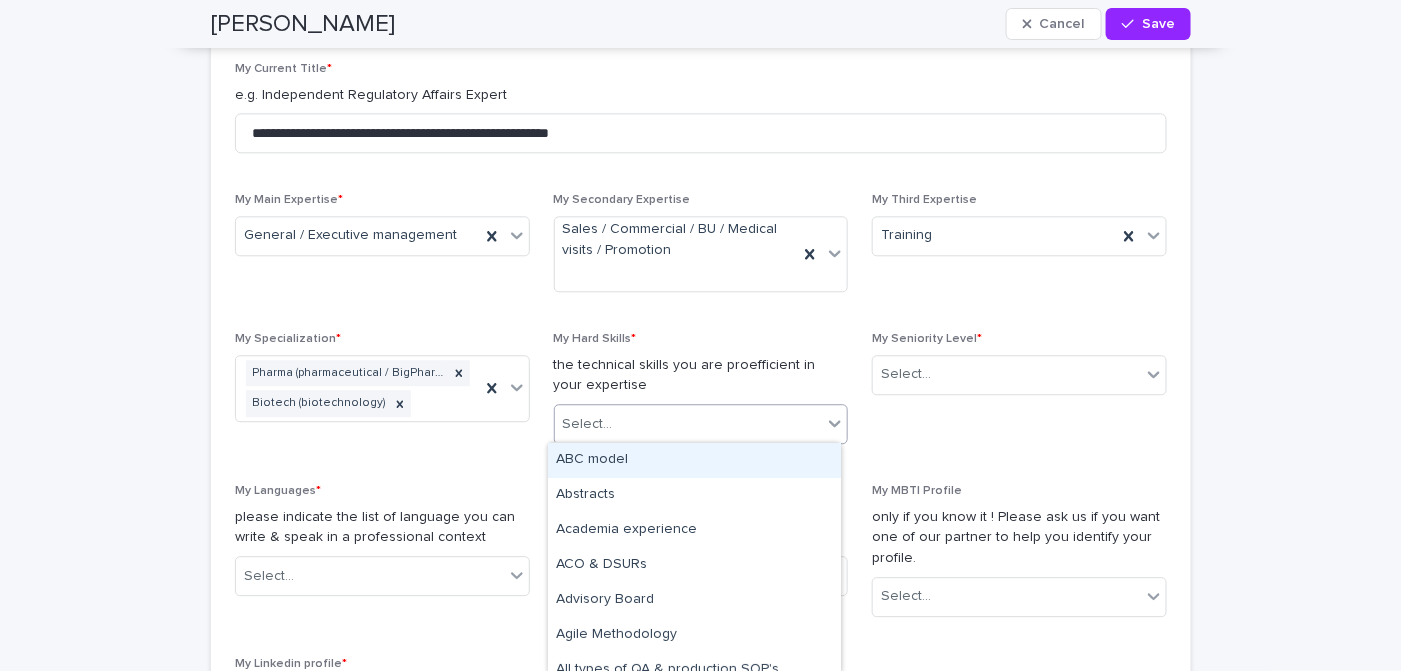 click 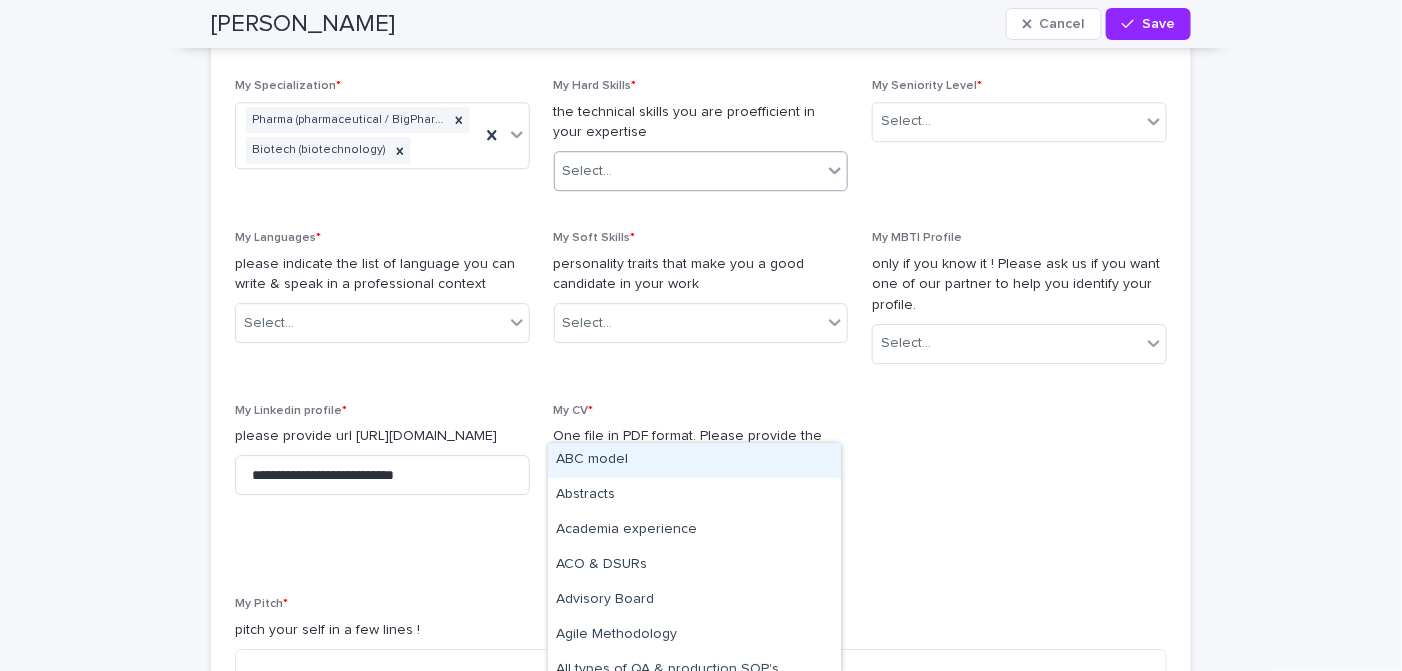 scroll, scrollTop: 1774, scrollLeft: 0, axis: vertical 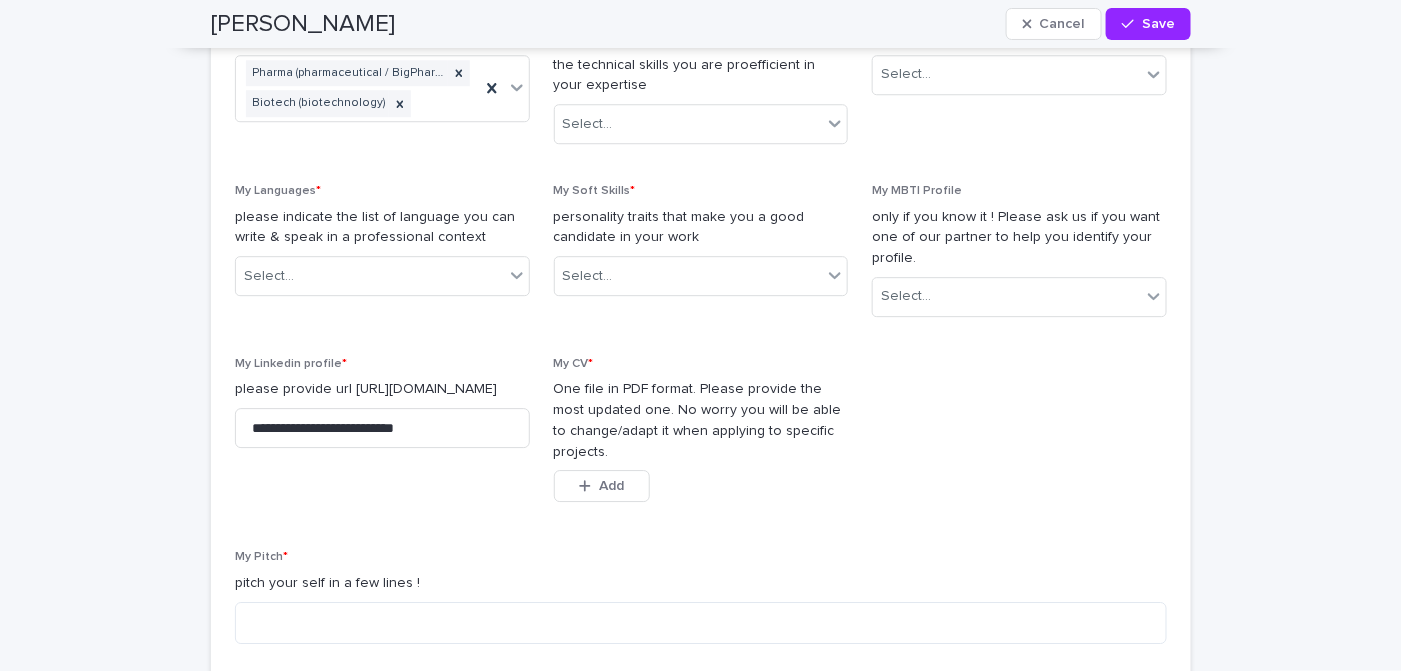click on "**********" at bounding box center [701, 318] 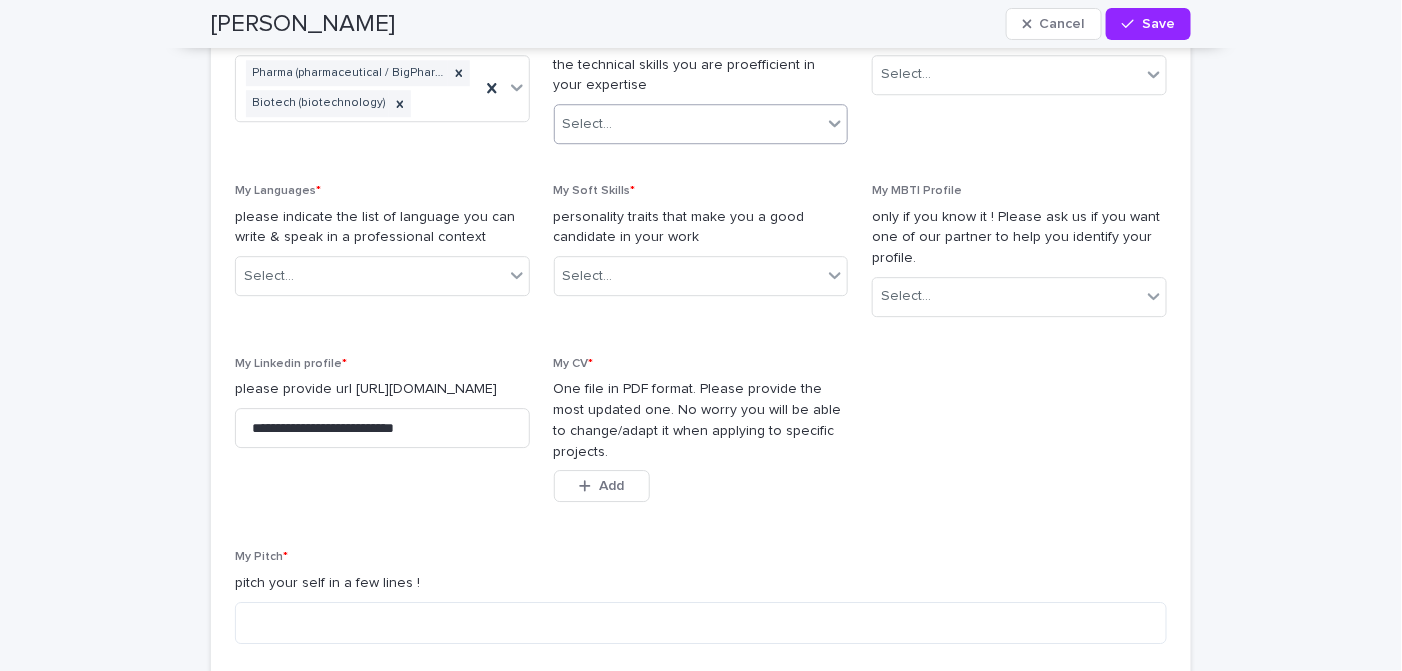 click 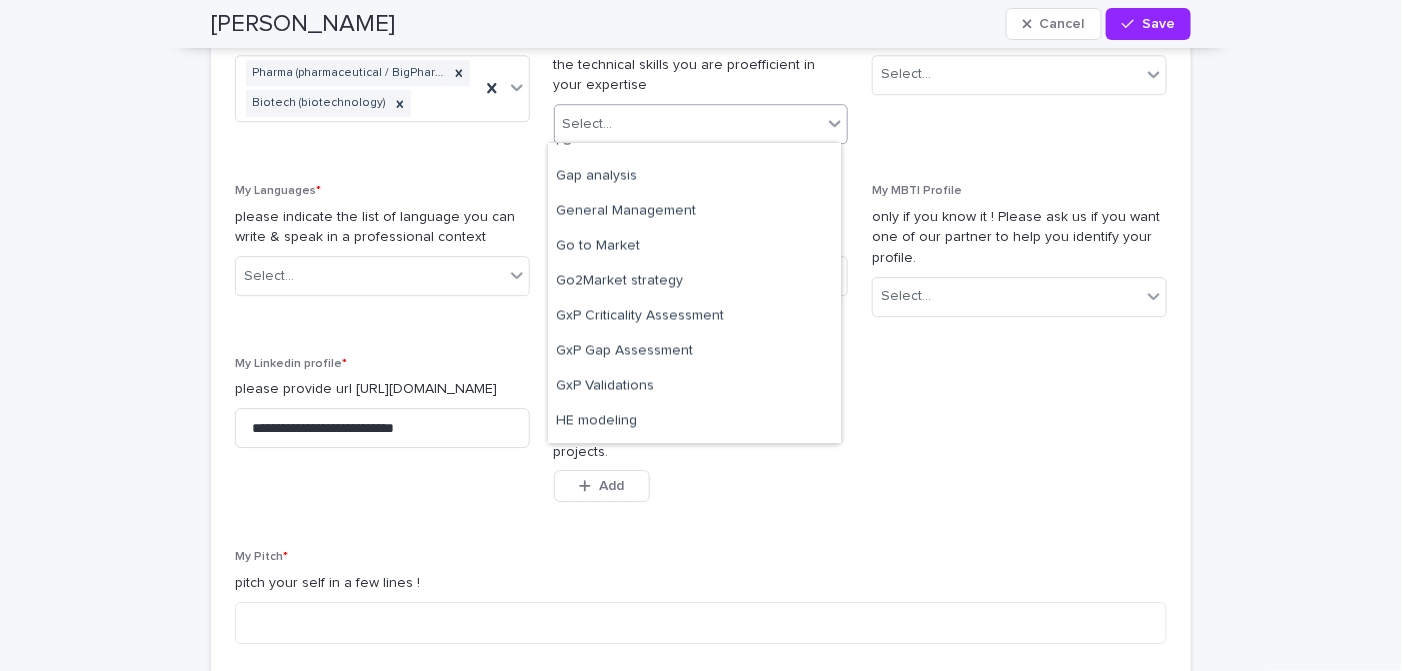scroll, scrollTop: 3599, scrollLeft: 0, axis: vertical 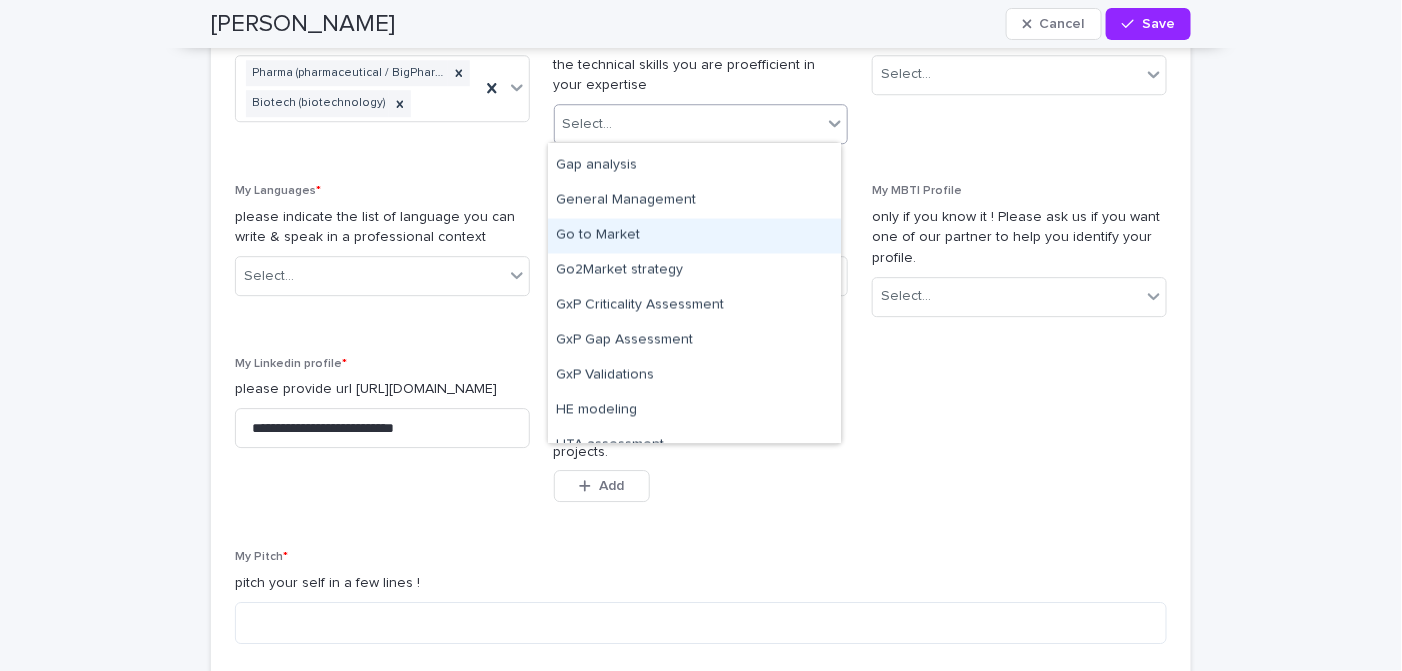 click on "Go to Market" at bounding box center [694, 236] 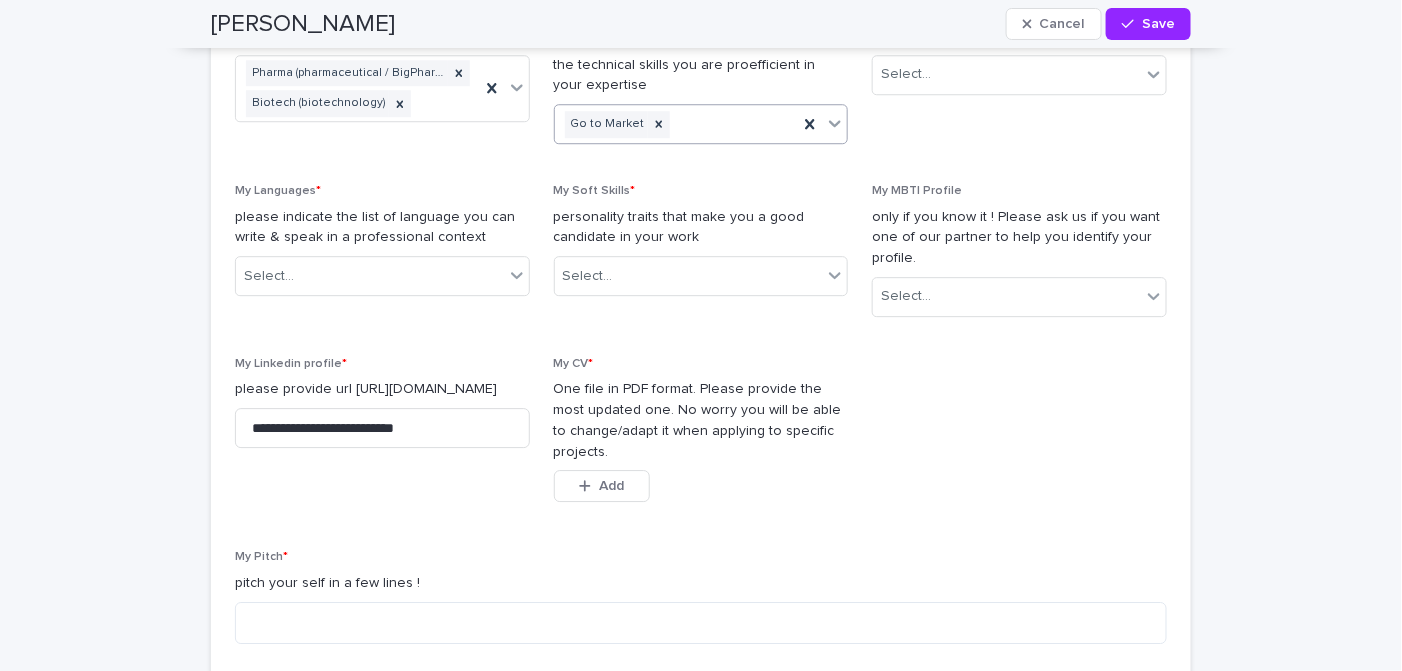 click on "Go to Market" at bounding box center [677, 124] 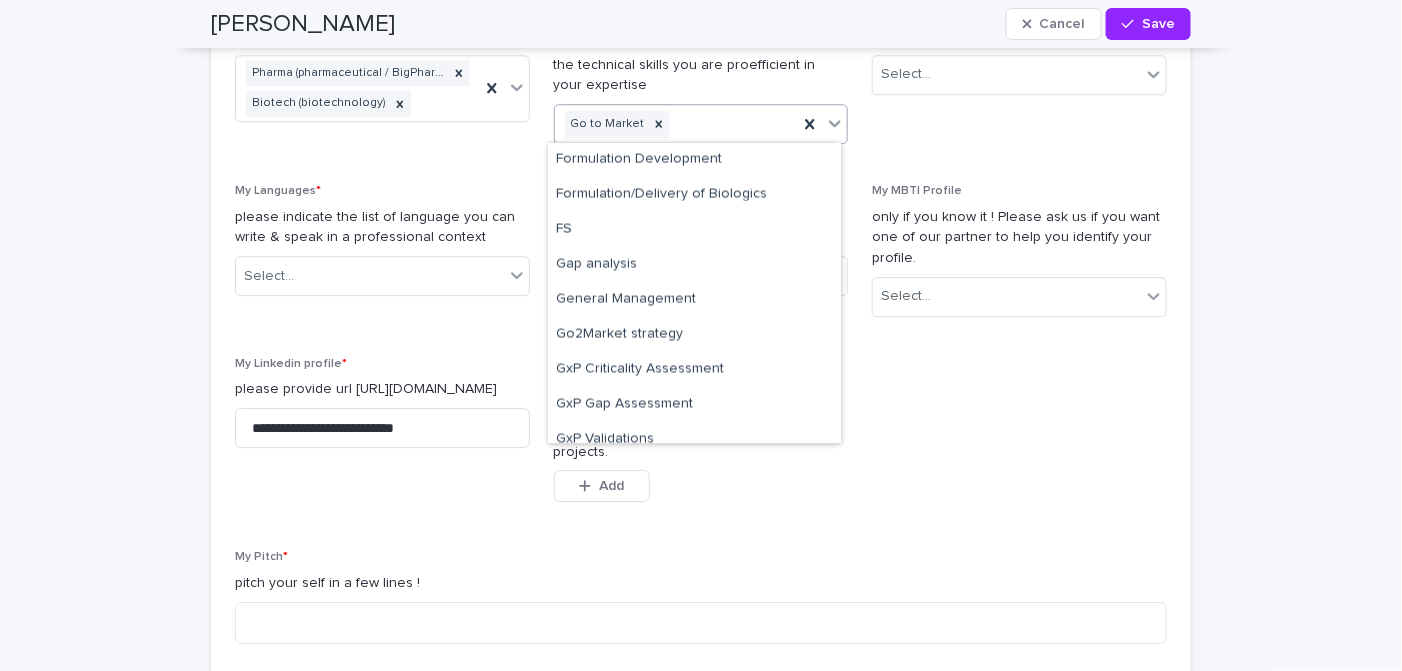 scroll, scrollTop: 3500, scrollLeft: 0, axis: vertical 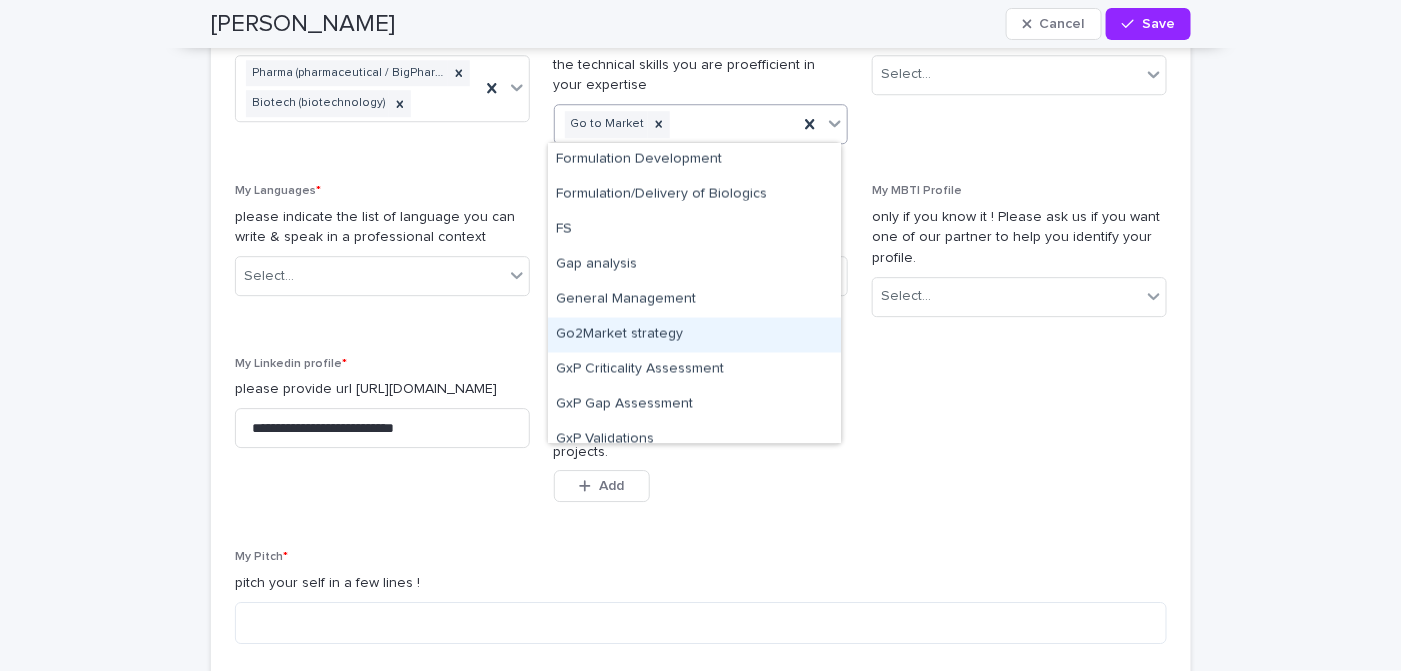 click on "Go2Market strategy" at bounding box center [694, 335] 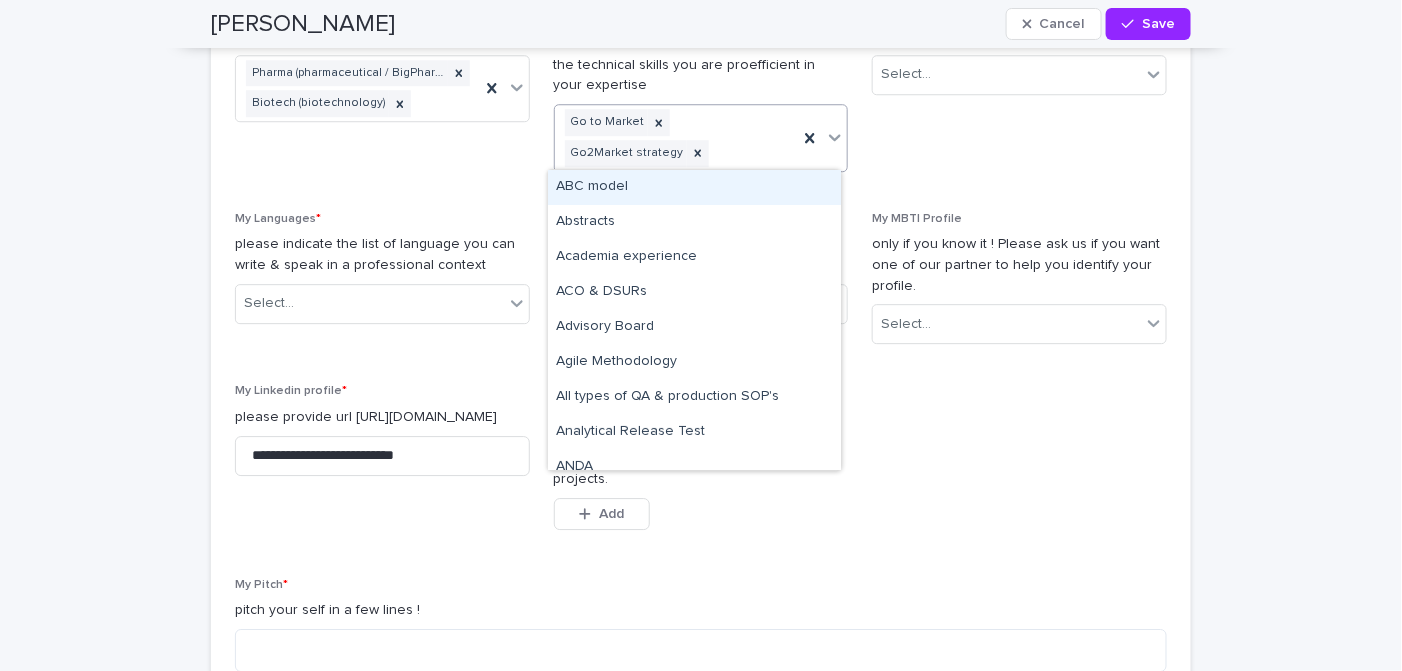 click 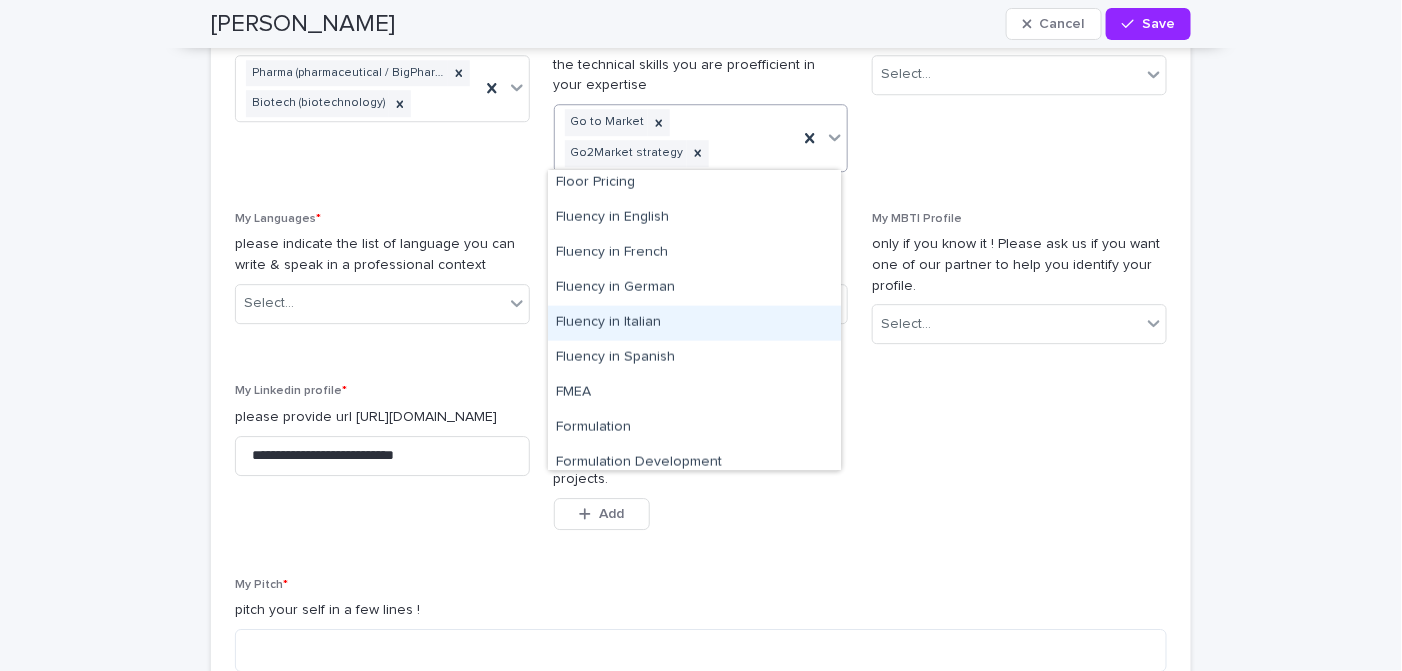 scroll, scrollTop: 3199, scrollLeft: 0, axis: vertical 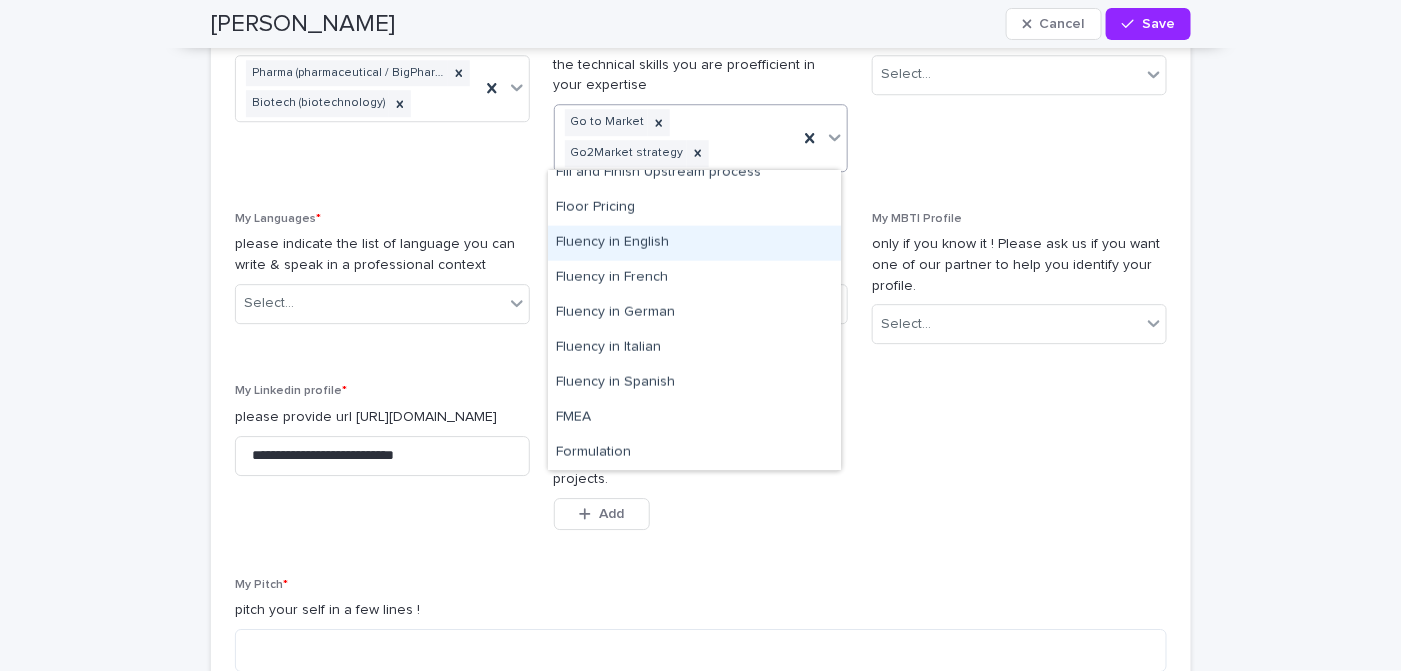 click on "Fluency in English" at bounding box center [694, 243] 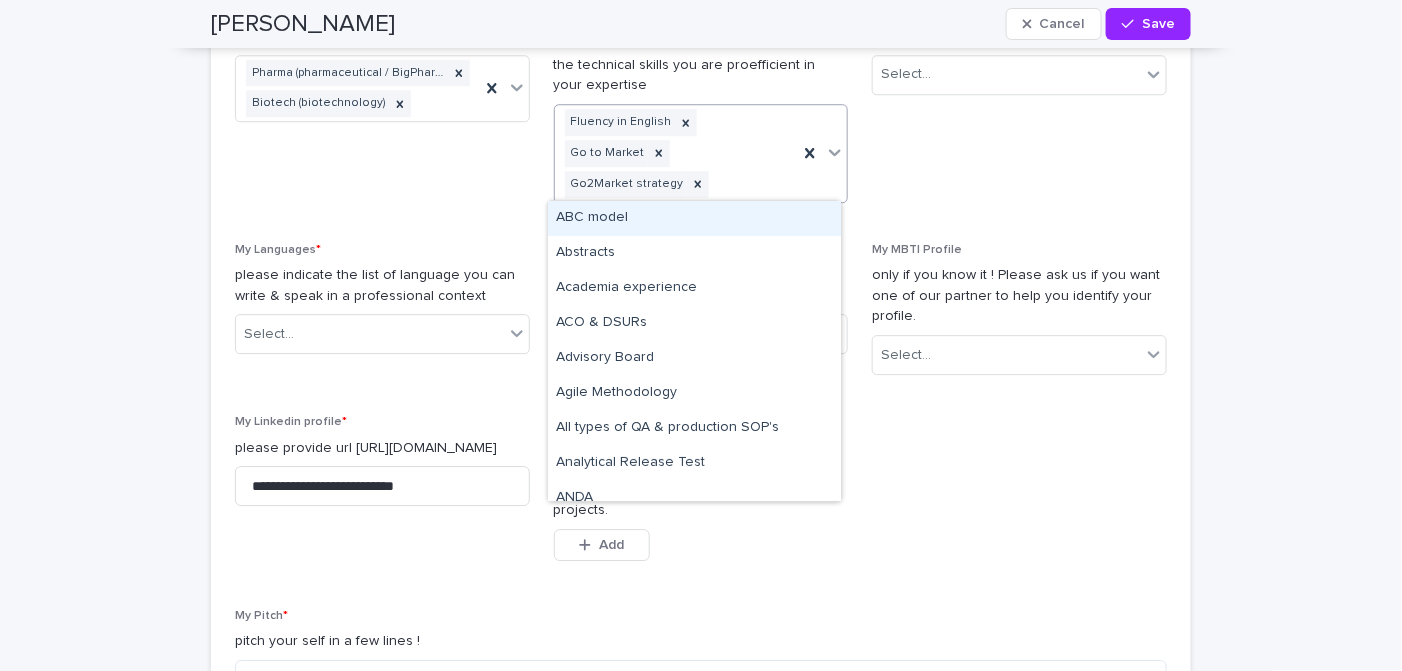 click 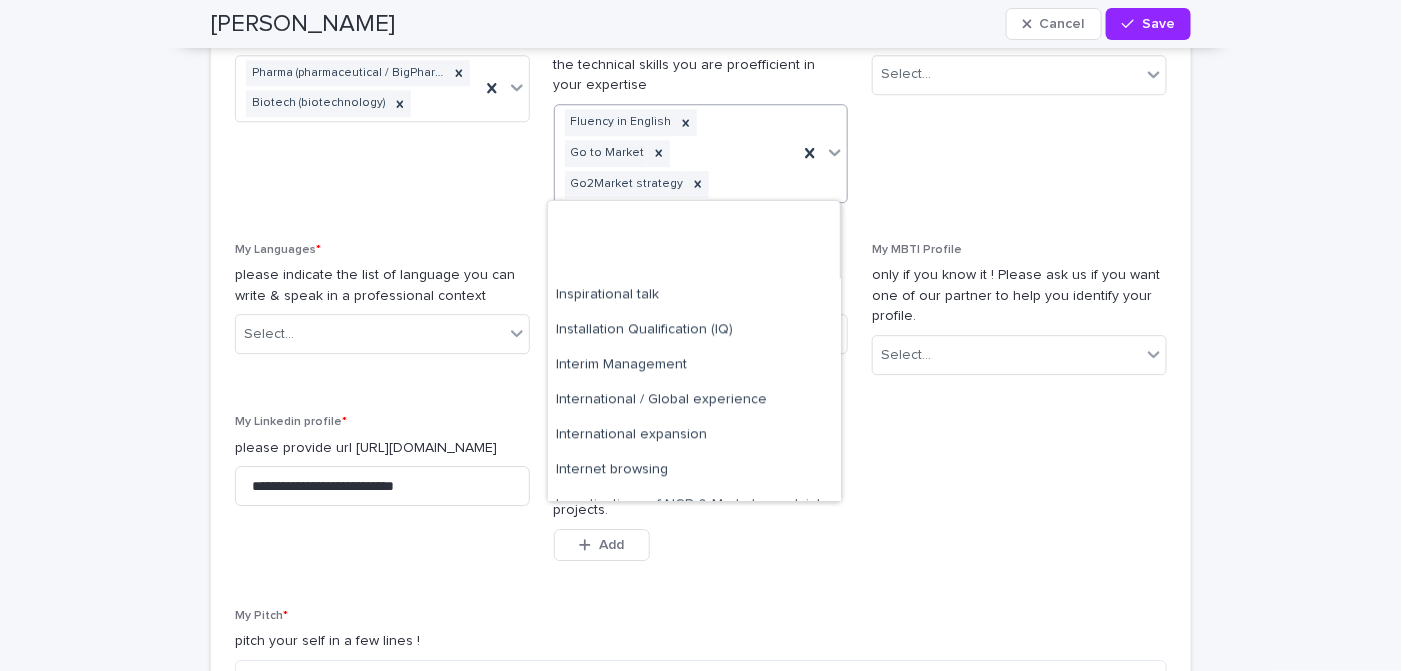 scroll, scrollTop: 4099, scrollLeft: 0, axis: vertical 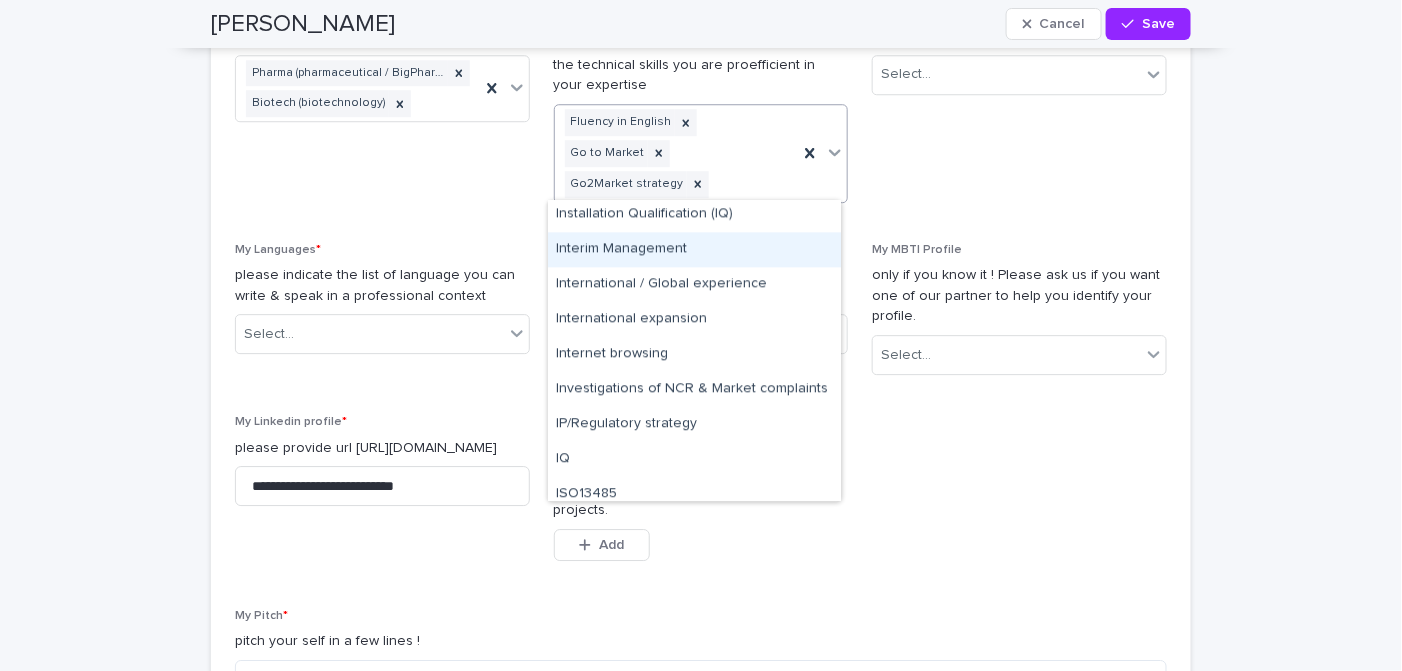 click on "Interim Management" at bounding box center [694, 249] 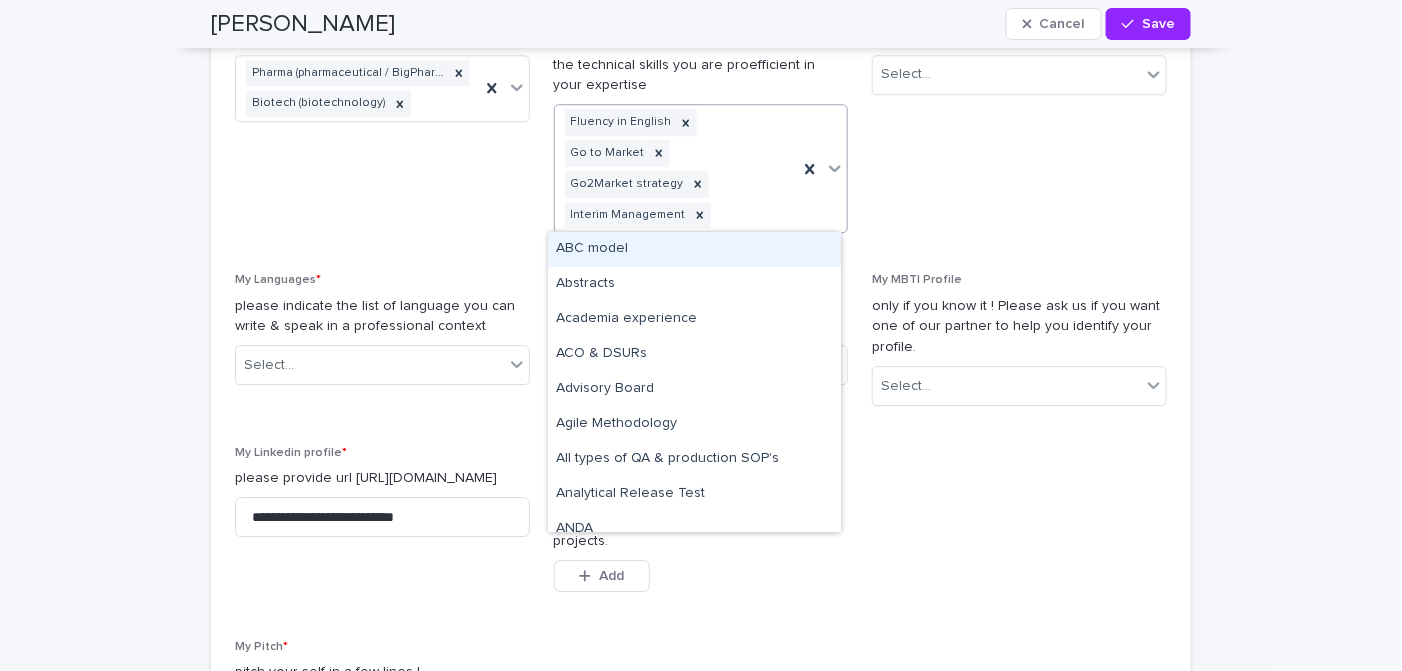 click 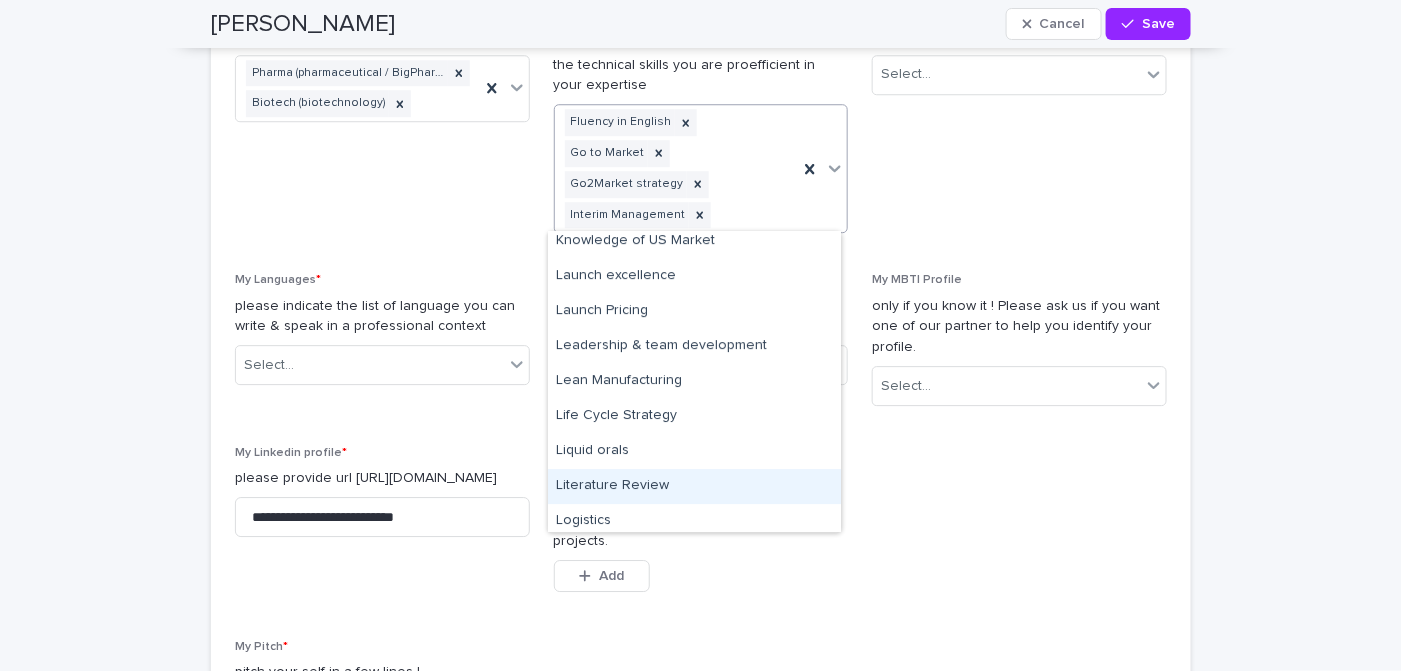 scroll, scrollTop: 4600, scrollLeft: 0, axis: vertical 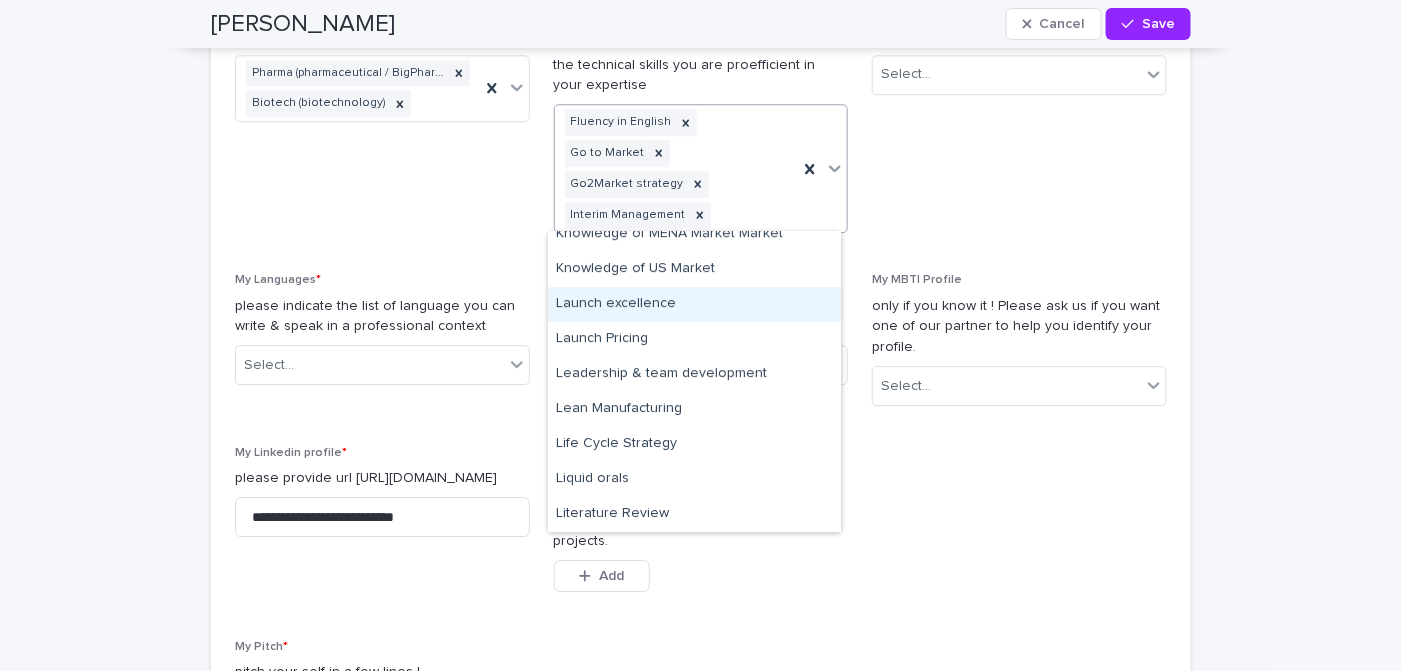 click on "Launch excellence" at bounding box center (694, 304) 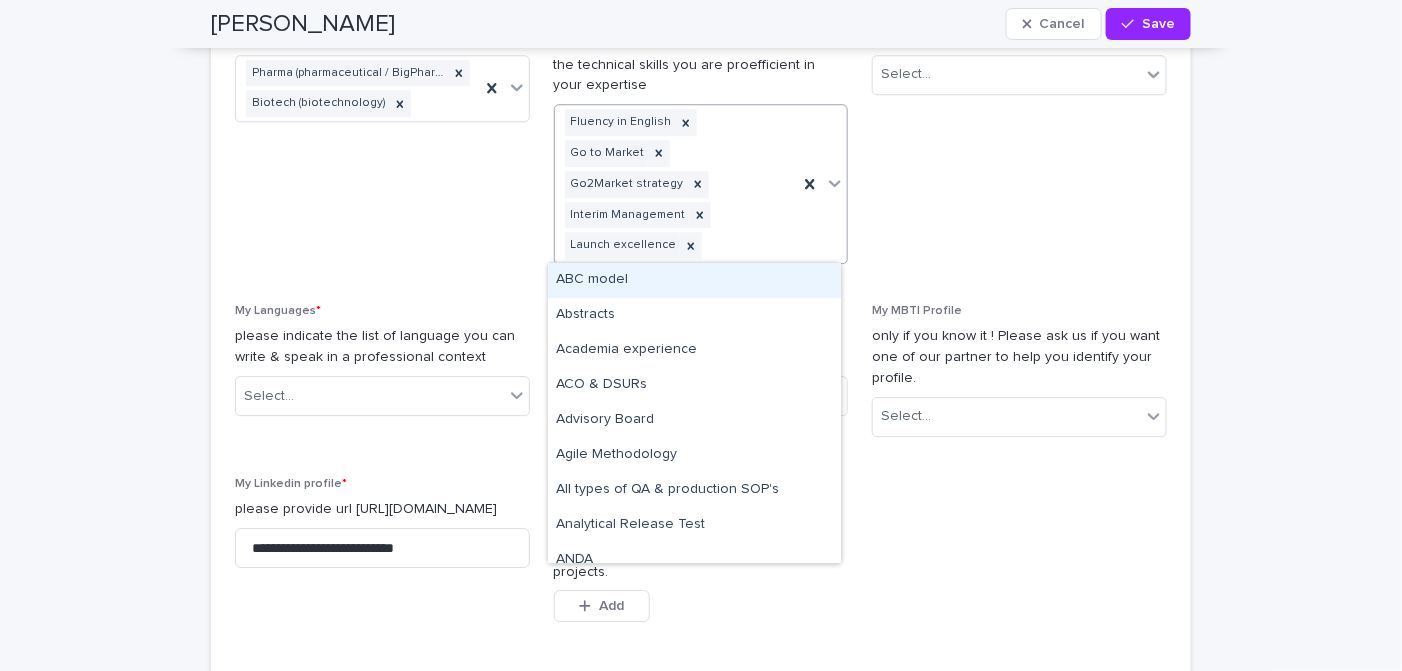 click 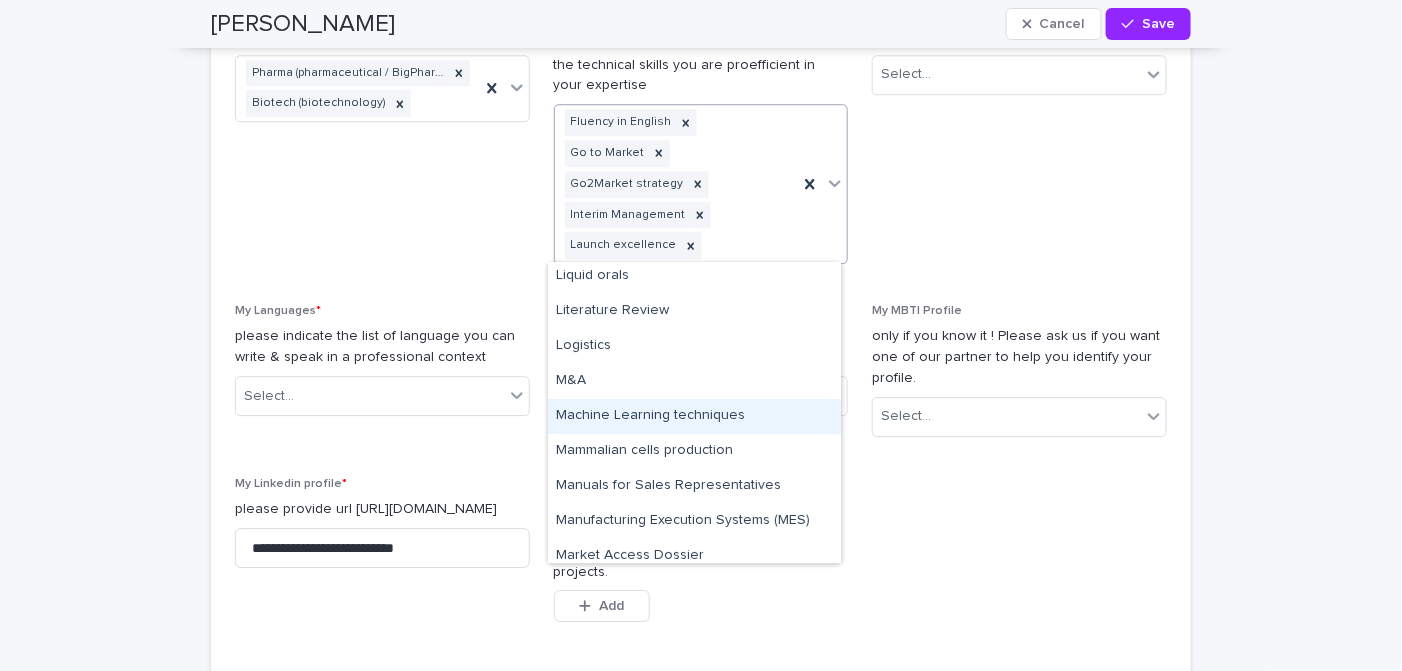 scroll, scrollTop: 4499, scrollLeft: 0, axis: vertical 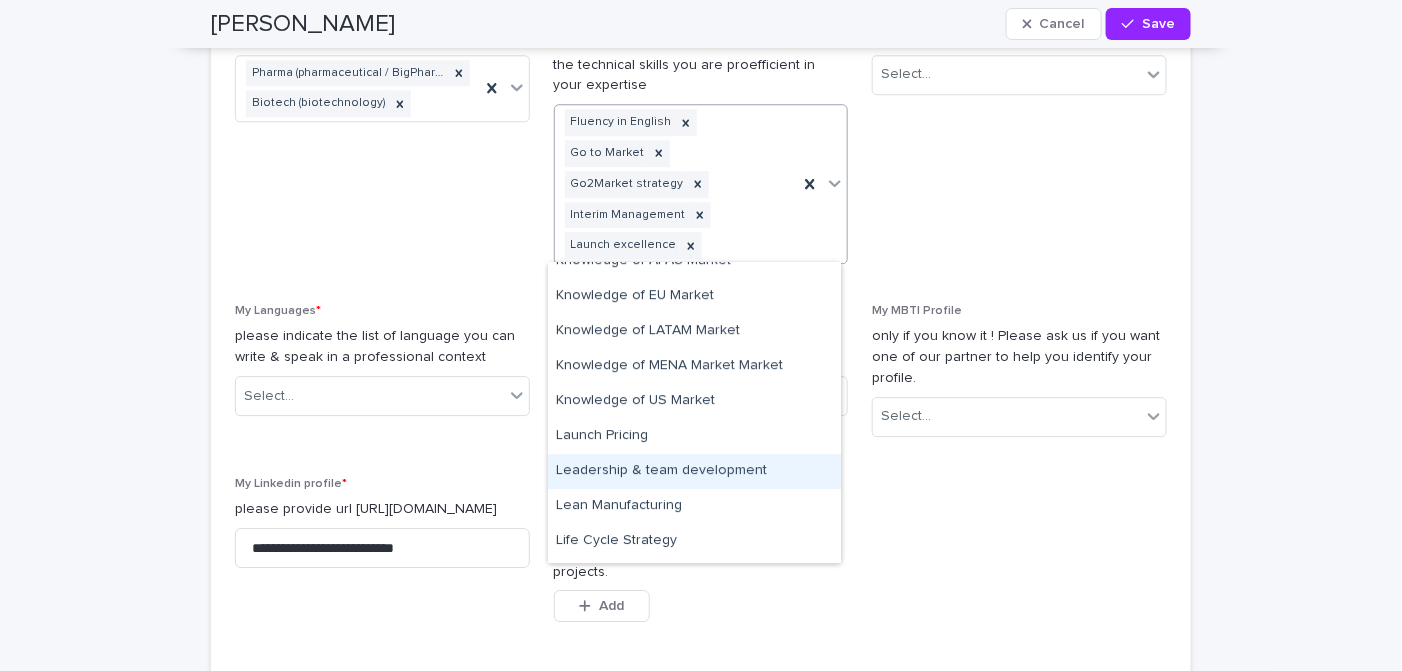 click on "Leadership & team development" at bounding box center [694, 471] 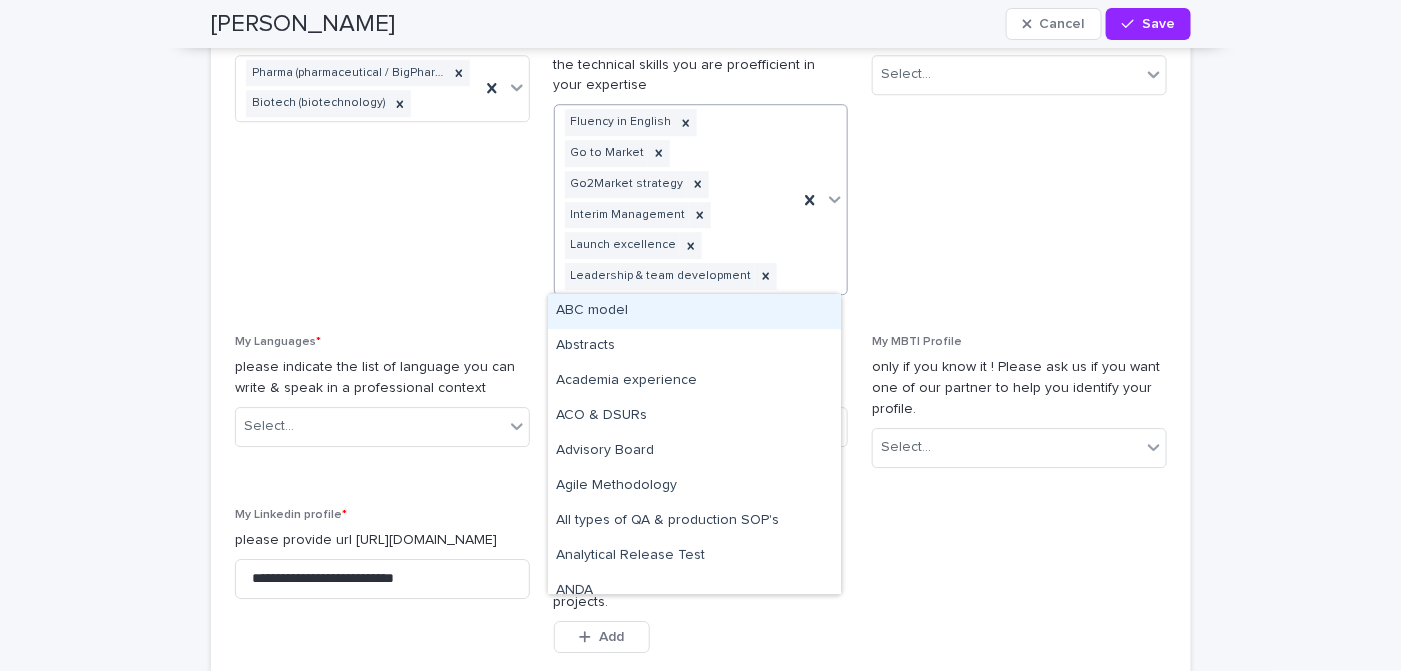 click 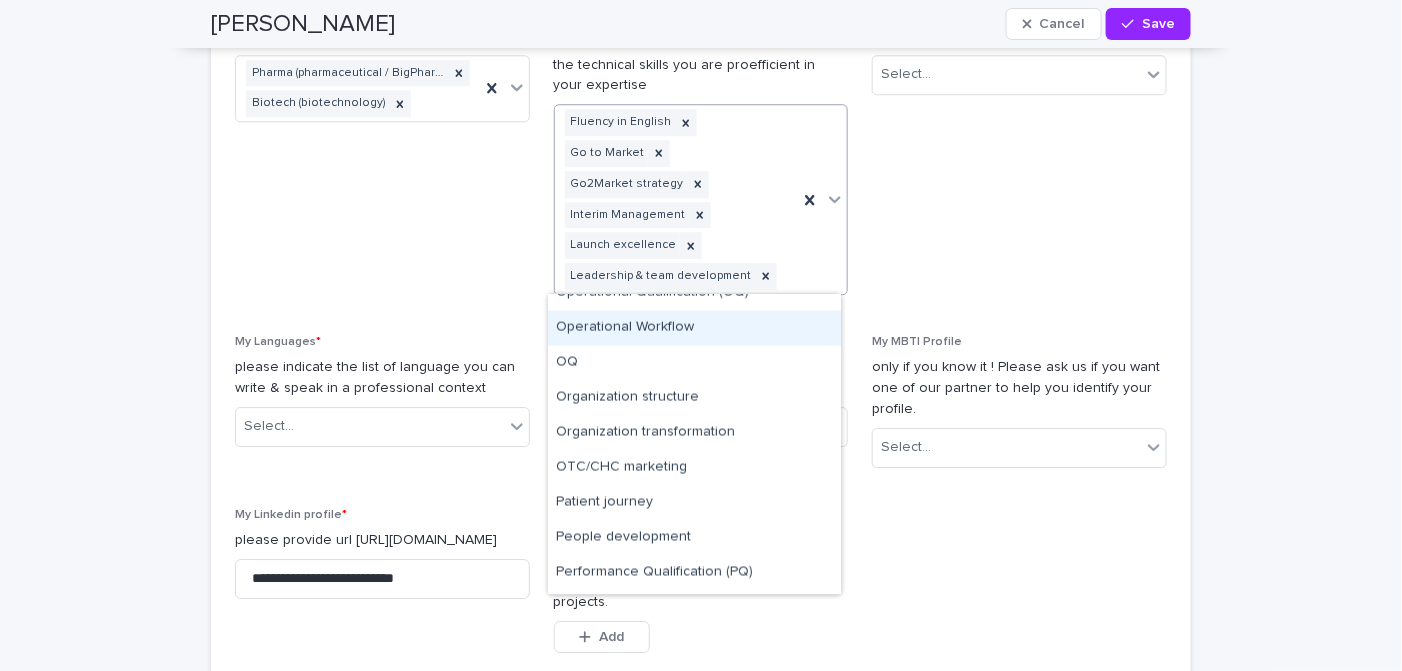 scroll, scrollTop: 5999, scrollLeft: 0, axis: vertical 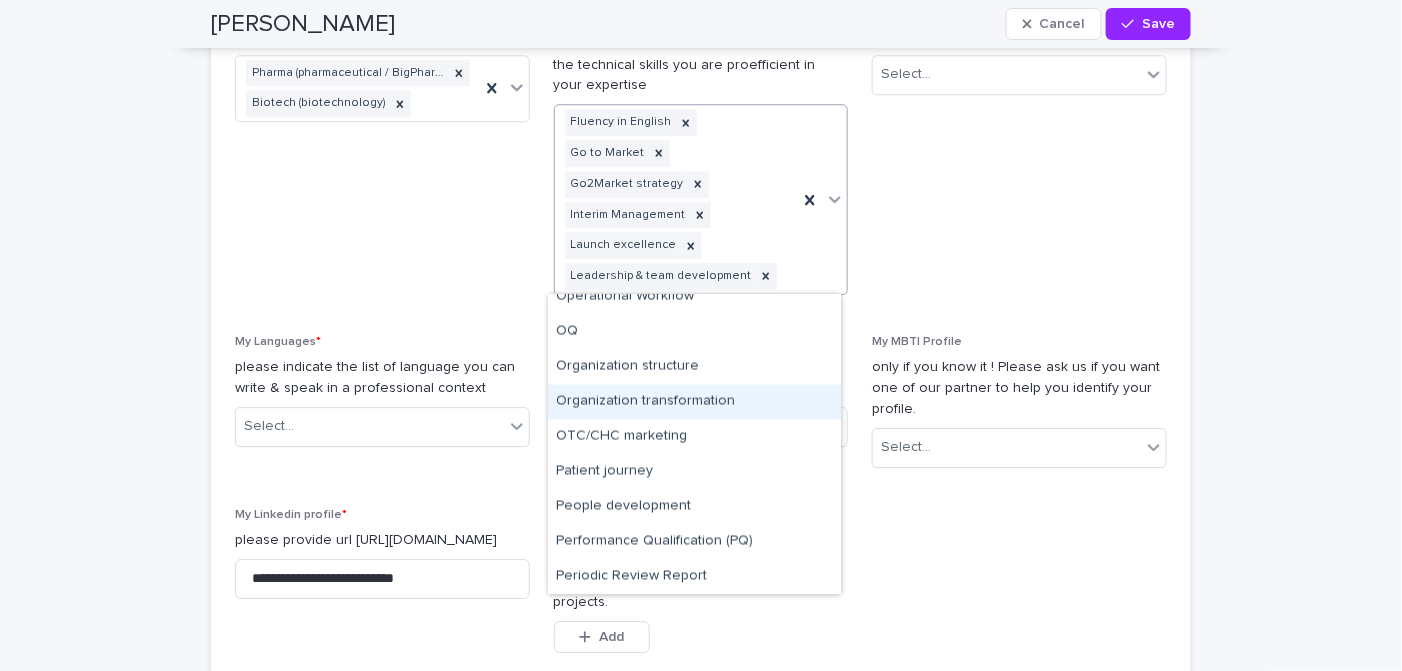 click on "Organization transformation" at bounding box center (694, 402) 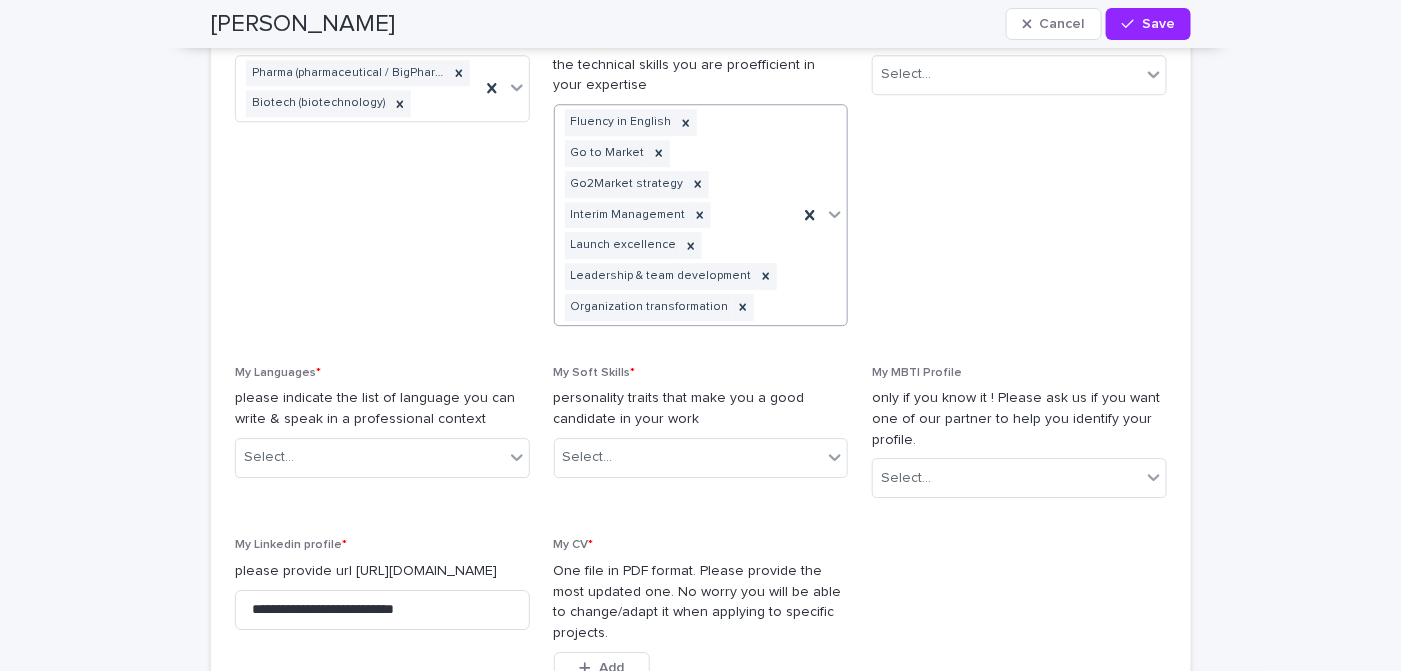 click 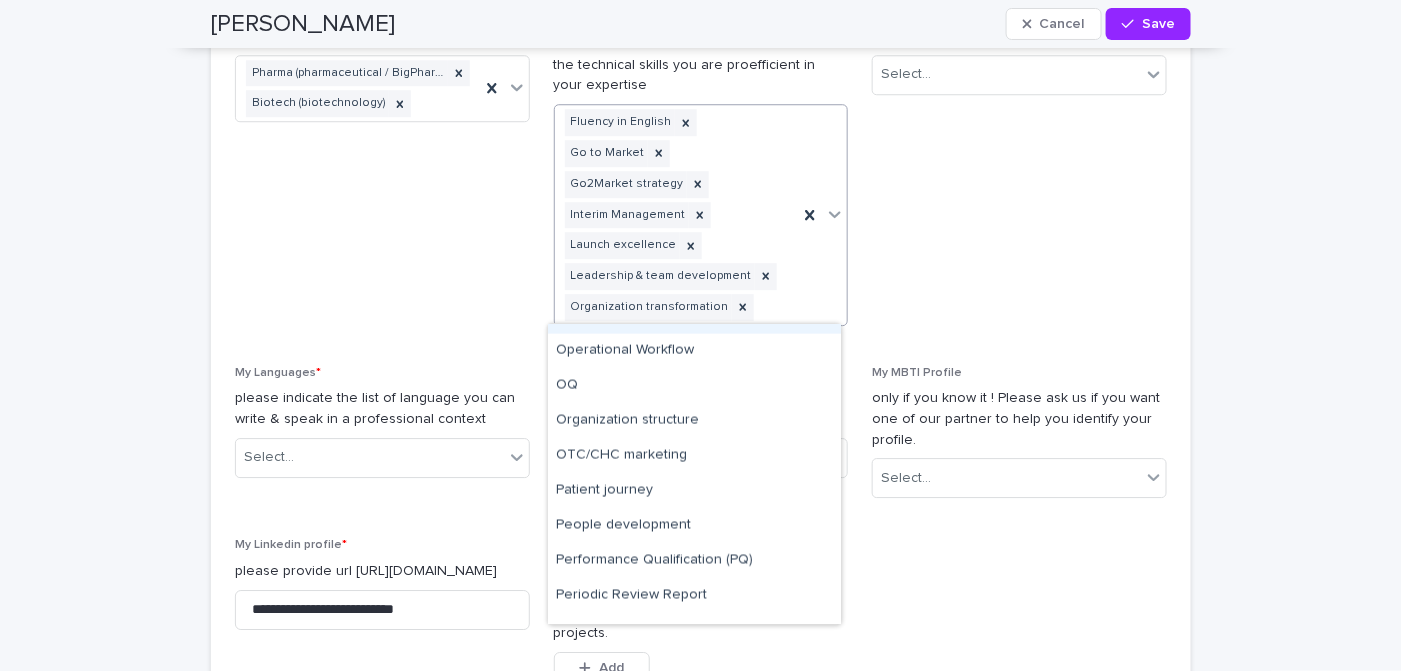 scroll, scrollTop: 5999, scrollLeft: 0, axis: vertical 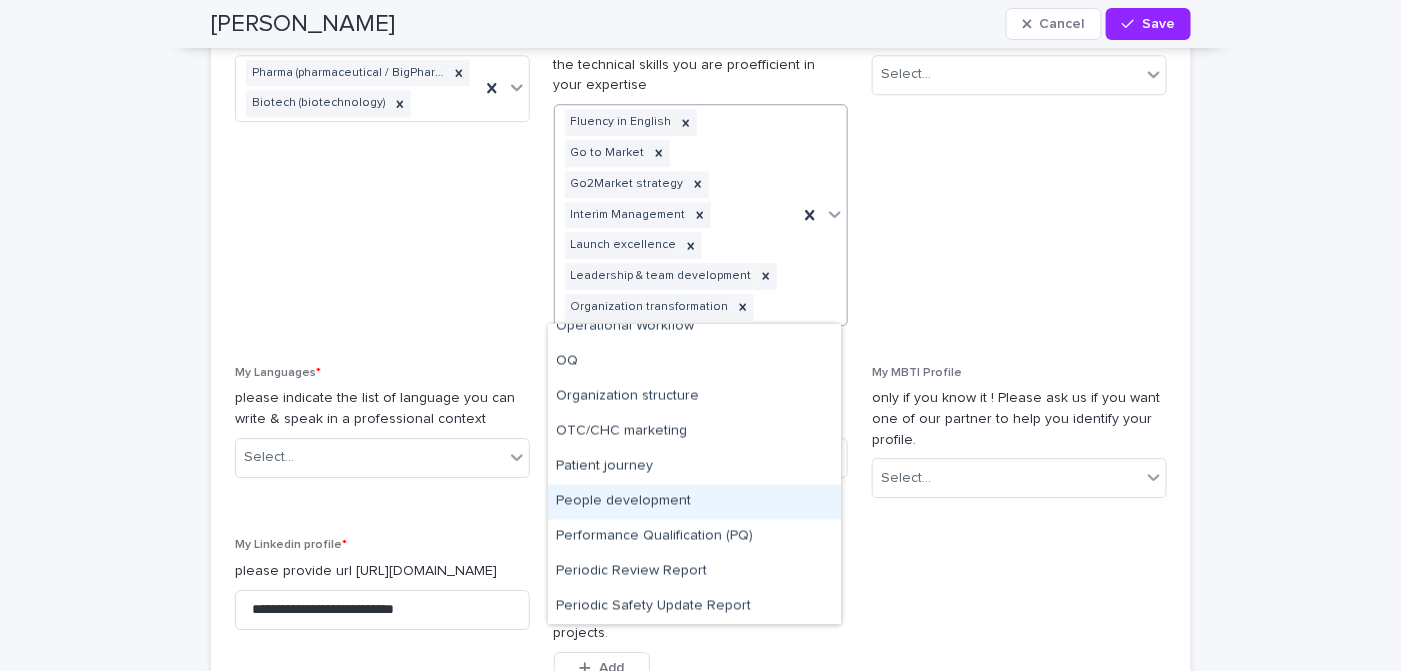 click on "People development" at bounding box center (694, 502) 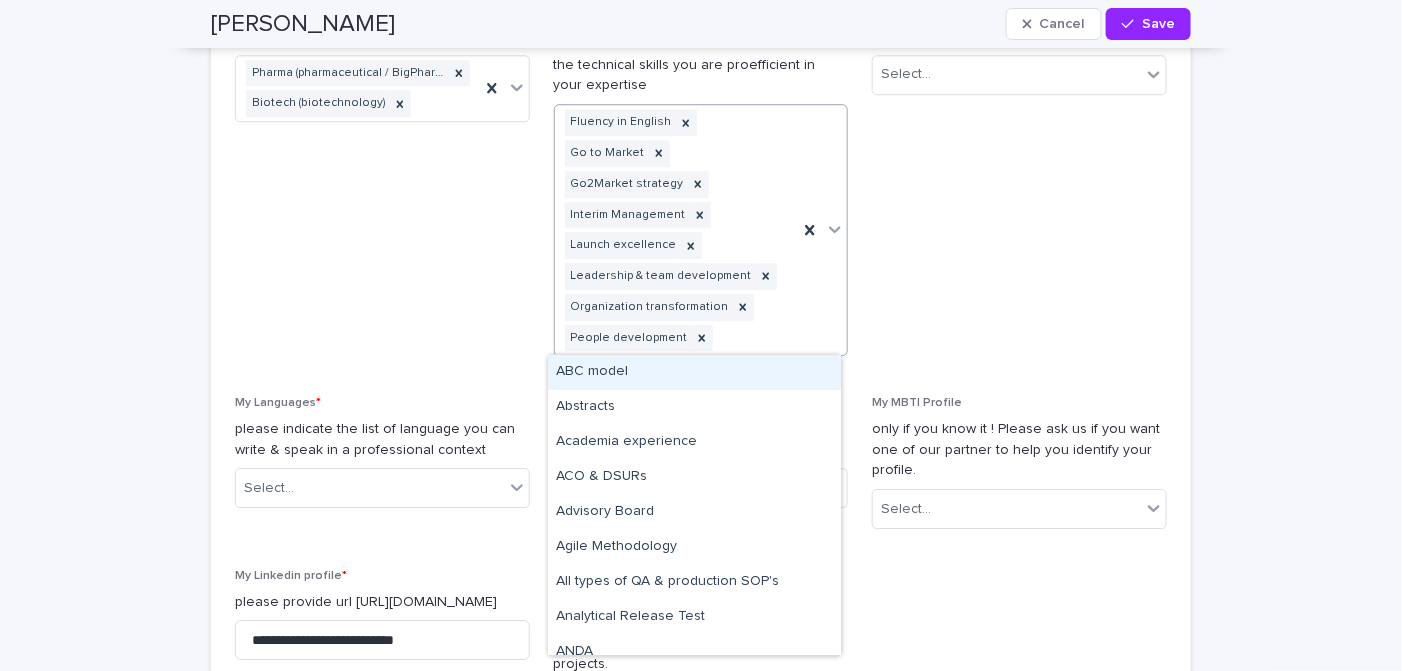 click 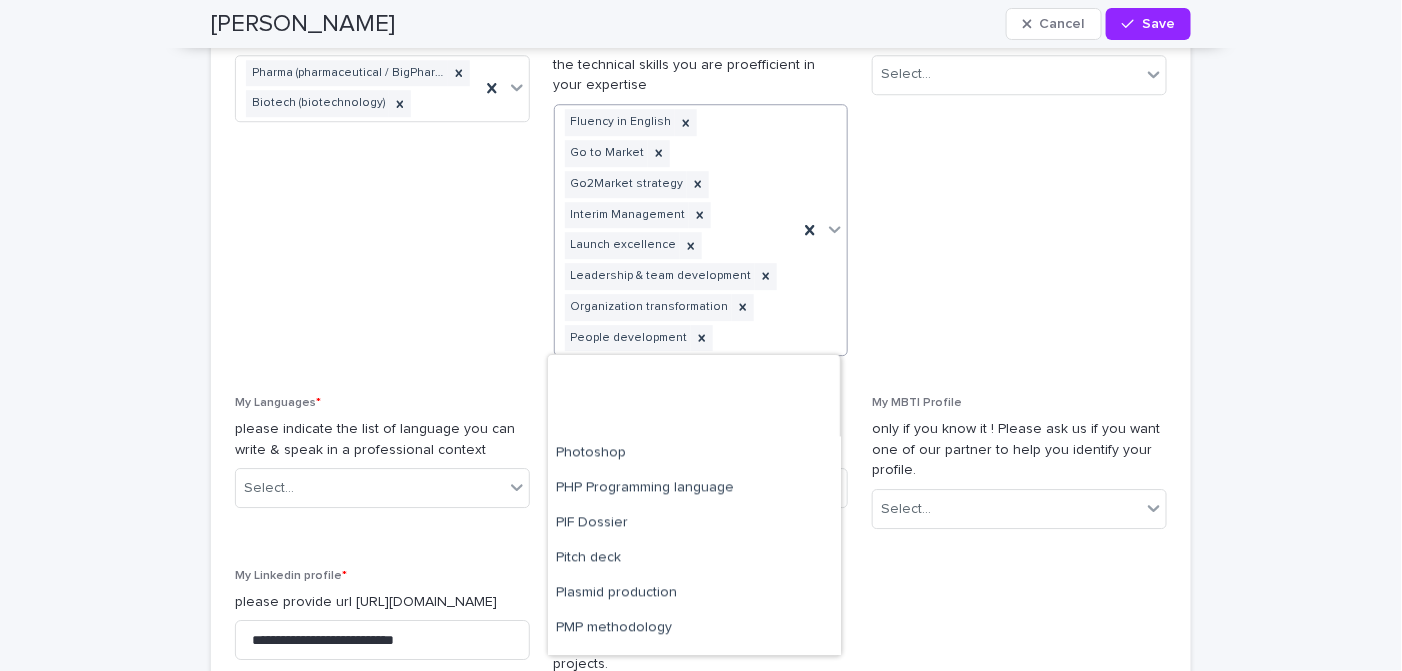 scroll, scrollTop: 6600, scrollLeft: 0, axis: vertical 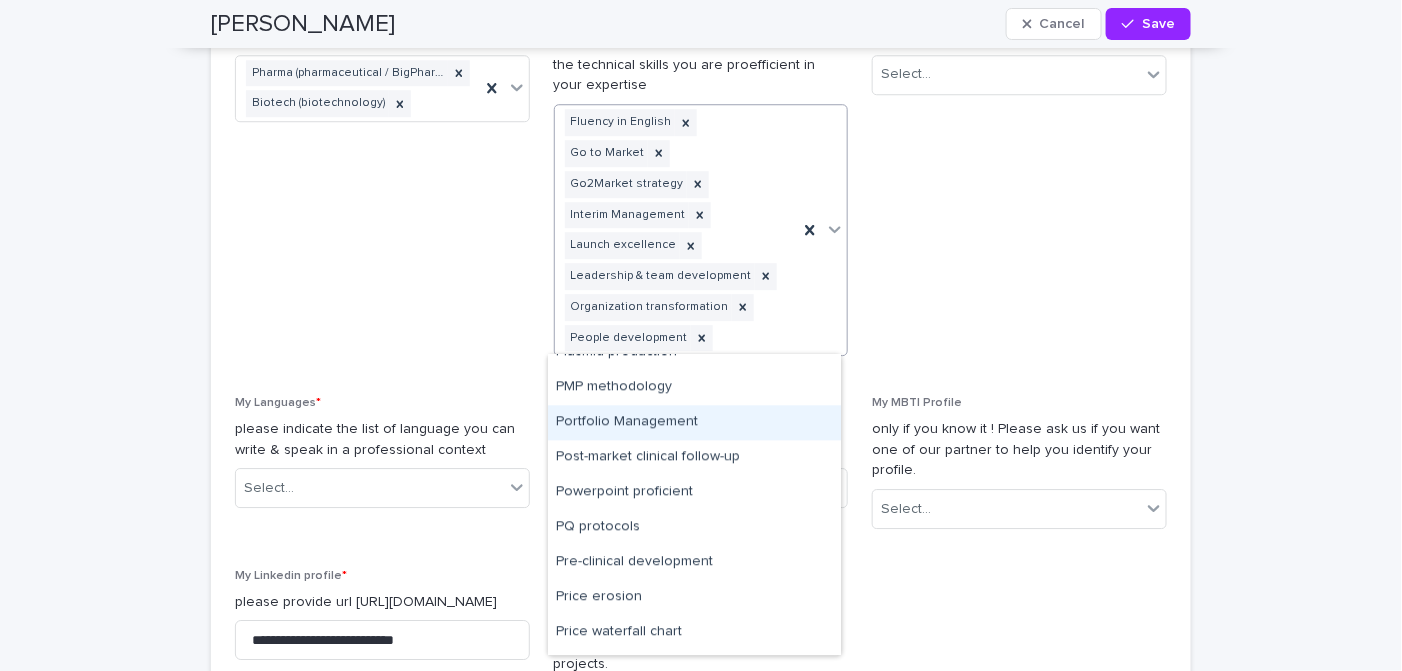 click on "Portfolio Management" at bounding box center [694, 422] 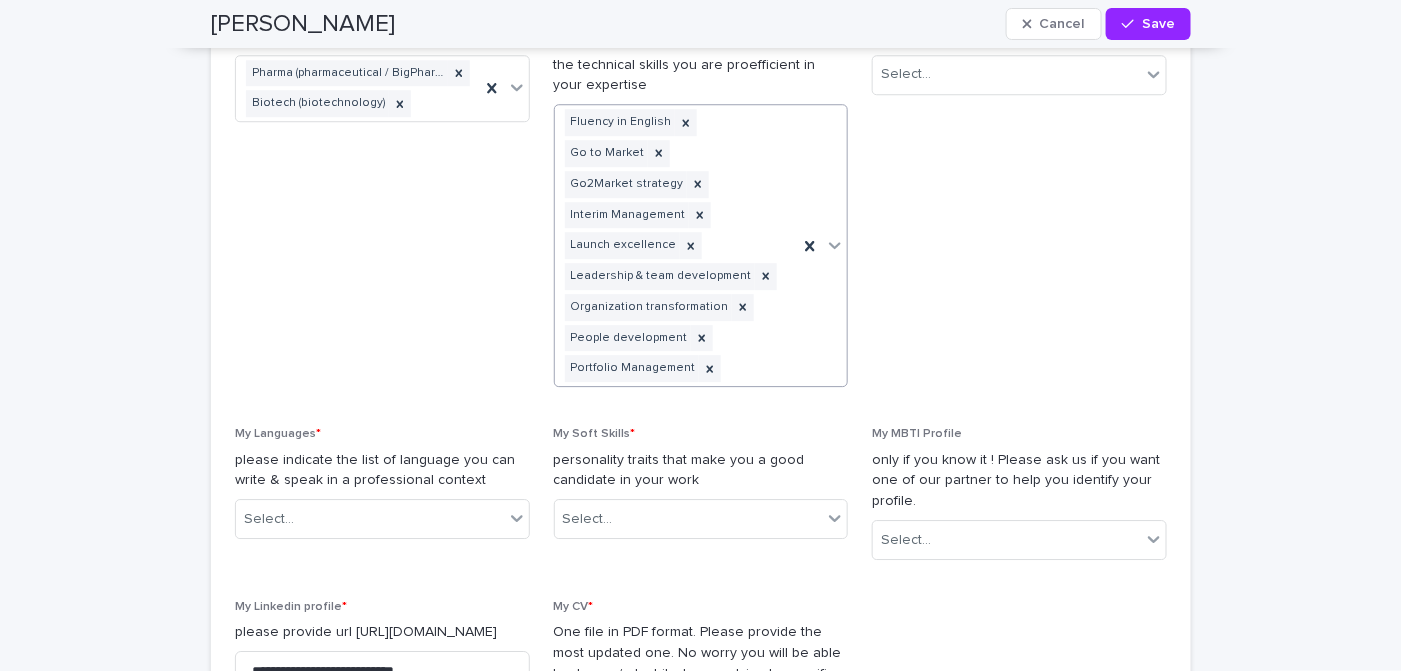 click 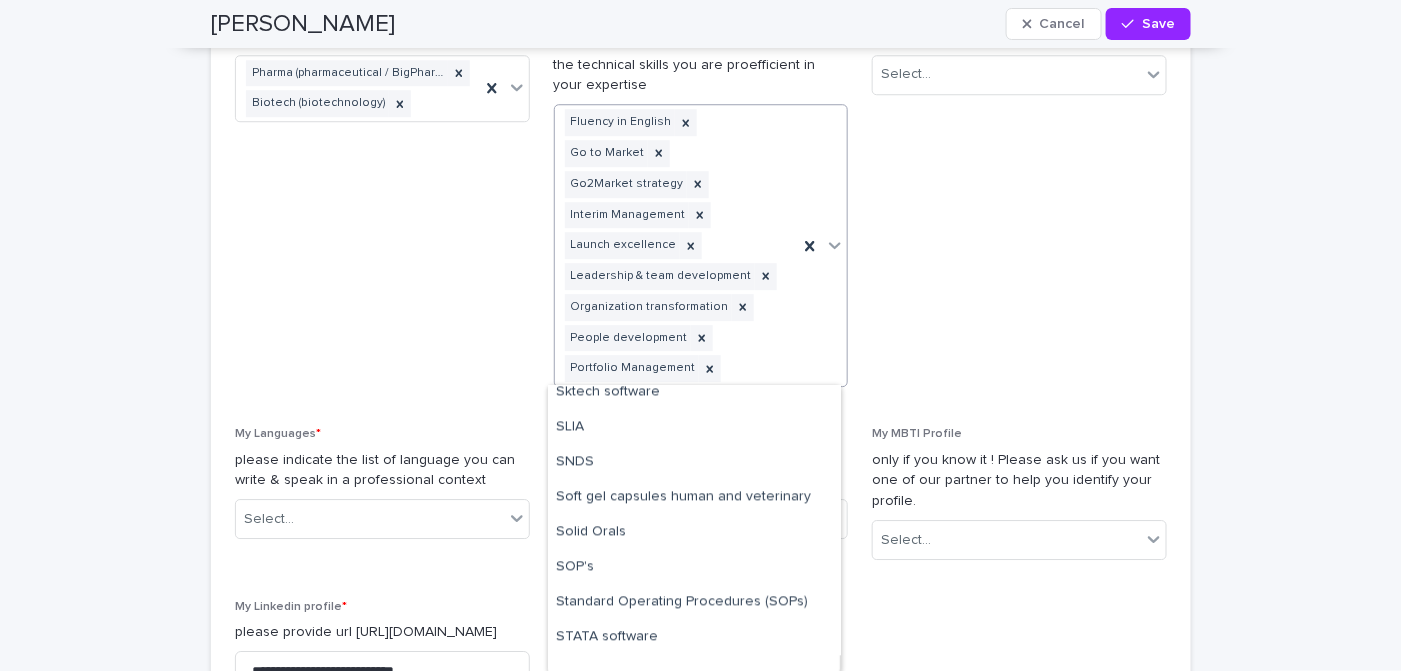 scroll, scrollTop: 8723, scrollLeft: 0, axis: vertical 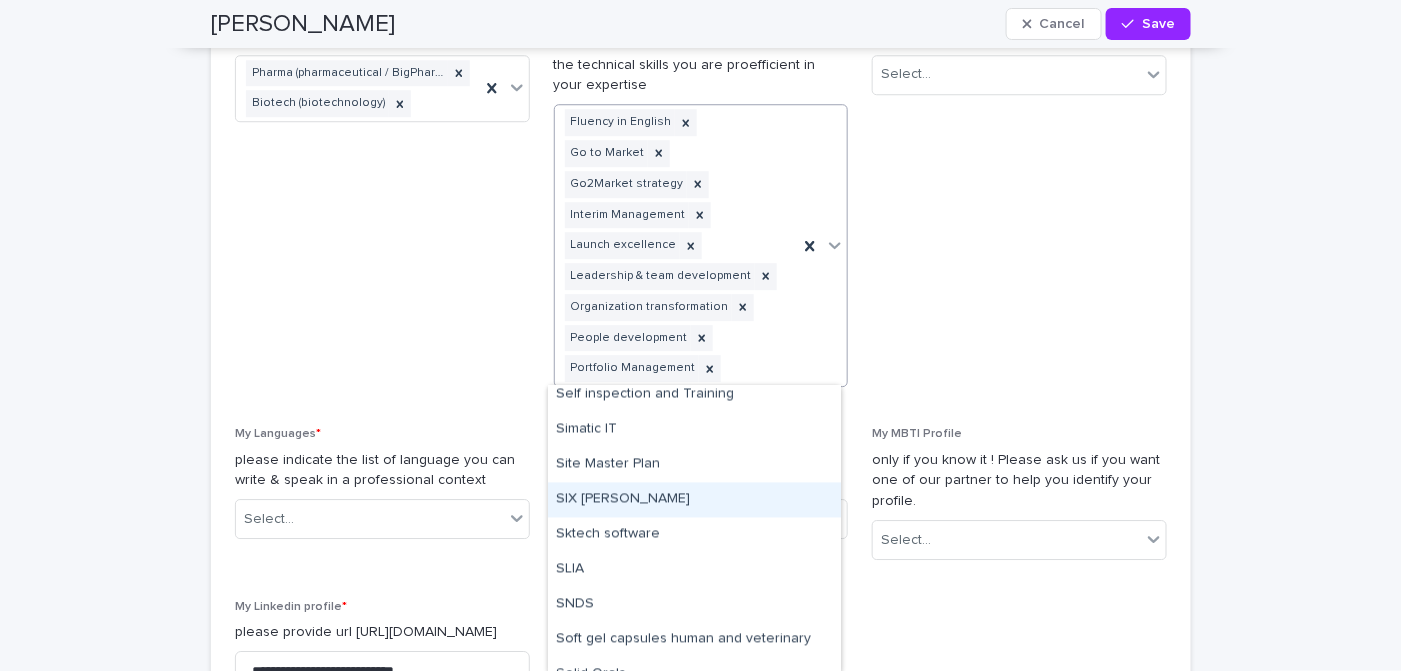 click on "My Seniority Level * Select..." at bounding box center (1019, 217) 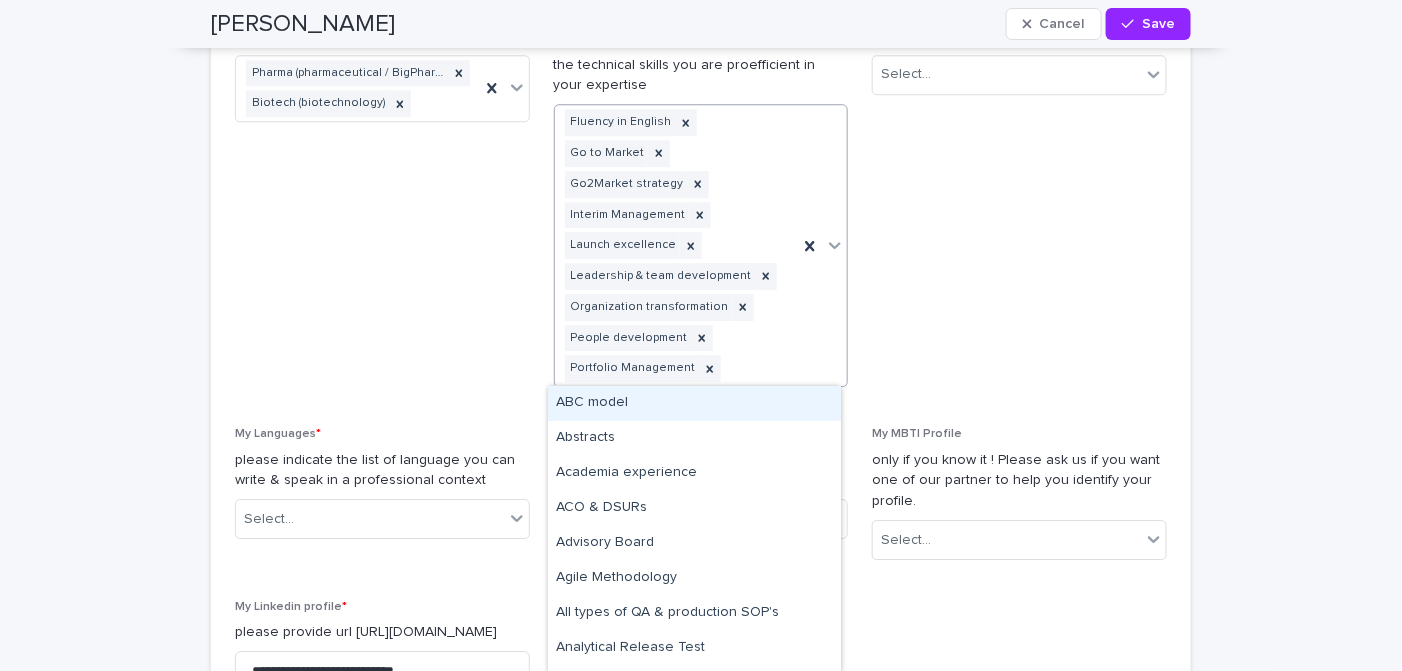 drag, startPoint x: 622, startPoint y: 336, endPoint x: 594, endPoint y: 102, distance: 235.66927 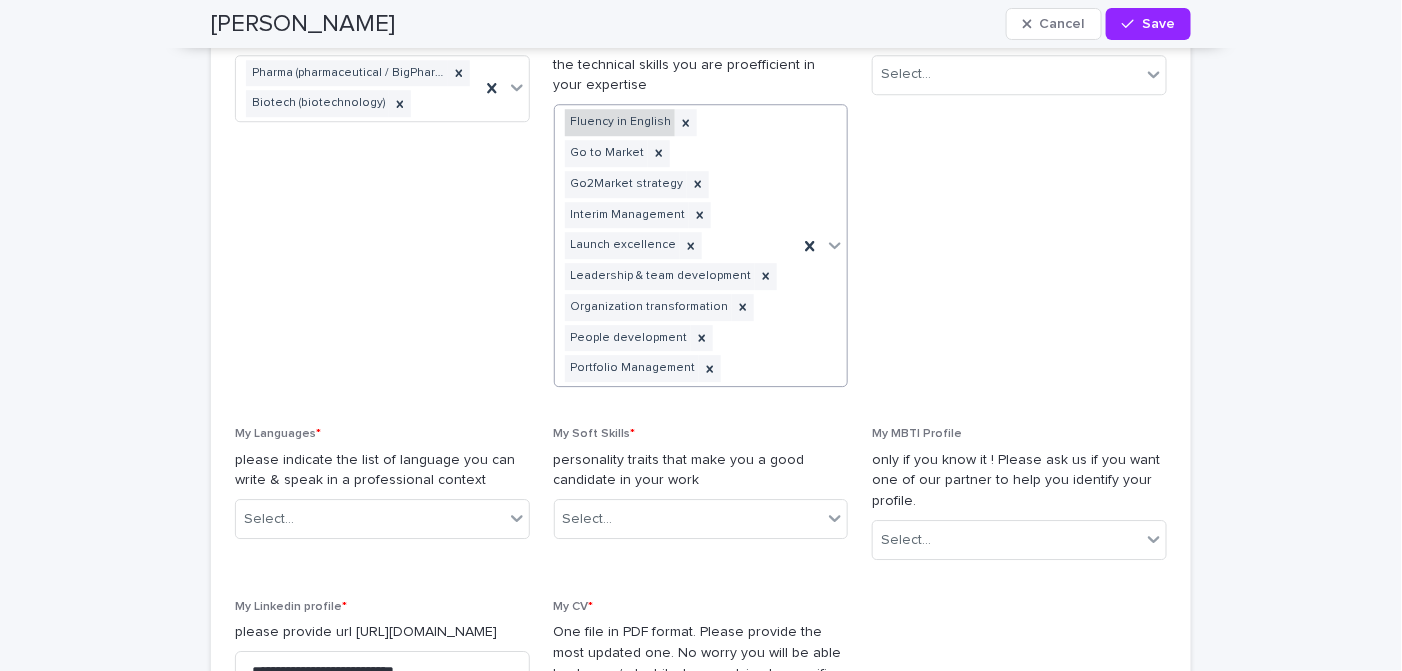 drag, startPoint x: 624, startPoint y: 365, endPoint x: 649, endPoint y: 123, distance: 243.2879 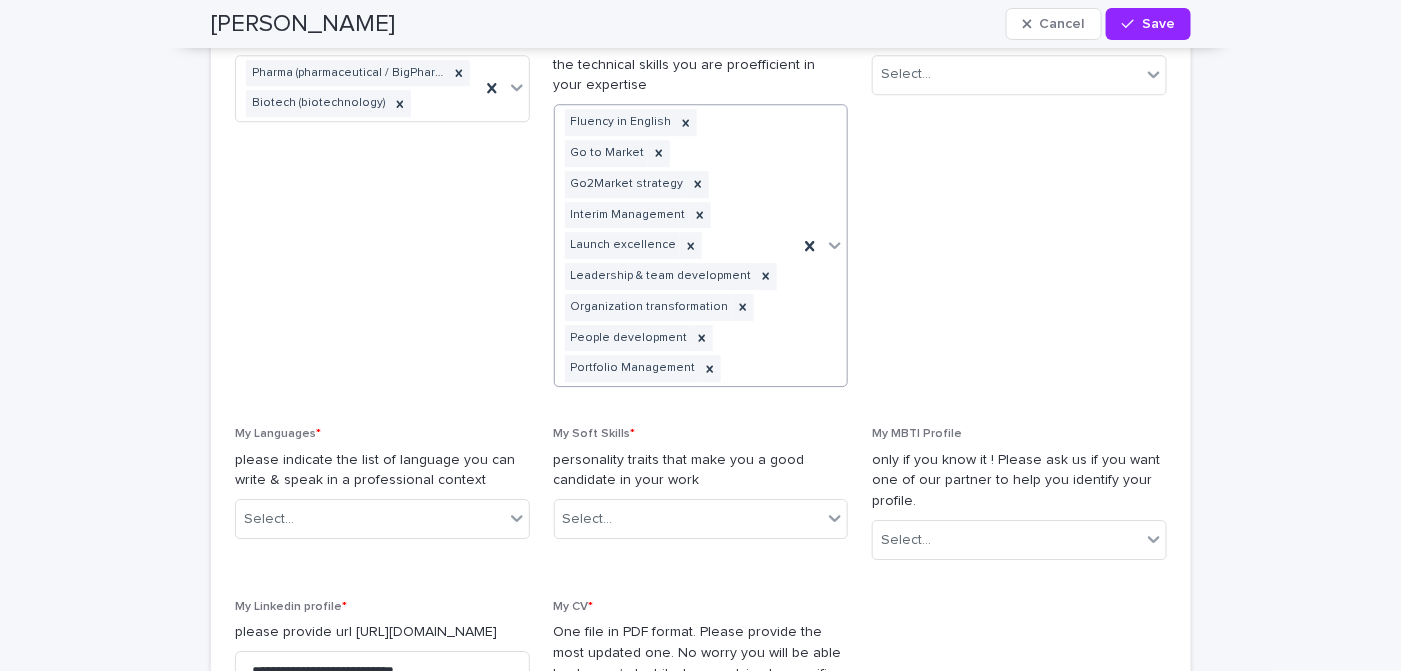 click on "My Seniority Level * Select..." at bounding box center (1019, 217) 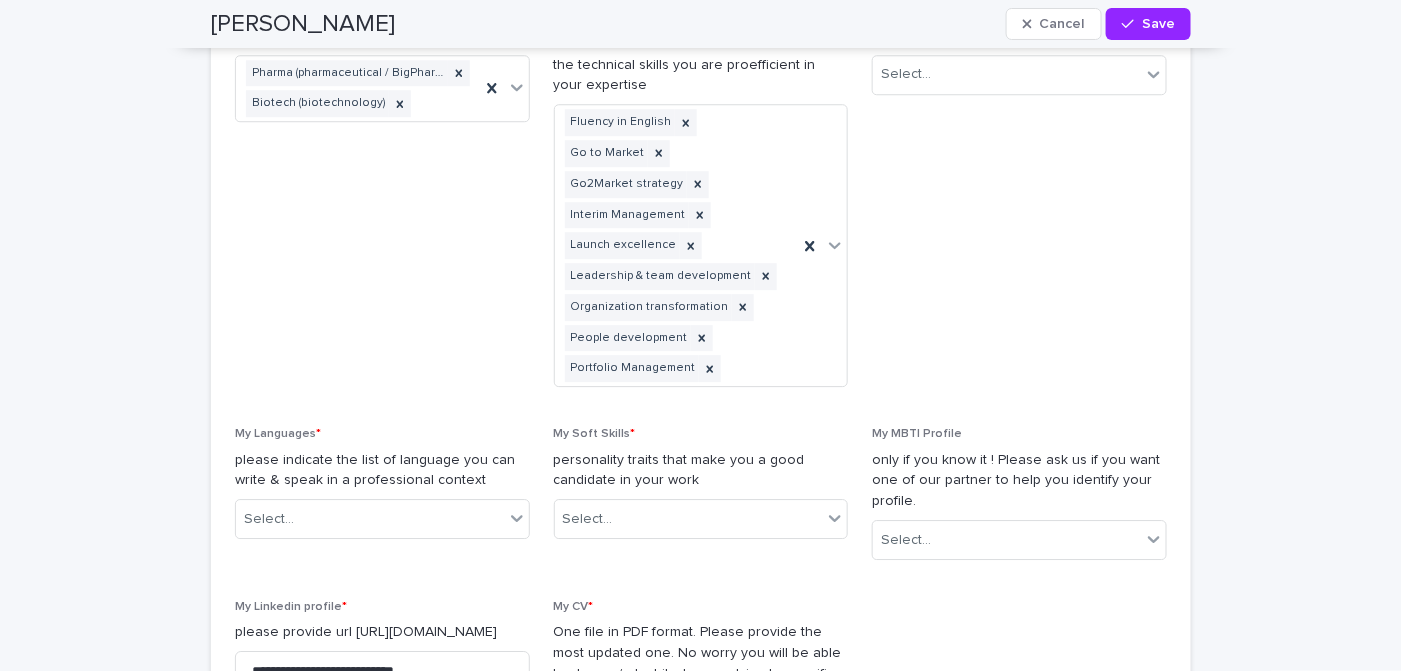 drag, startPoint x: 924, startPoint y: 268, endPoint x: 1273, endPoint y: 156, distance: 366.53104 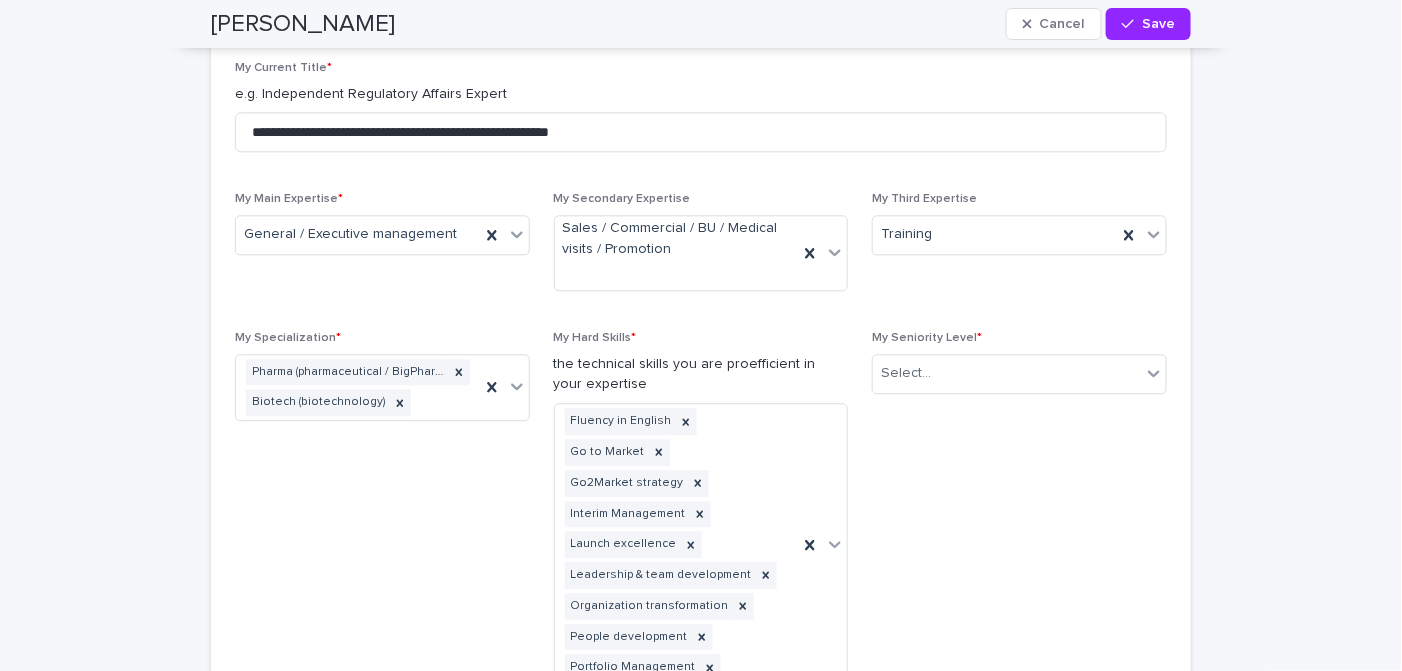 scroll, scrollTop: 1474, scrollLeft: 0, axis: vertical 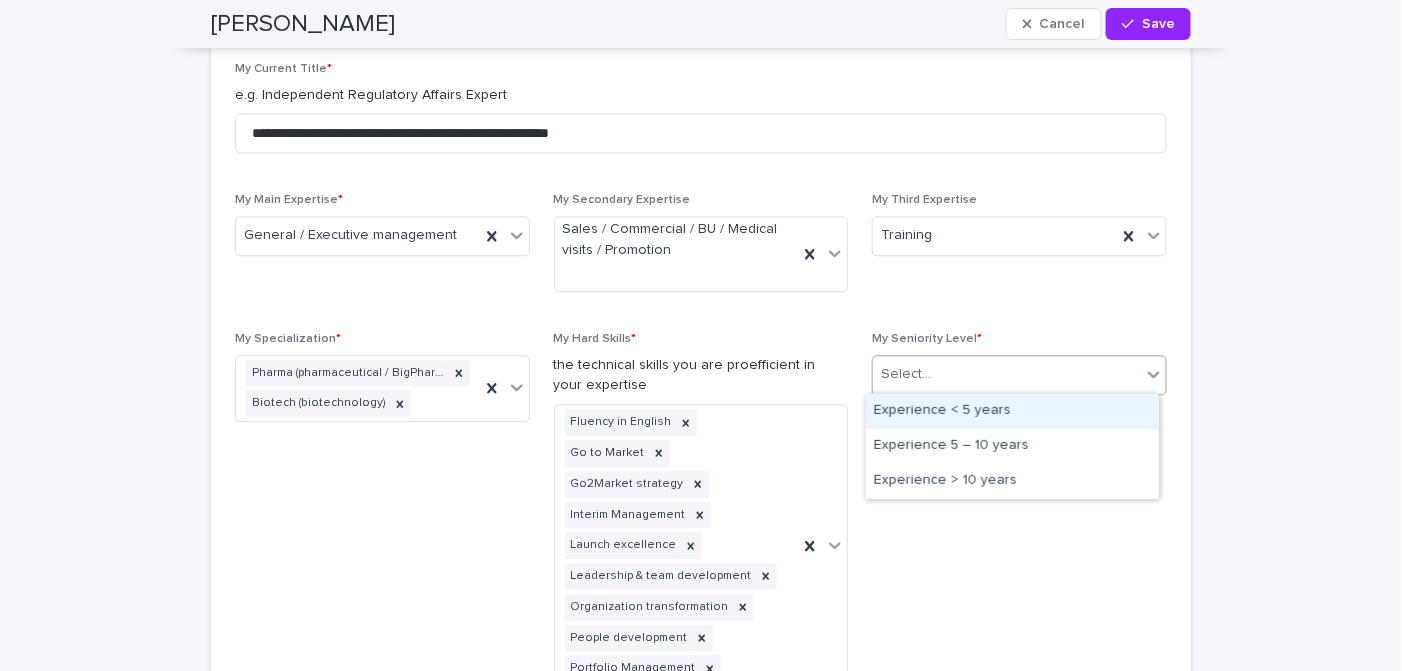 click 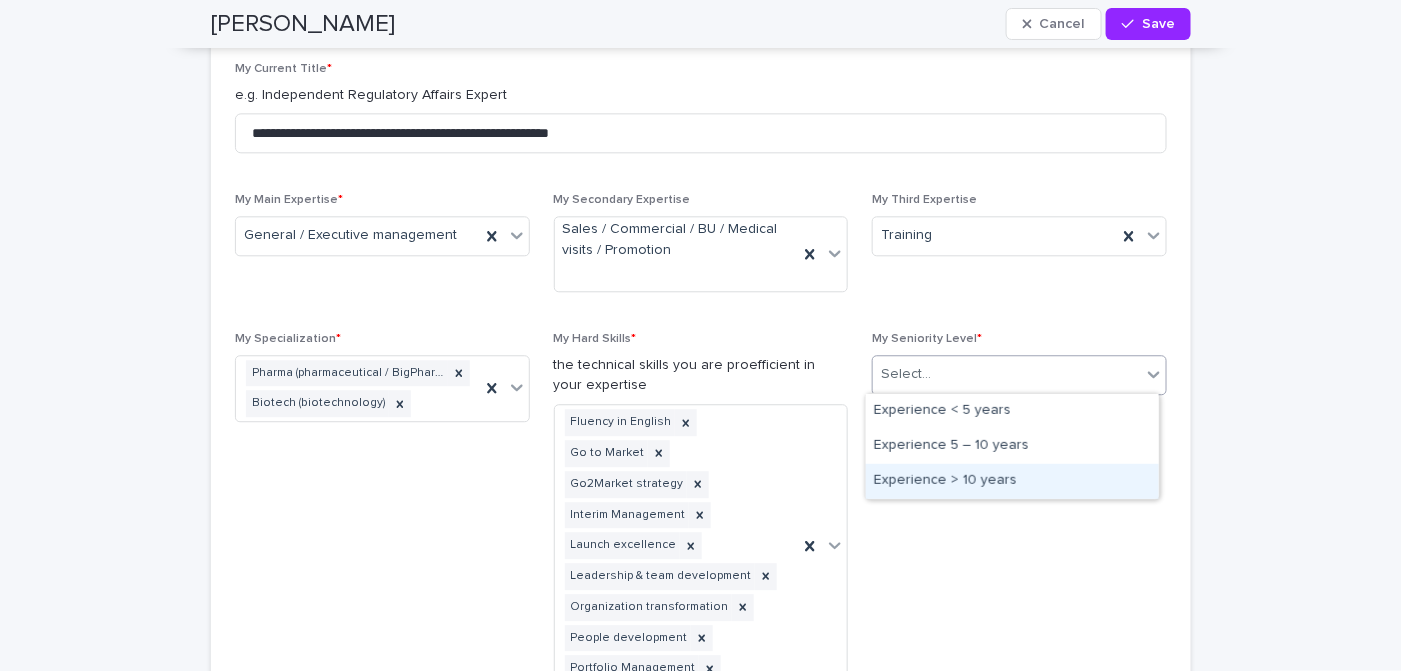 click on "Experience > 10 years" at bounding box center [1012, 481] 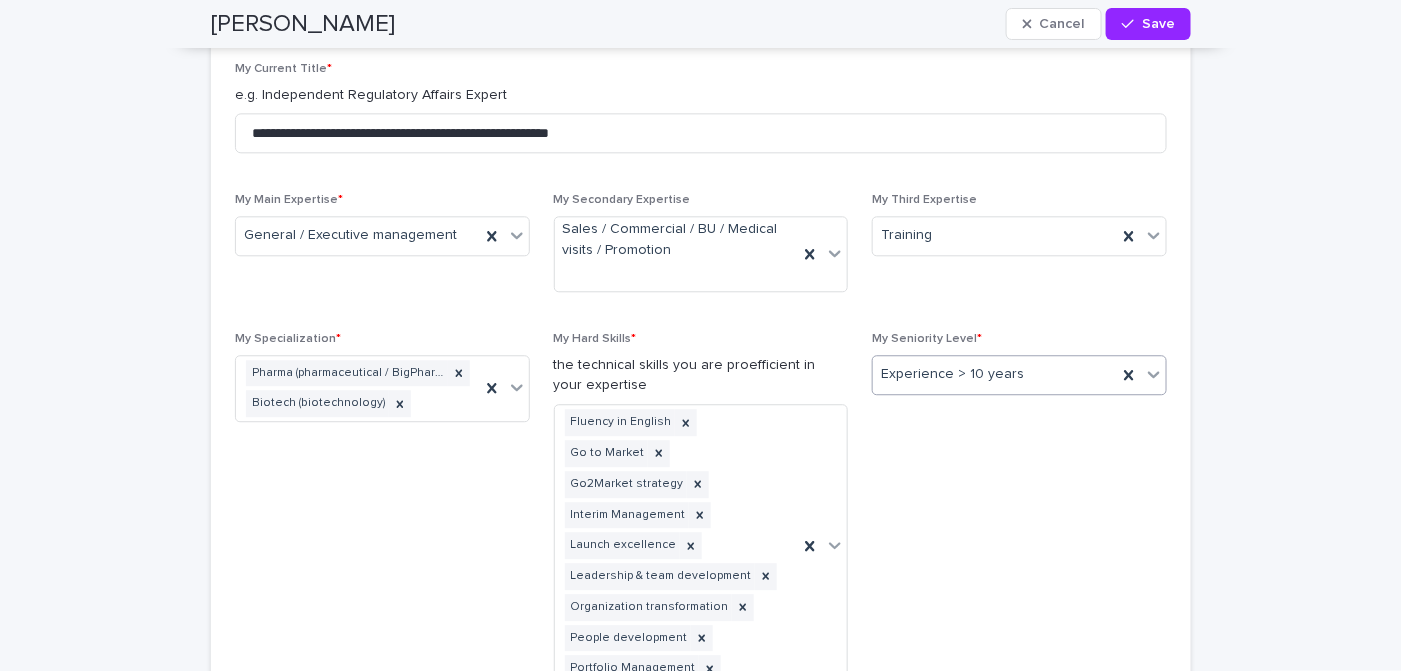 click on "Loading... Saving… Loading... Saving… Fabio Cancel Save Fabio Cancel Save Edits made Discard my changes Someone else just edited this record. Saving may overwrite their changes. Sorry, there was an error saving your record. Please try again. Please fill out the required fields below. Loading... Saving… Loading... Saving… Loading... Saving… My profile Loading... Saving… Please fully complete your profile to ensure a smooth process when onboarding future candidates.  Loading... Saving… Loading... Saving… My company Loading... Saving… Please complete basic information around your company. You will be asked to provide more detailed information around your company in the next page "My Company". These detailed information could be completed by your administrative colleague. Loading... Saving… Loading... Saving… Loading... Saving… Please give us the main contacts around you within your organization.  Loading... Saving… Loading... Saving… Loading... Saving… Loading... Saving… Saving…" at bounding box center [701, 3024] 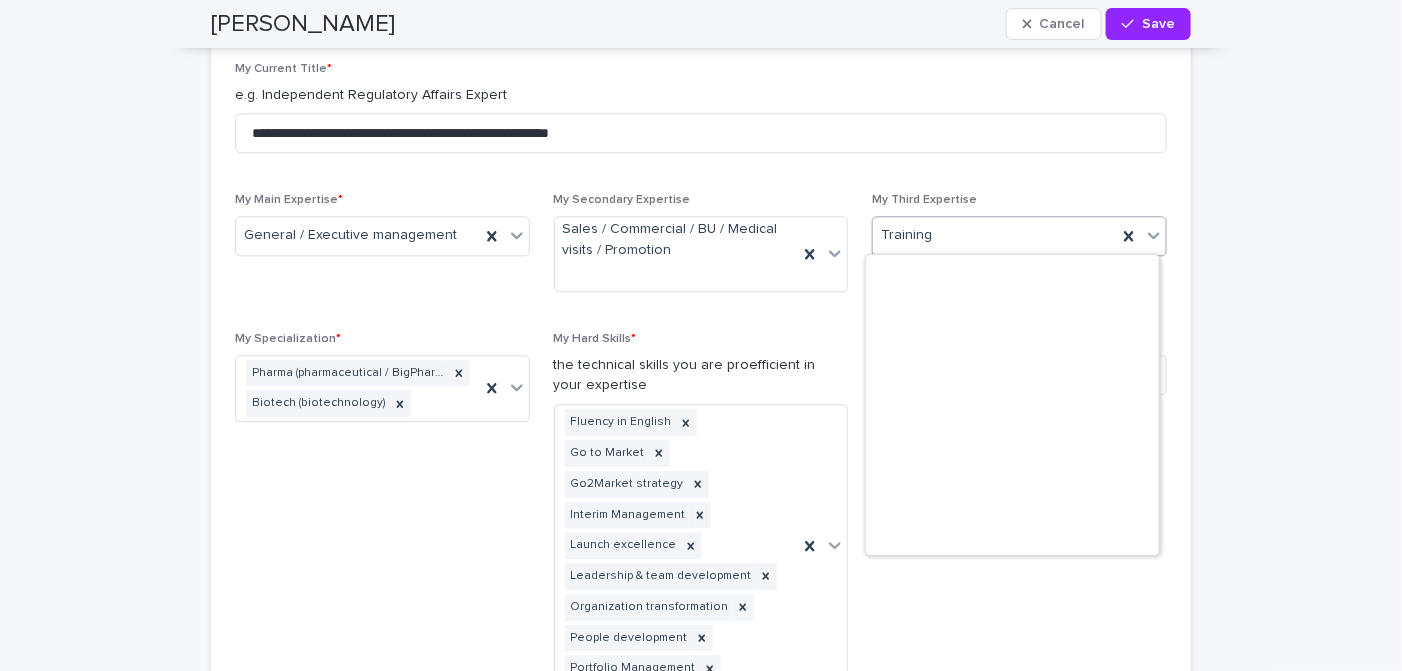 click 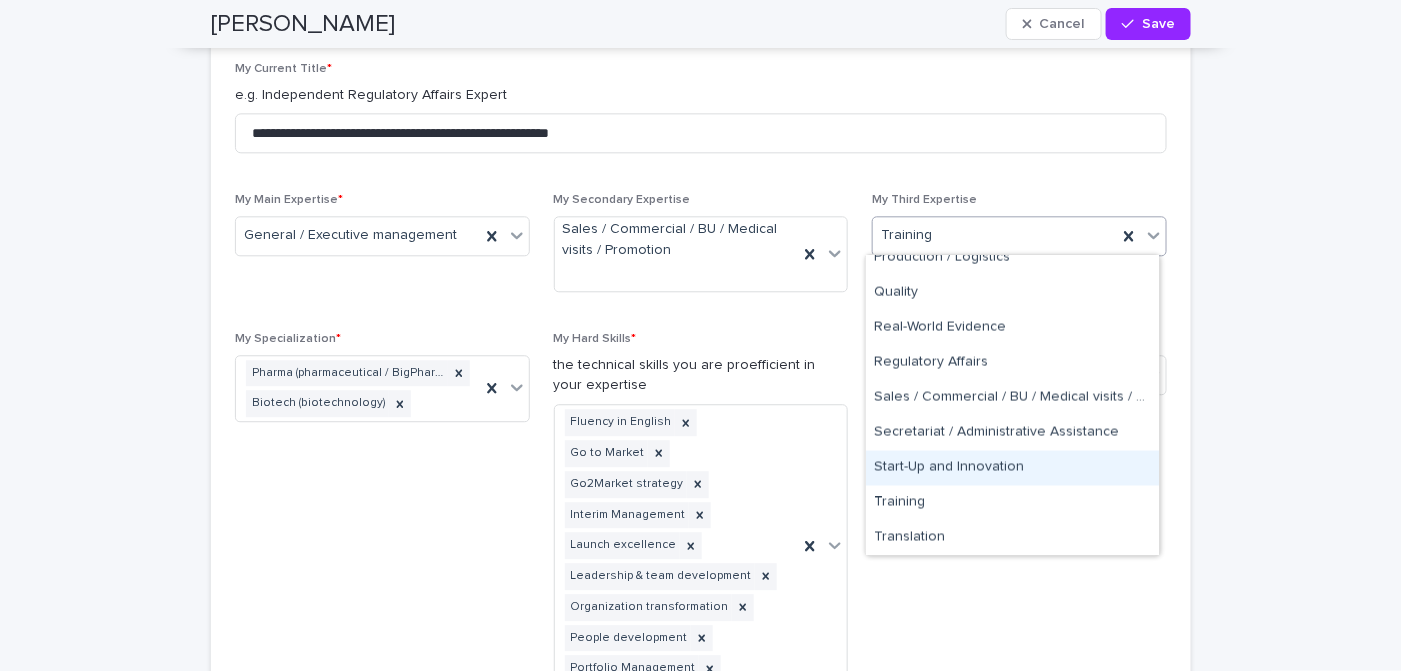 click on "Start-Up and Innovation" at bounding box center (1012, 468) 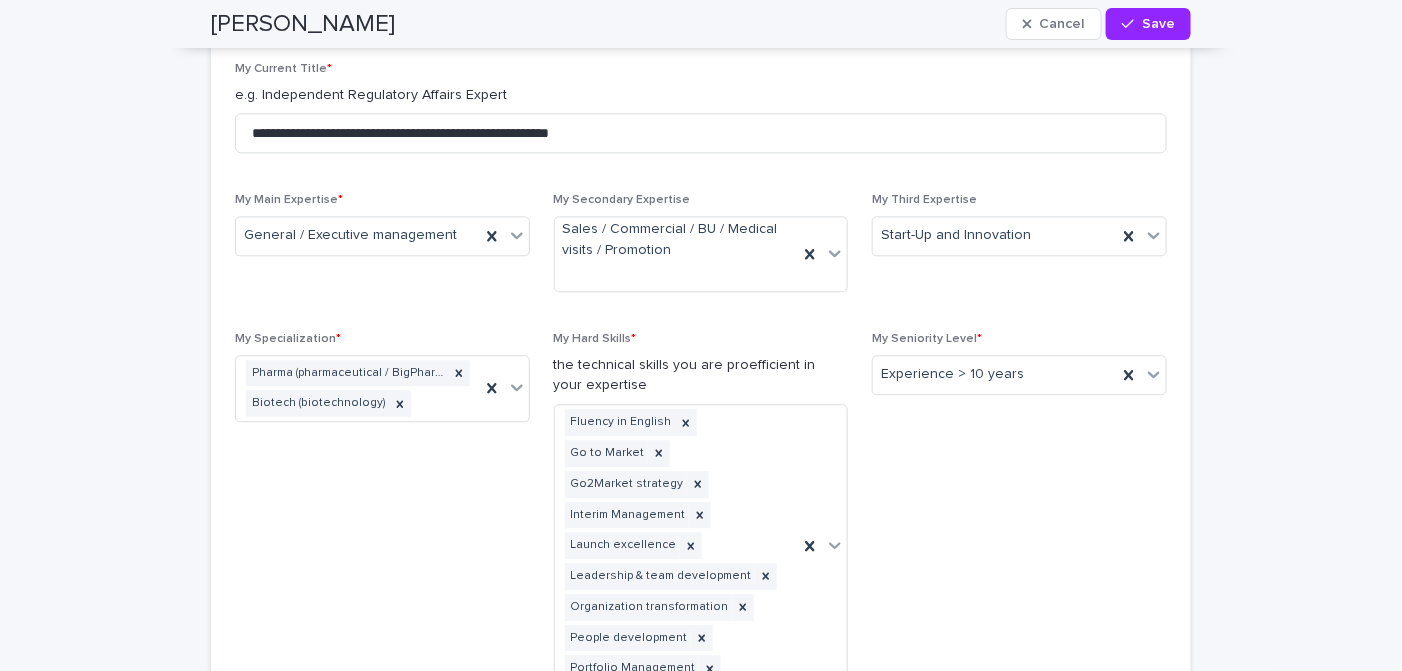 click on "Loading... Saving… Loading... Saving… Fabio Cancel Save Fabio Cancel Save Edits made Discard my changes Someone else just edited this record. Saving may overwrite their changes. Sorry, there was an error saving your record. Please try again. Please fill out the required fields below. Loading... Saving… Loading... Saving… Loading... Saving… My profile Loading... Saving… Please fully complete your profile to ensure a smooth process when onboarding future candidates.  Loading... Saving… Loading... Saving… My company Loading... Saving… Please complete basic information around your company. You will be asked to provide more detailed information around your company in the next page "My Company". These detailed information could be completed by your administrative colleague. Loading... Saving… Loading... Saving… Loading... Saving… Please give us the main contacts around you within your organization.  Loading... Saving… Loading... Saving… Loading... Saving… Loading... Saving… Saving…" at bounding box center (701, 3024) 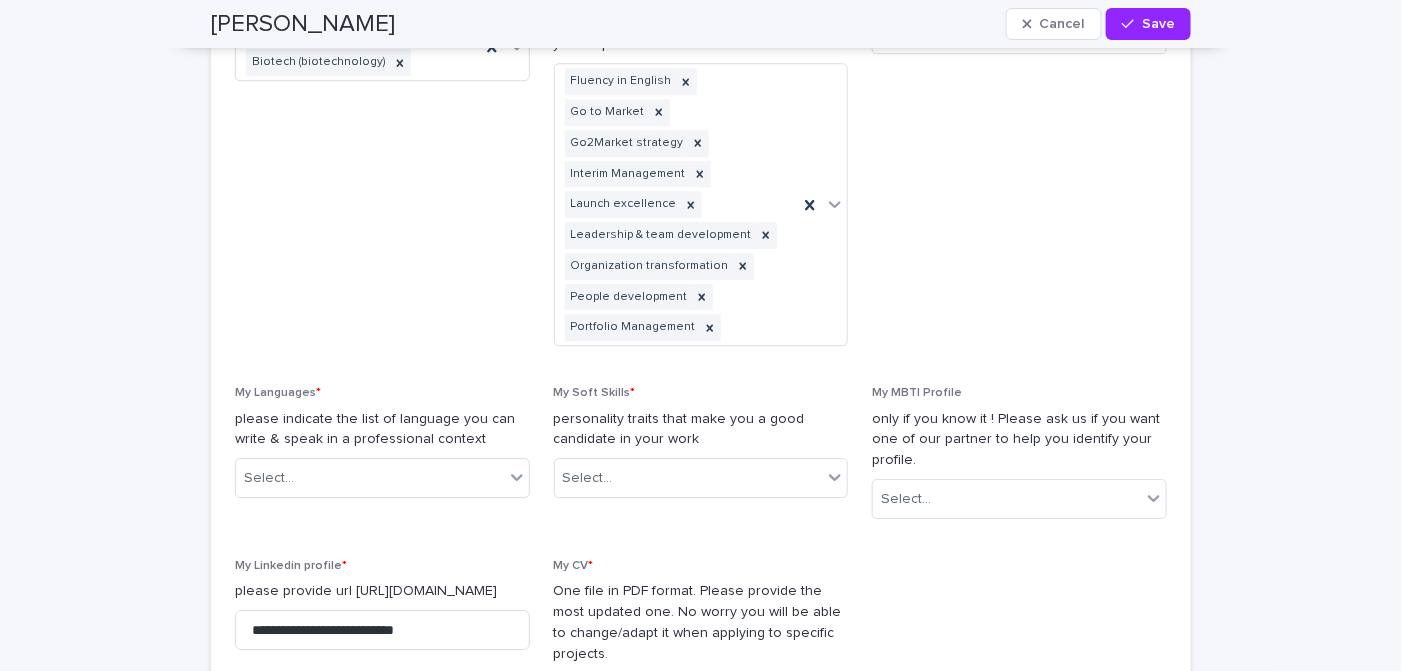 scroll, scrollTop: 1874, scrollLeft: 0, axis: vertical 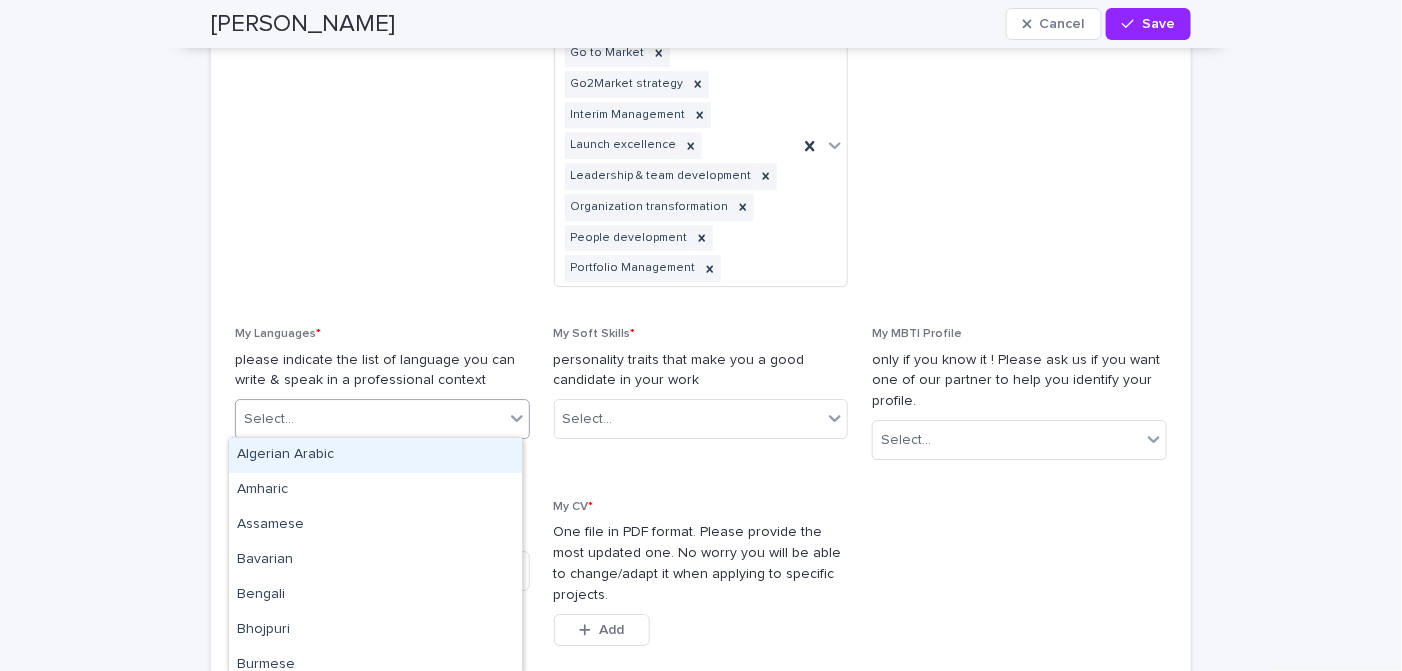 click 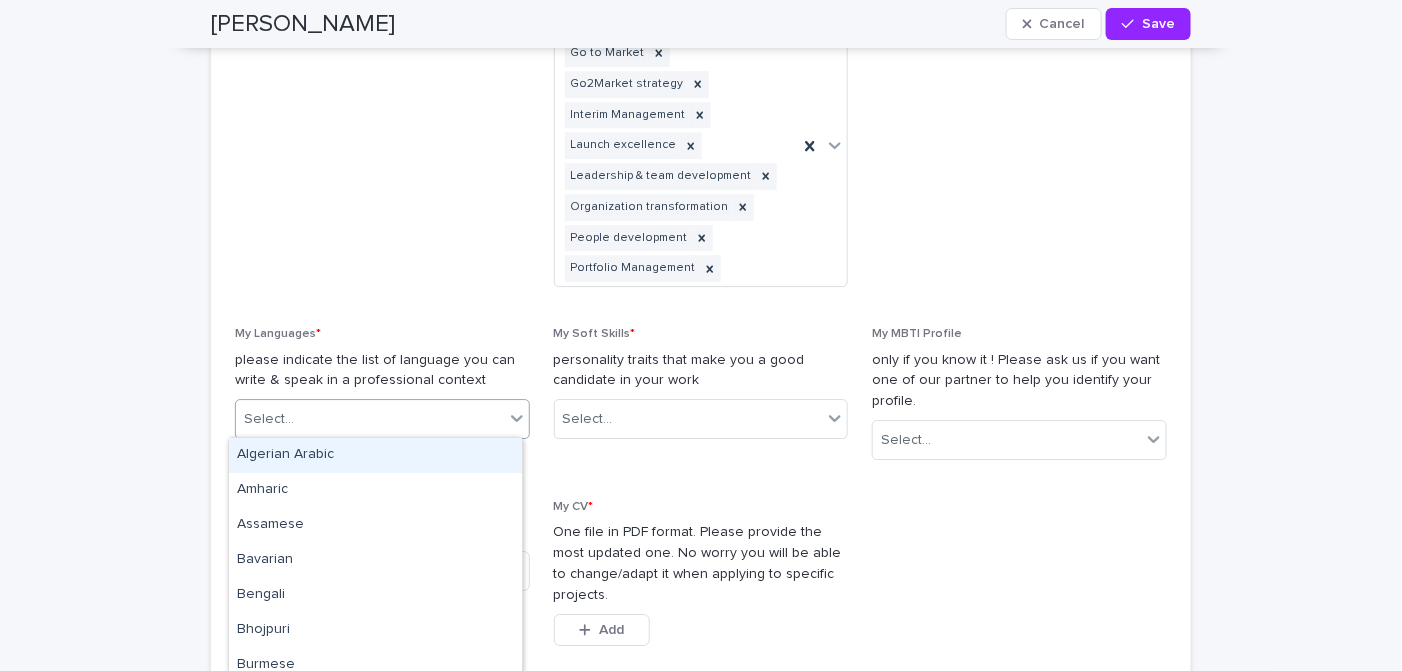 type on "*" 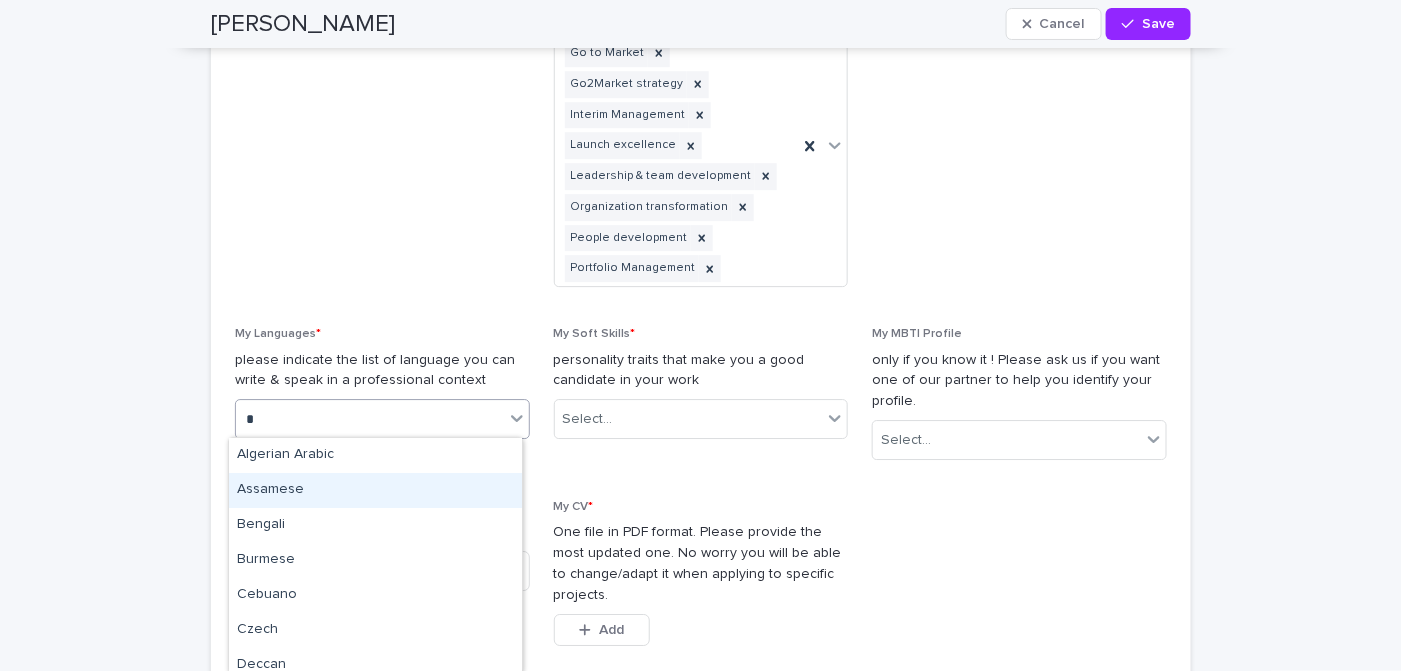 scroll, scrollTop: 300, scrollLeft: 0, axis: vertical 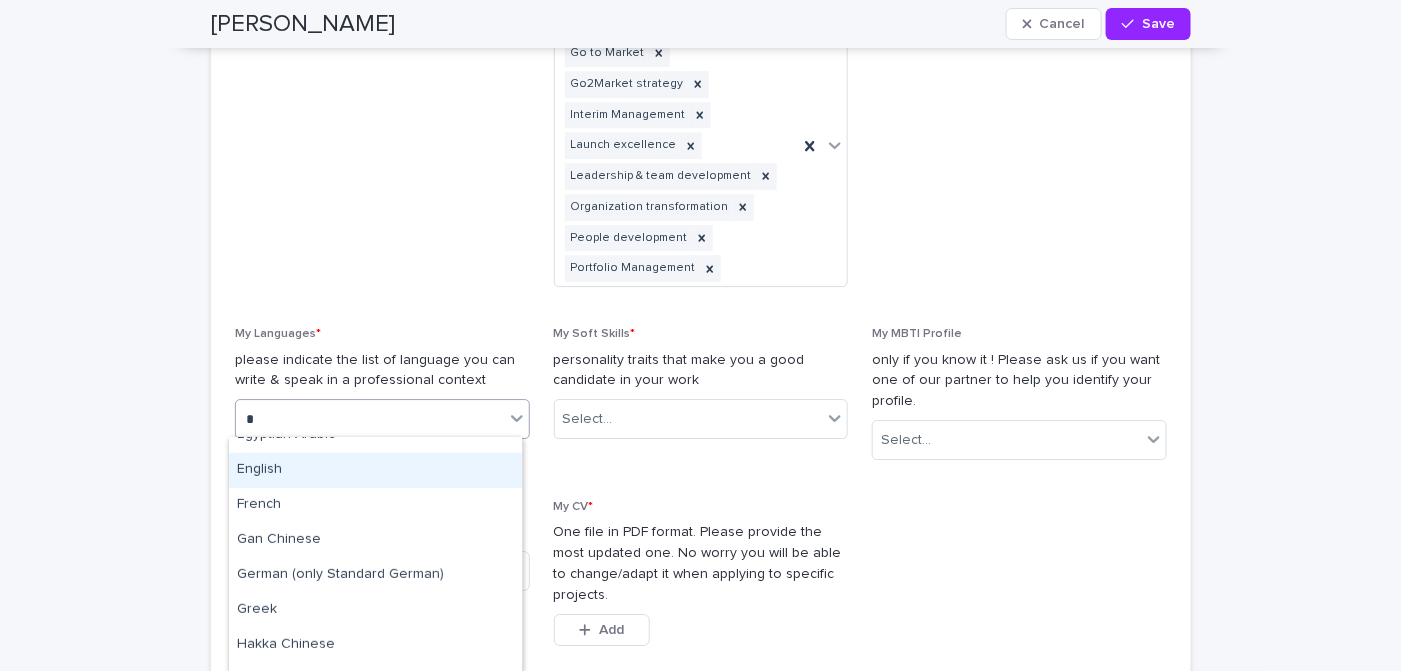 click on "English" at bounding box center [375, 470] 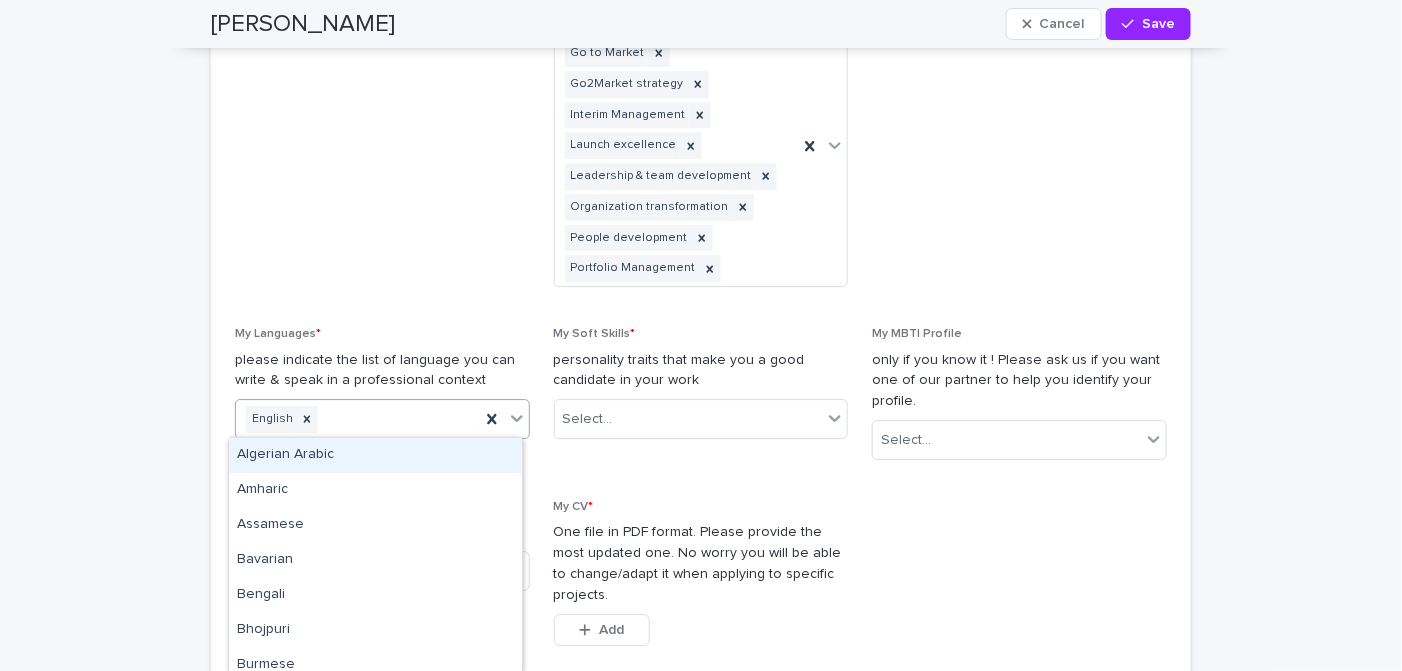 click 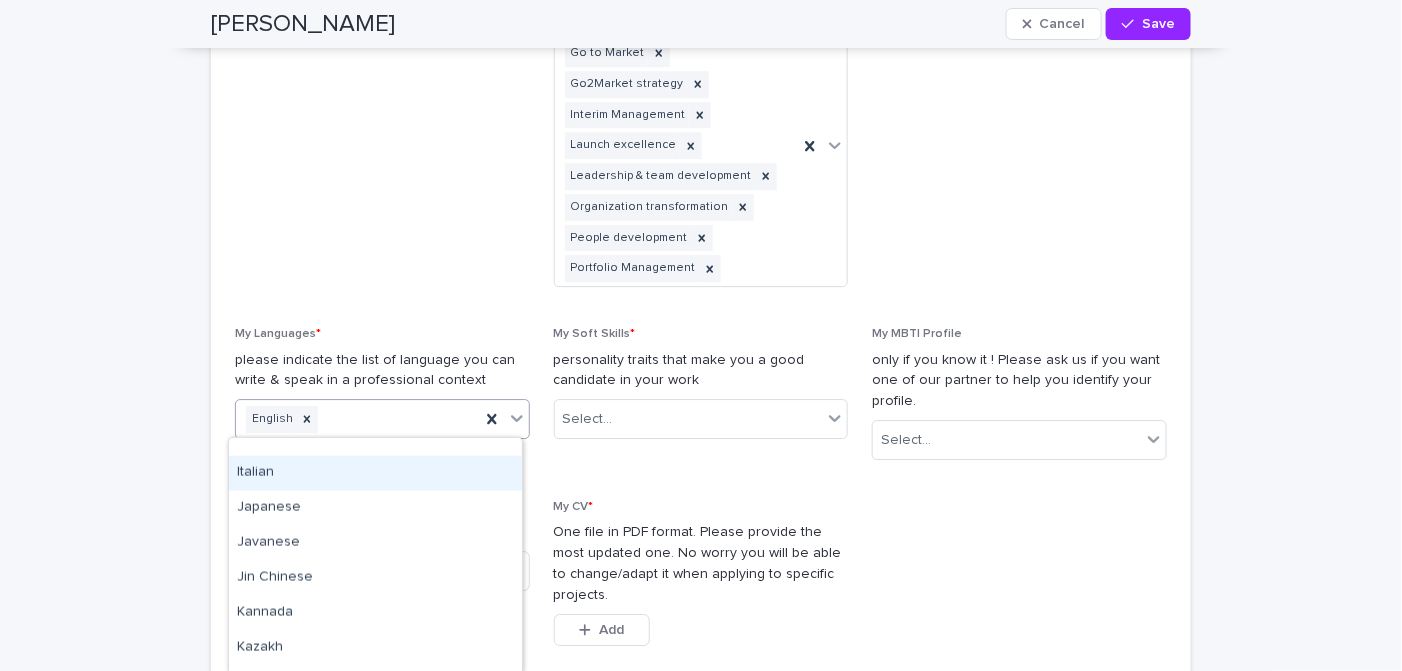 scroll, scrollTop: 899, scrollLeft: 0, axis: vertical 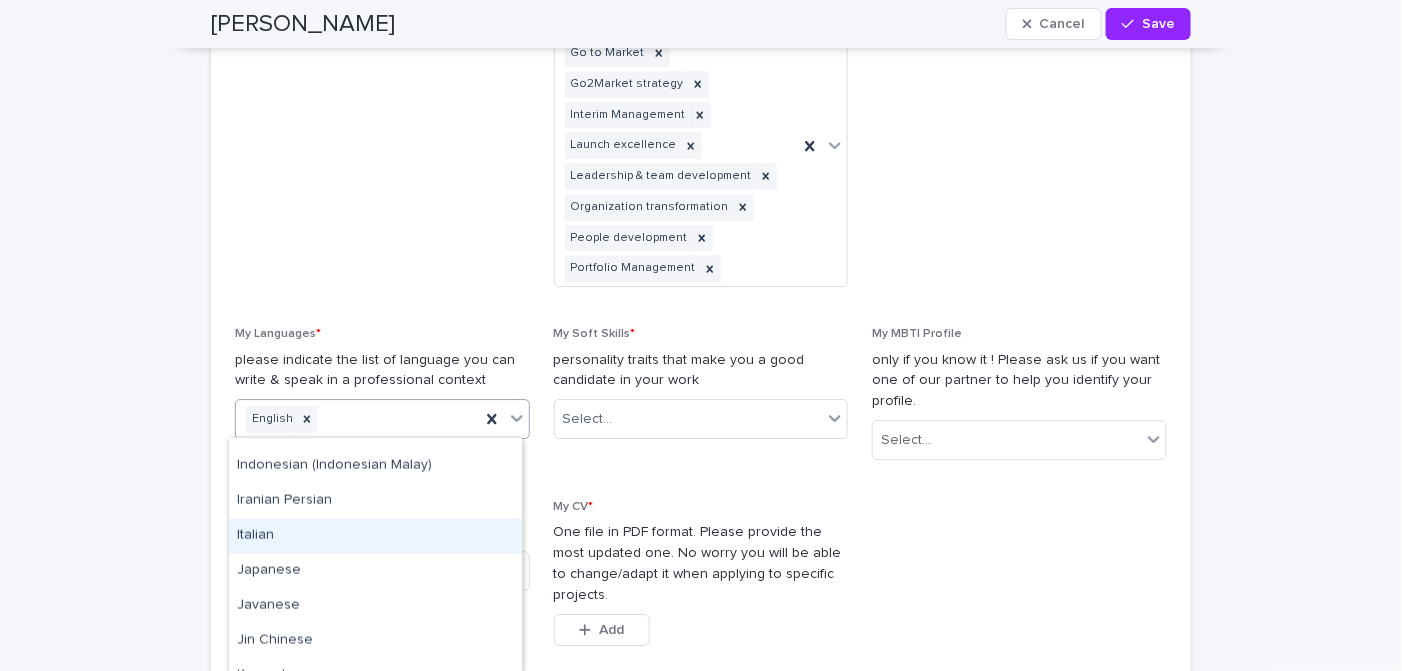 click on "Italian" at bounding box center (375, 536) 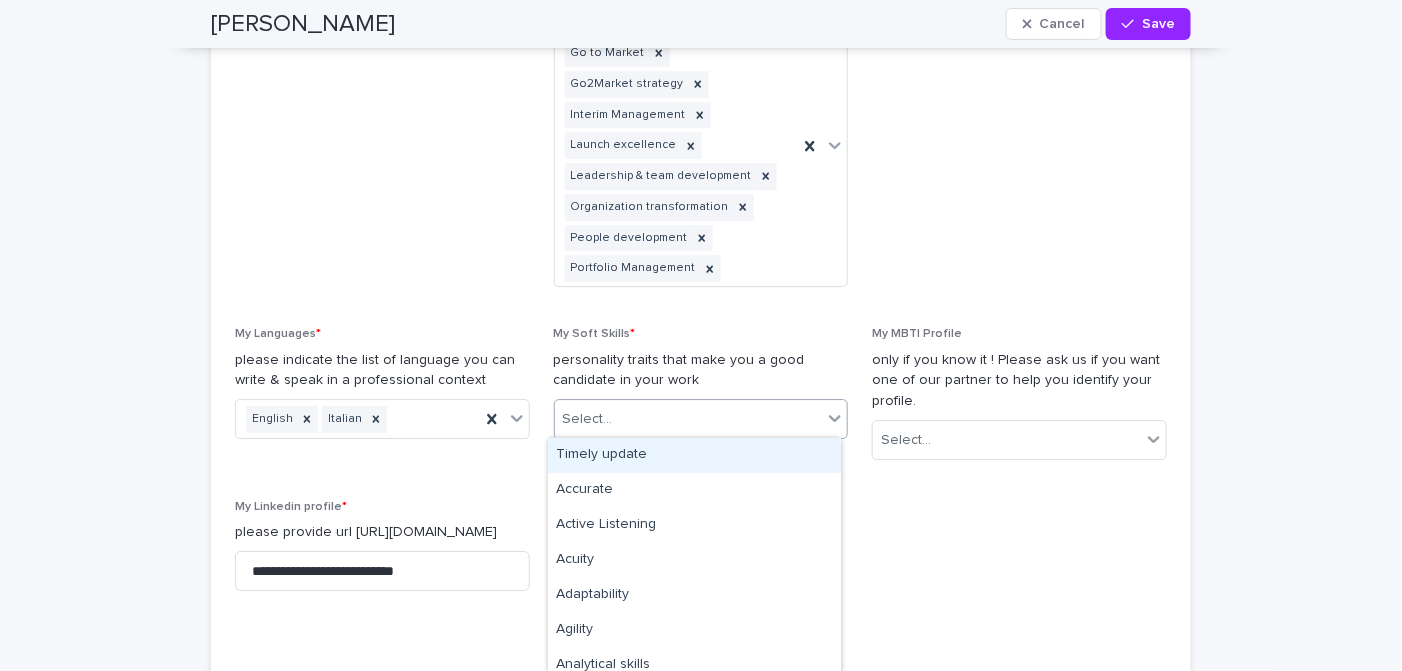 click 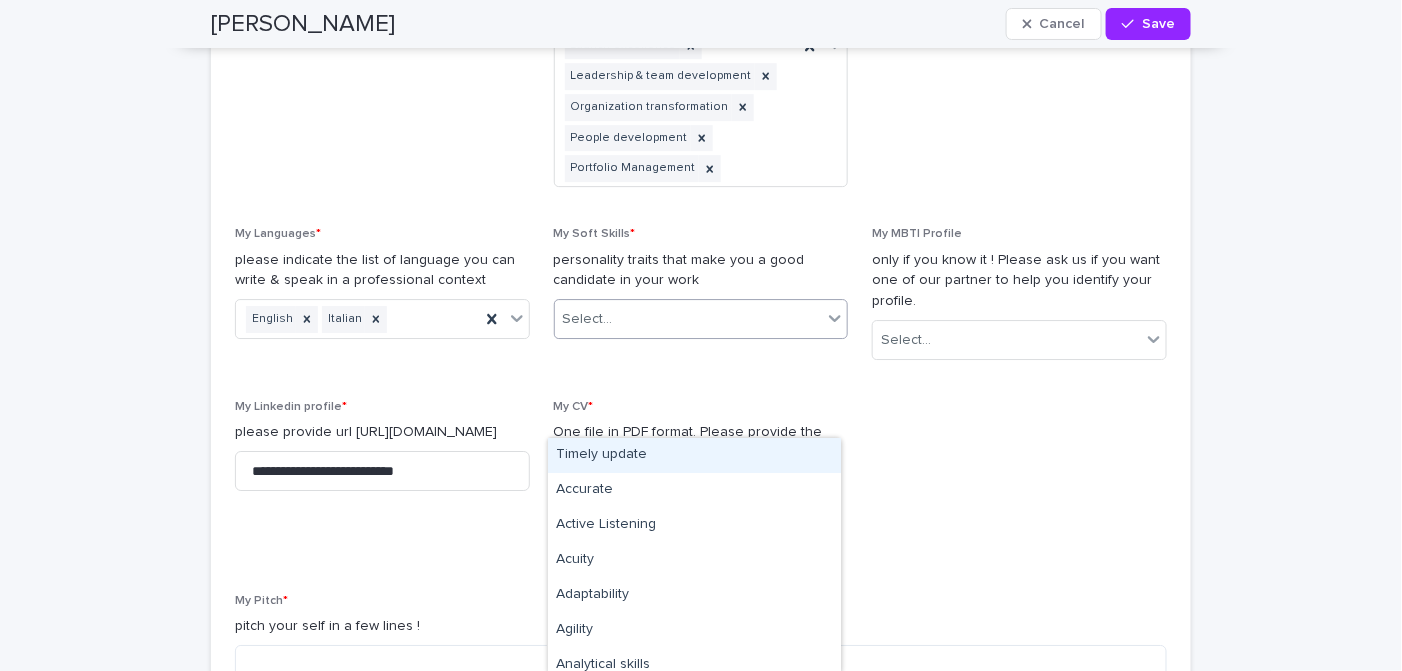 scroll, scrollTop: 2074, scrollLeft: 0, axis: vertical 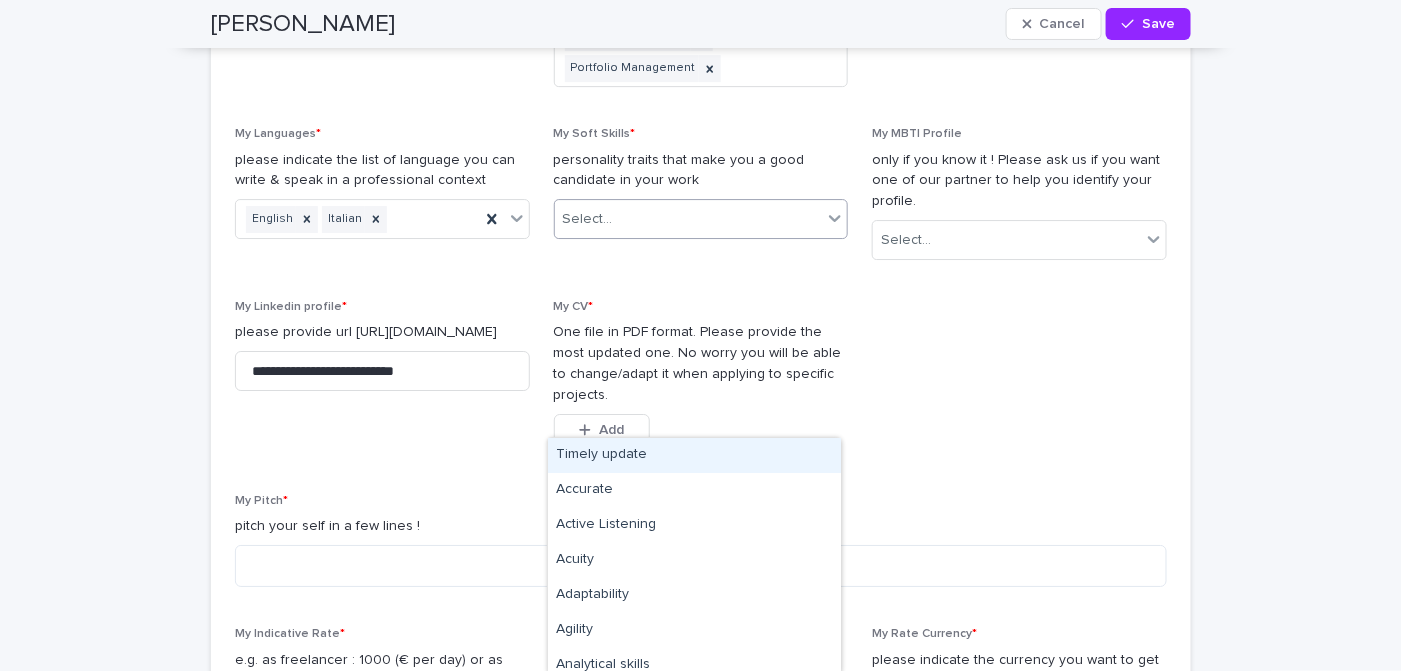 click on "**********" at bounding box center (701, 140) 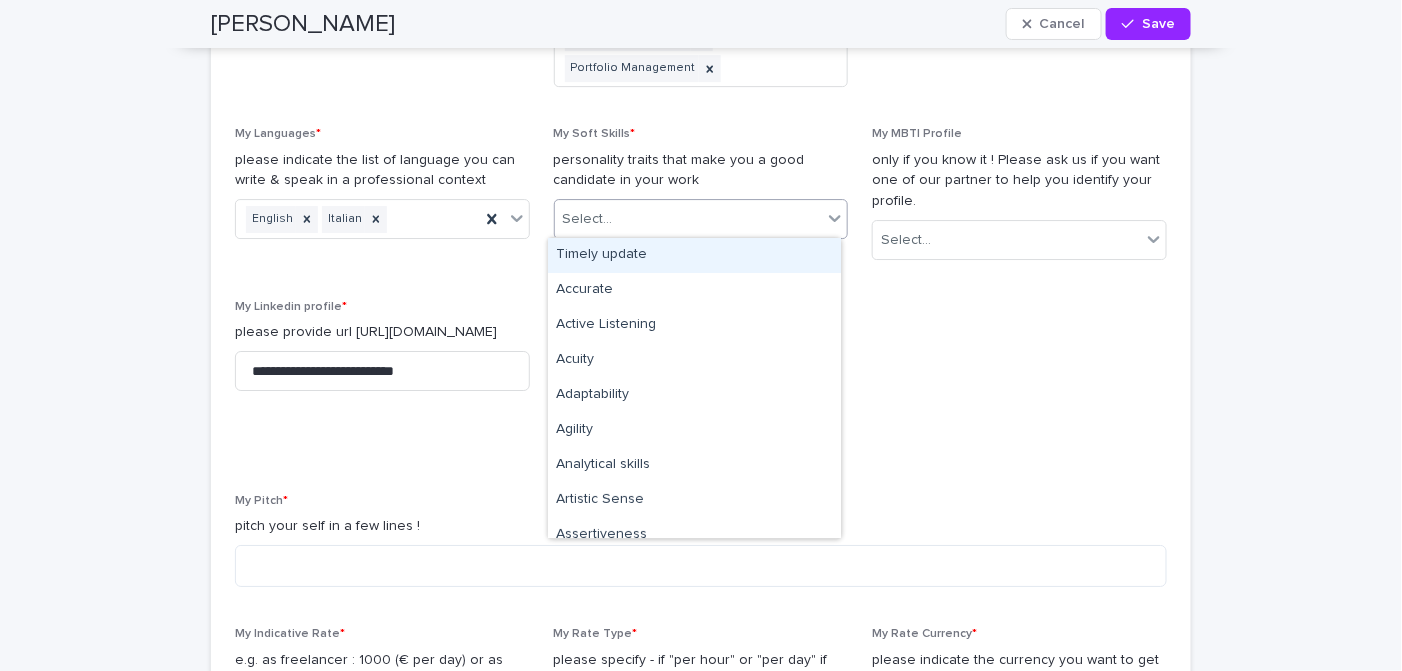 click 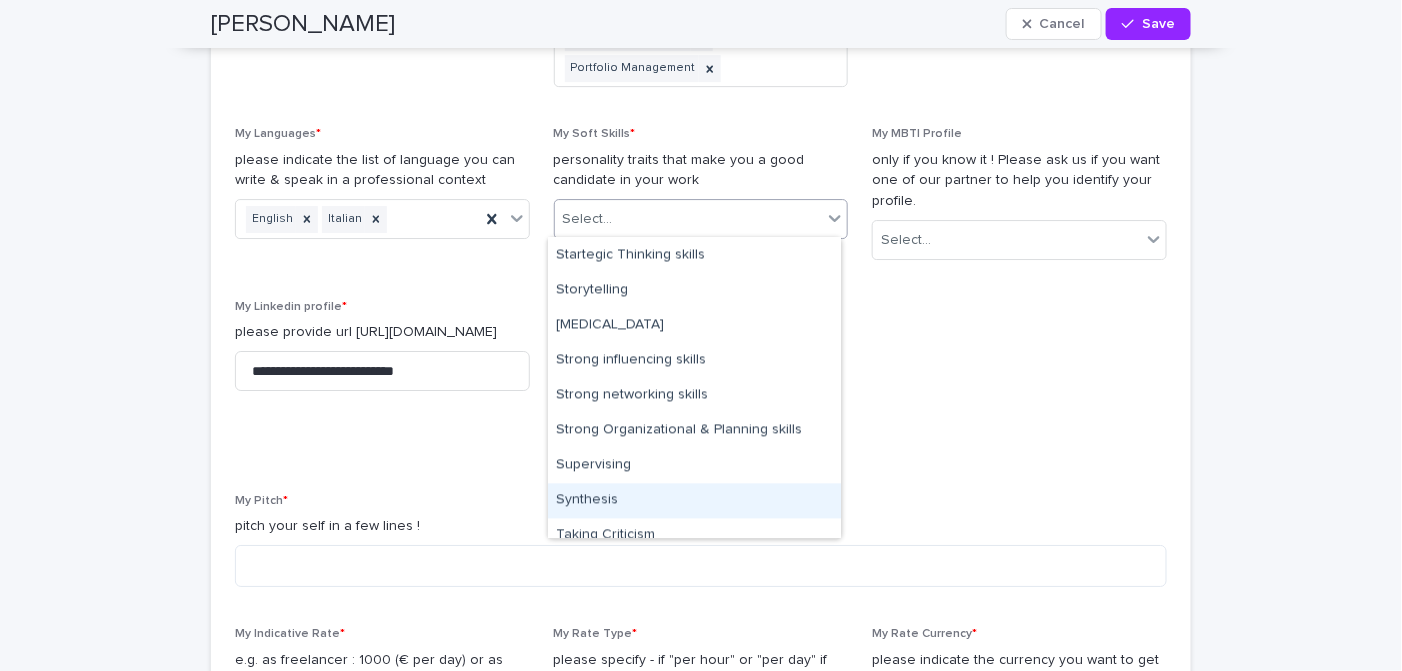 scroll, scrollTop: 3770, scrollLeft: 0, axis: vertical 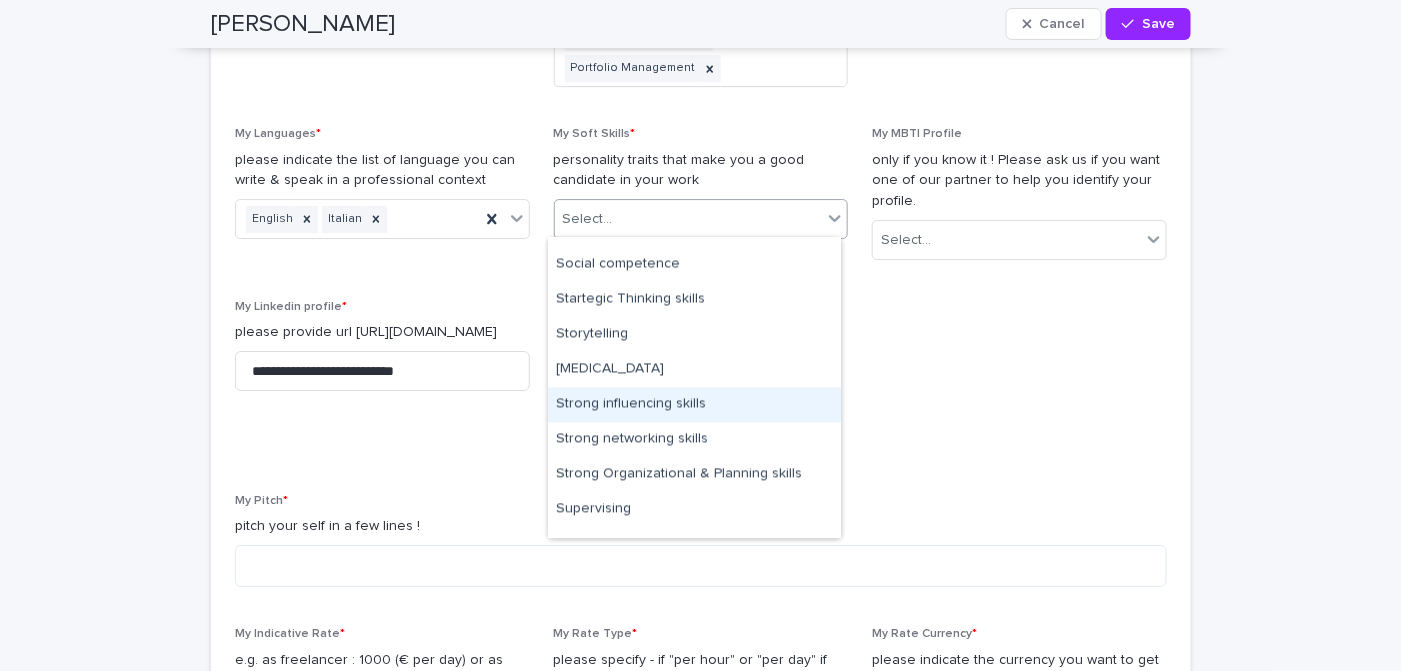 click on "Strong influencing skills" at bounding box center [694, 405] 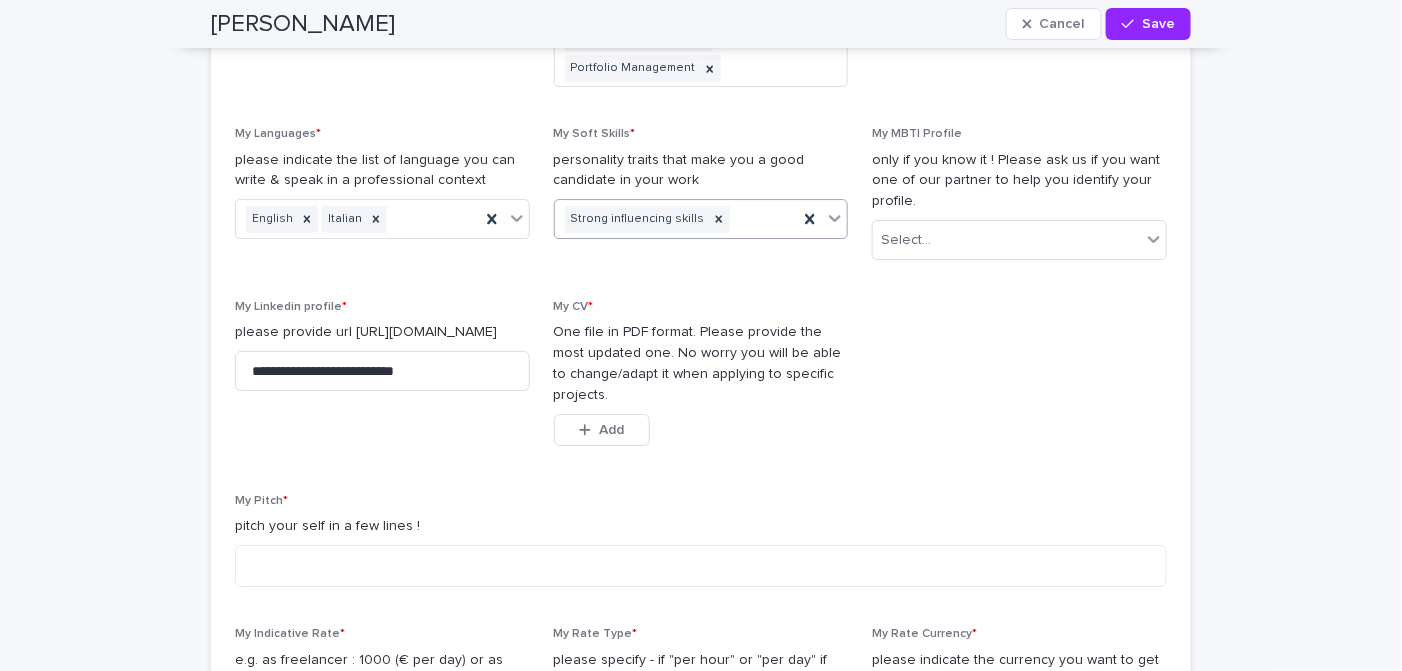 click 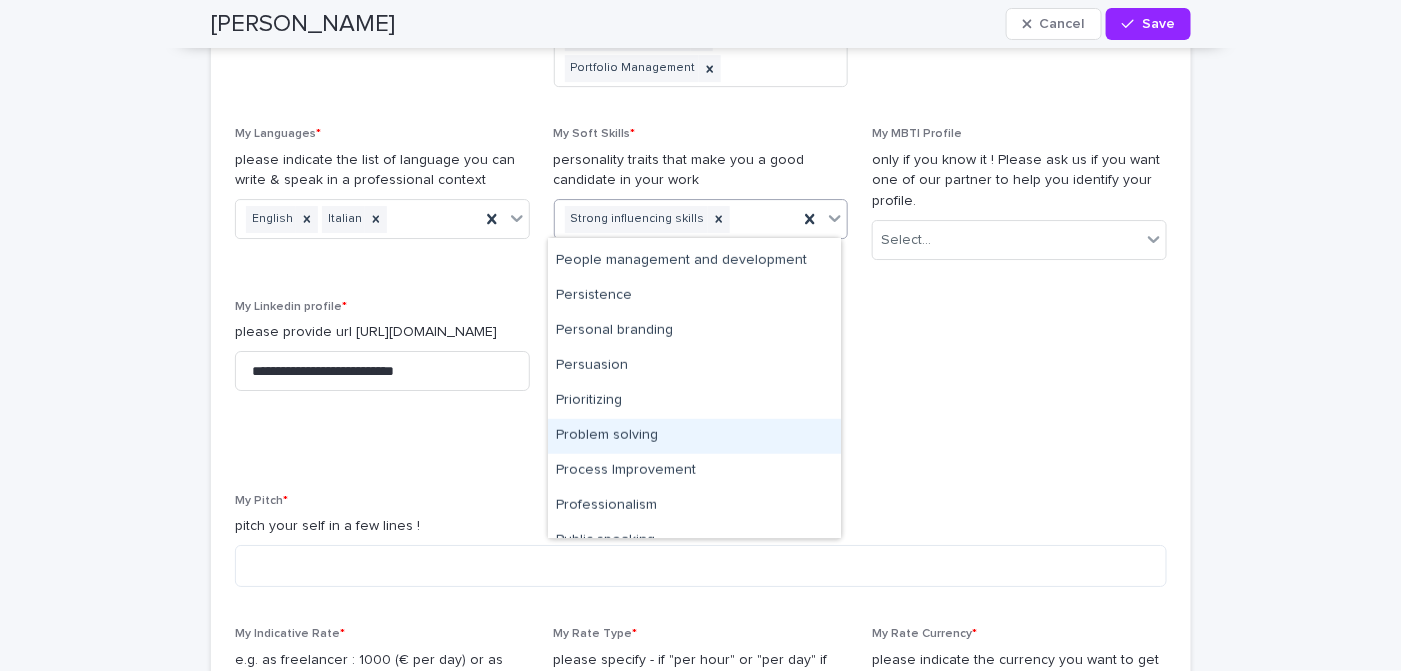 scroll, scrollTop: 2799, scrollLeft: 0, axis: vertical 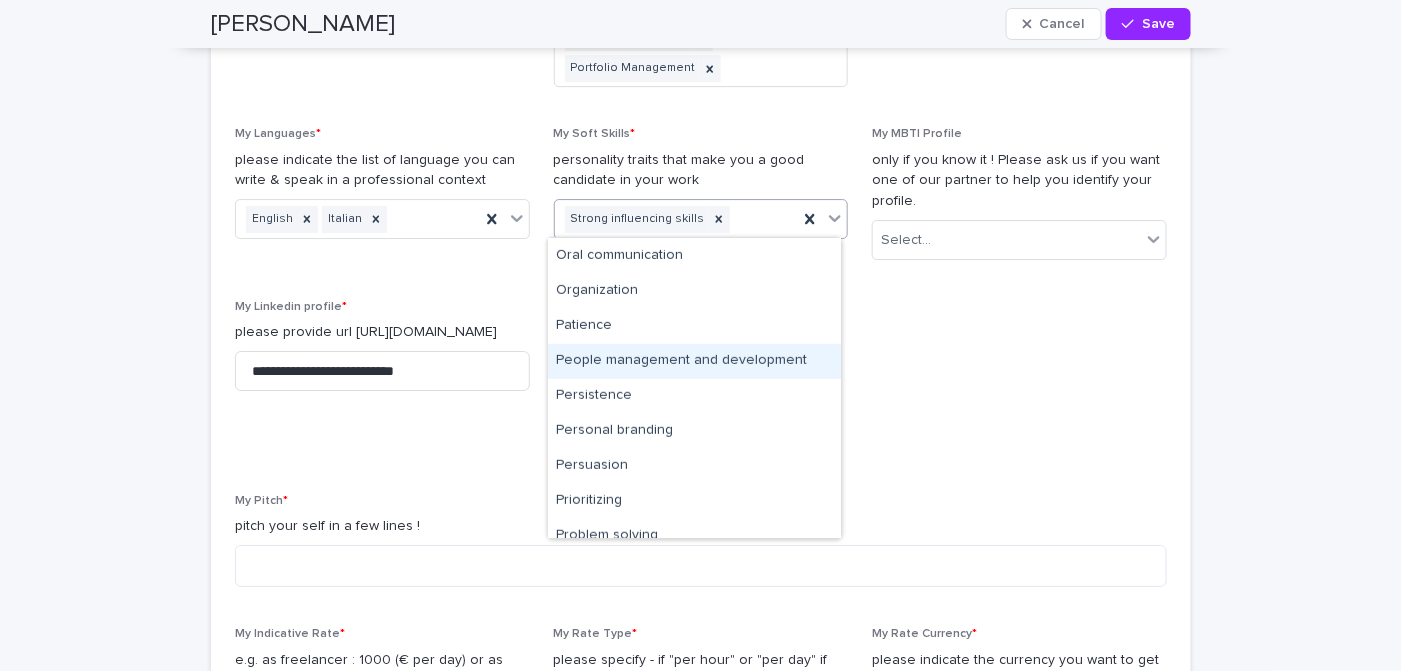 click on "People management and development" at bounding box center [694, 361] 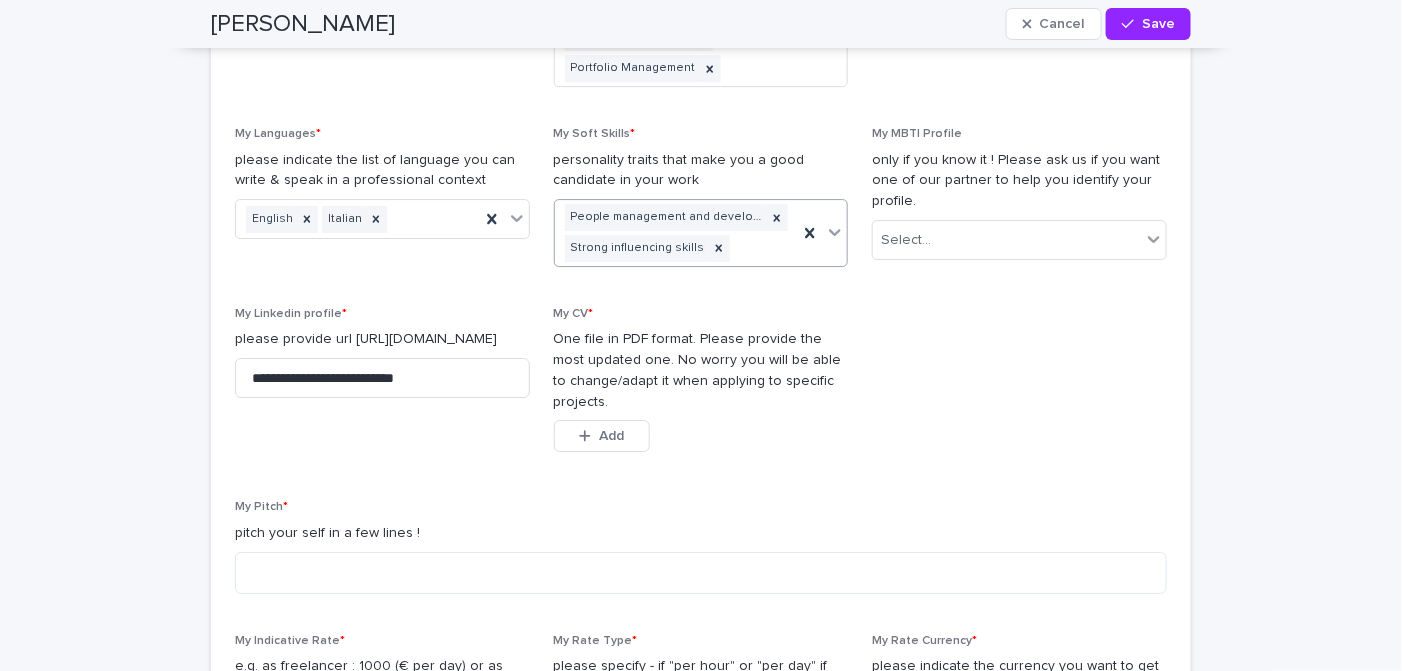 click 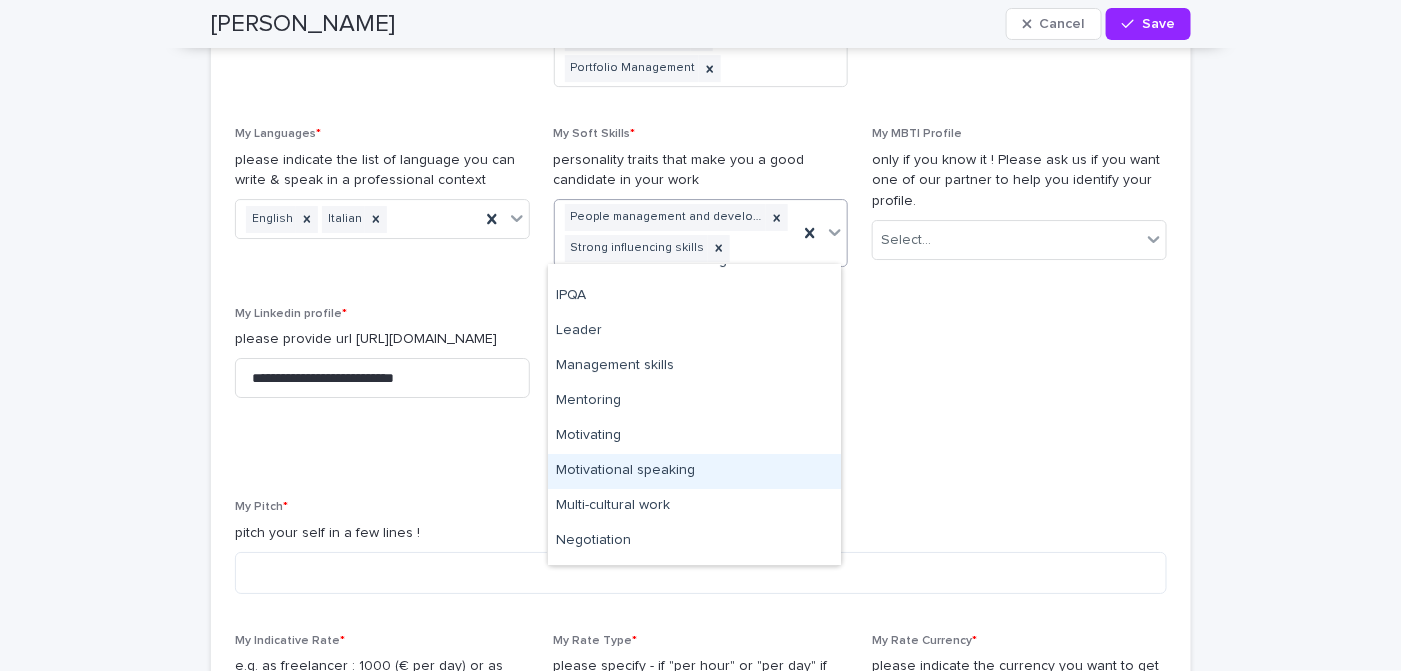 scroll, scrollTop: 2300, scrollLeft: 0, axis: vertical 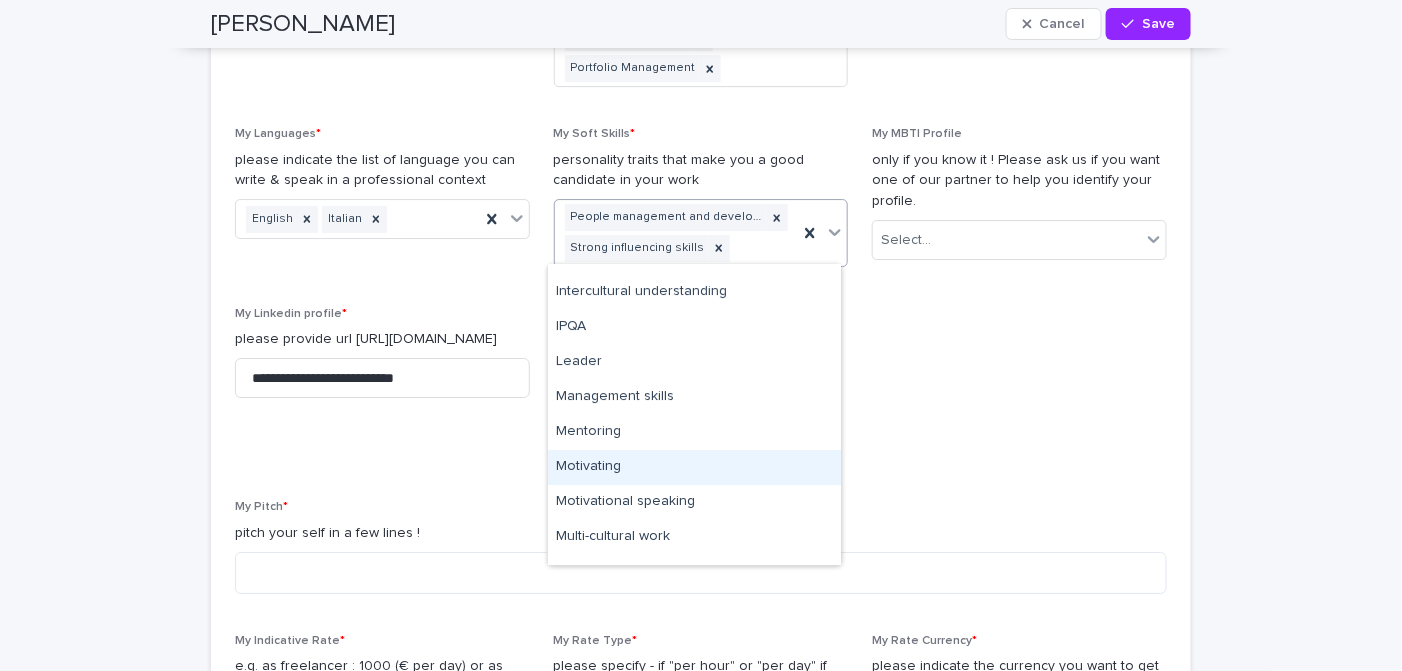 drag, startPoint x: 688, startPoint y: 412, endPoint x: 640, endPoint y: 464, distance: 70.76723 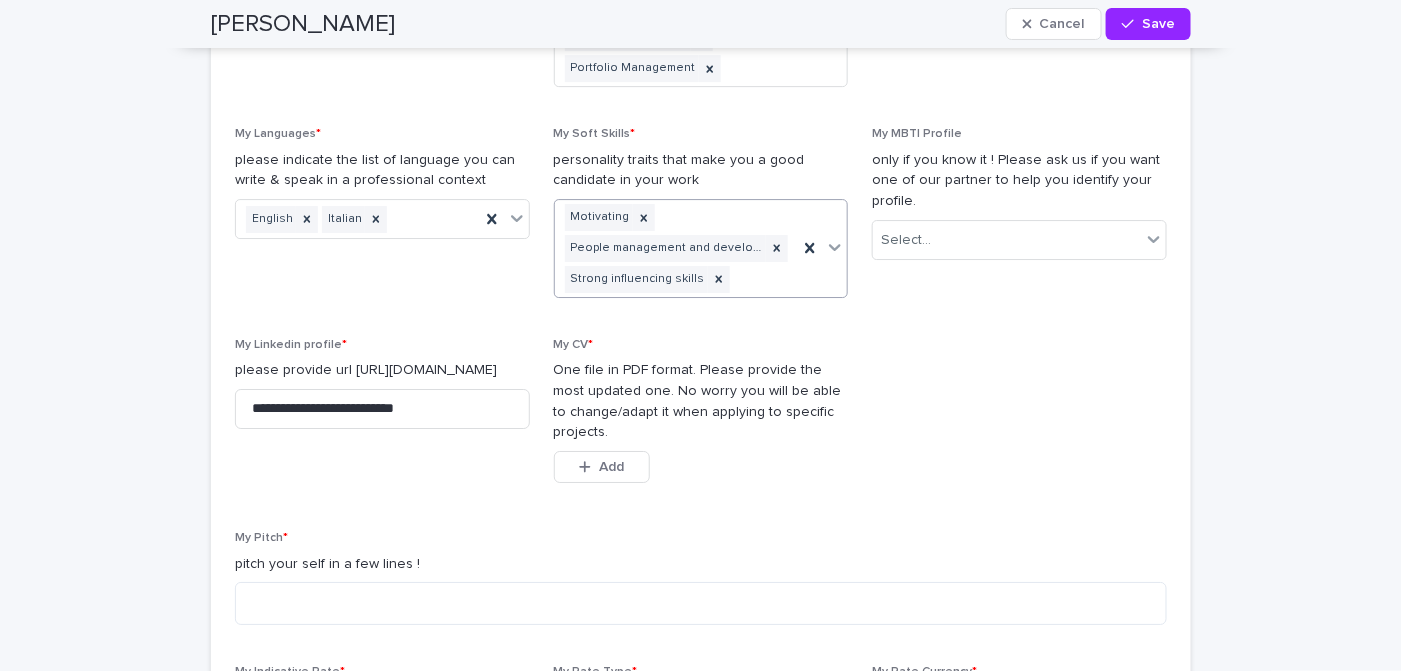 click 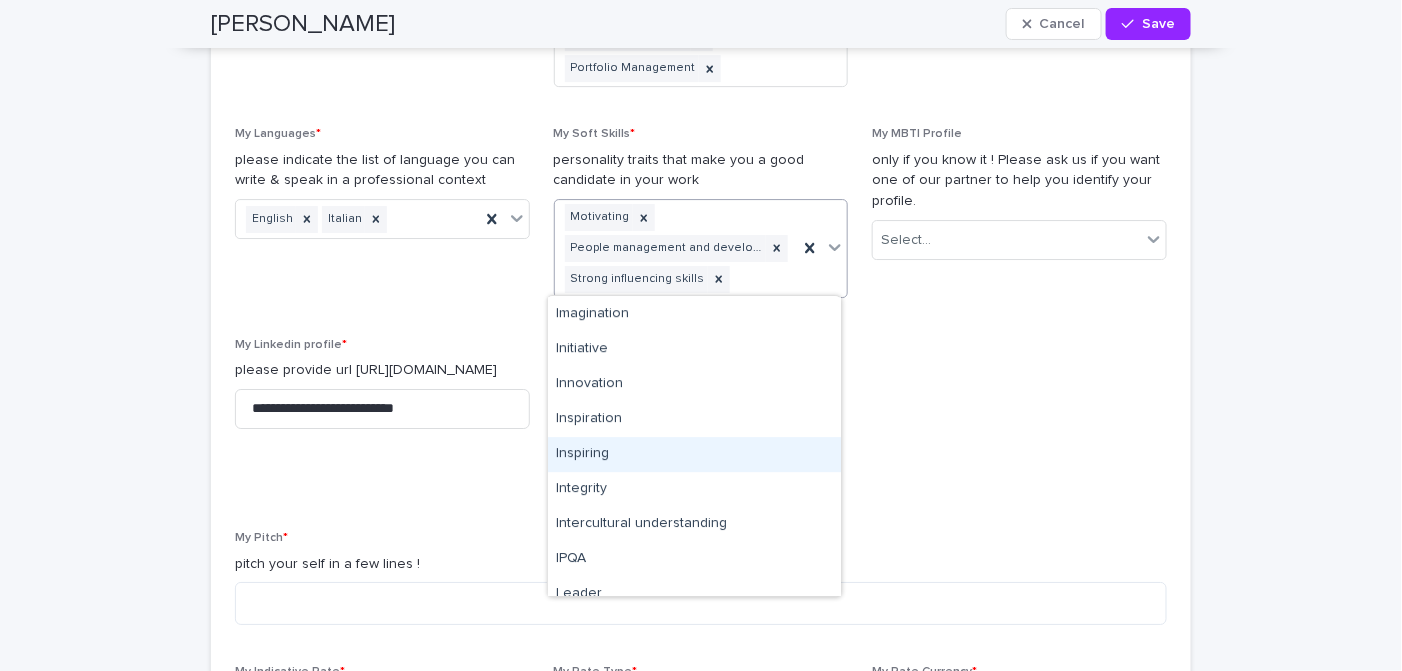 scroll, scrollTop: 2399, scrollLeft: 0, axis: vertical 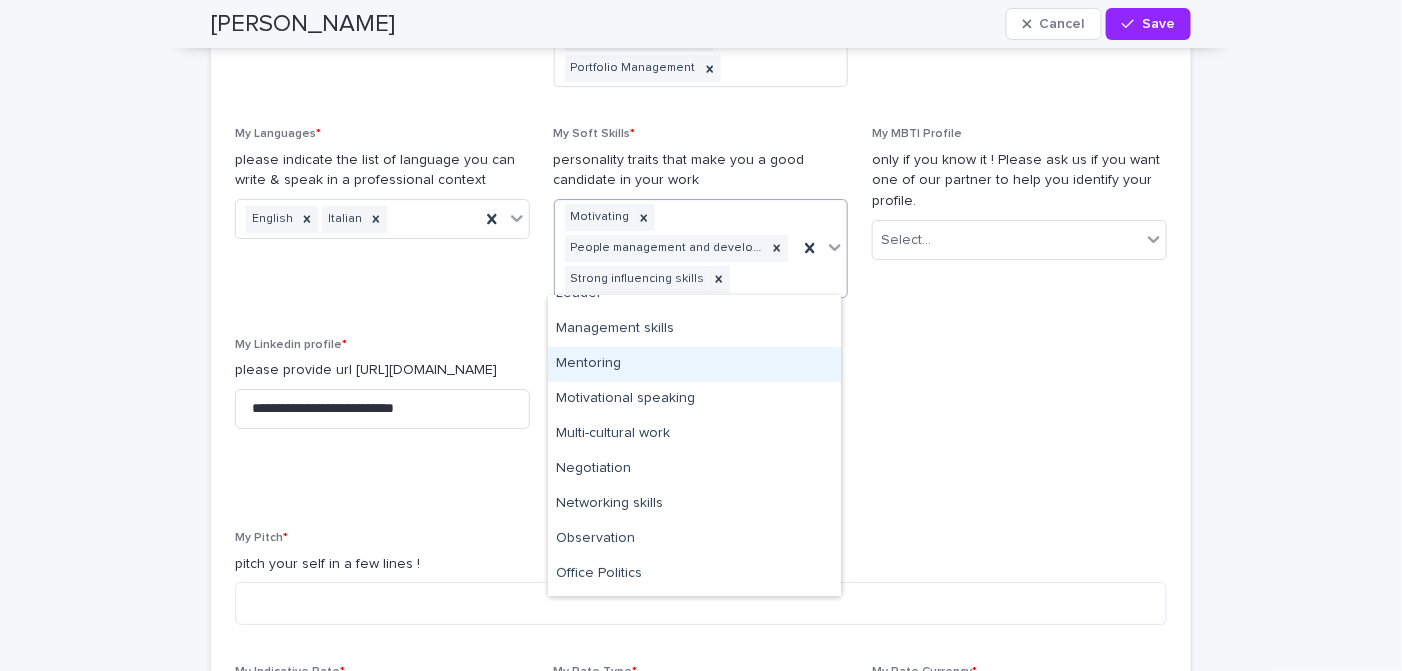 click on "Mentoring" at bounding box center (694, 364) 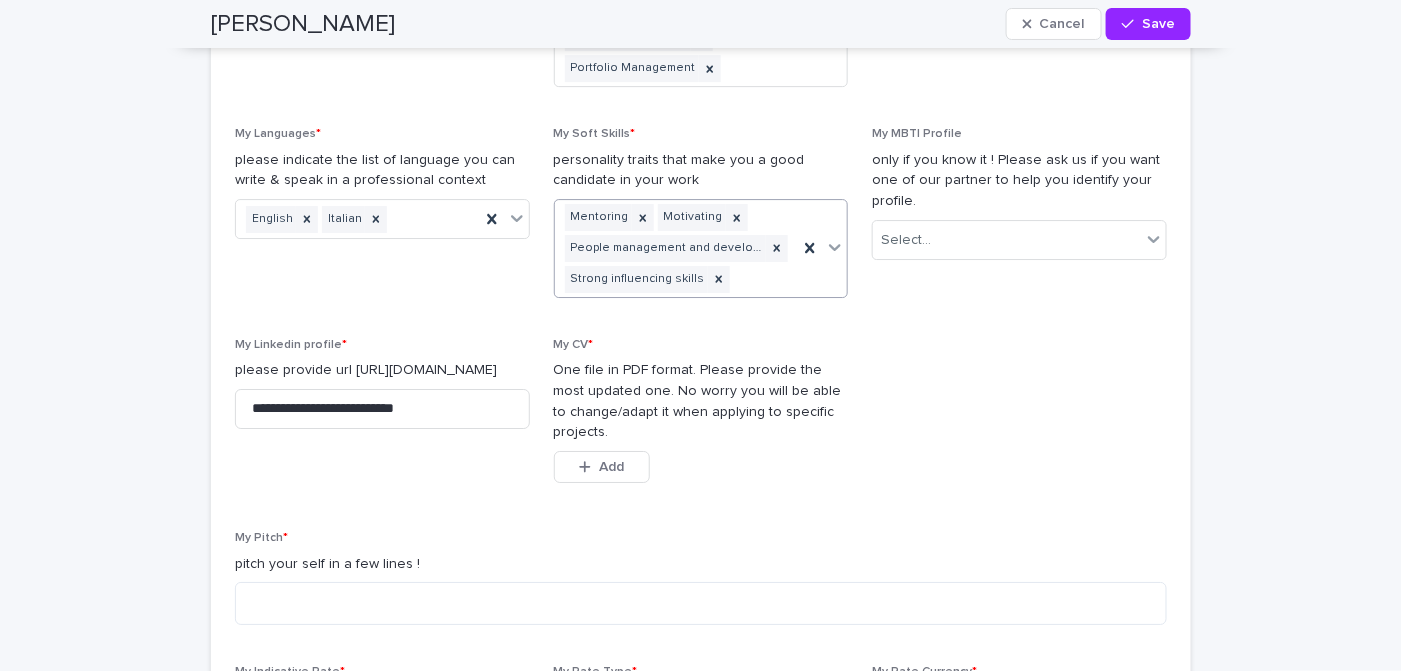 click 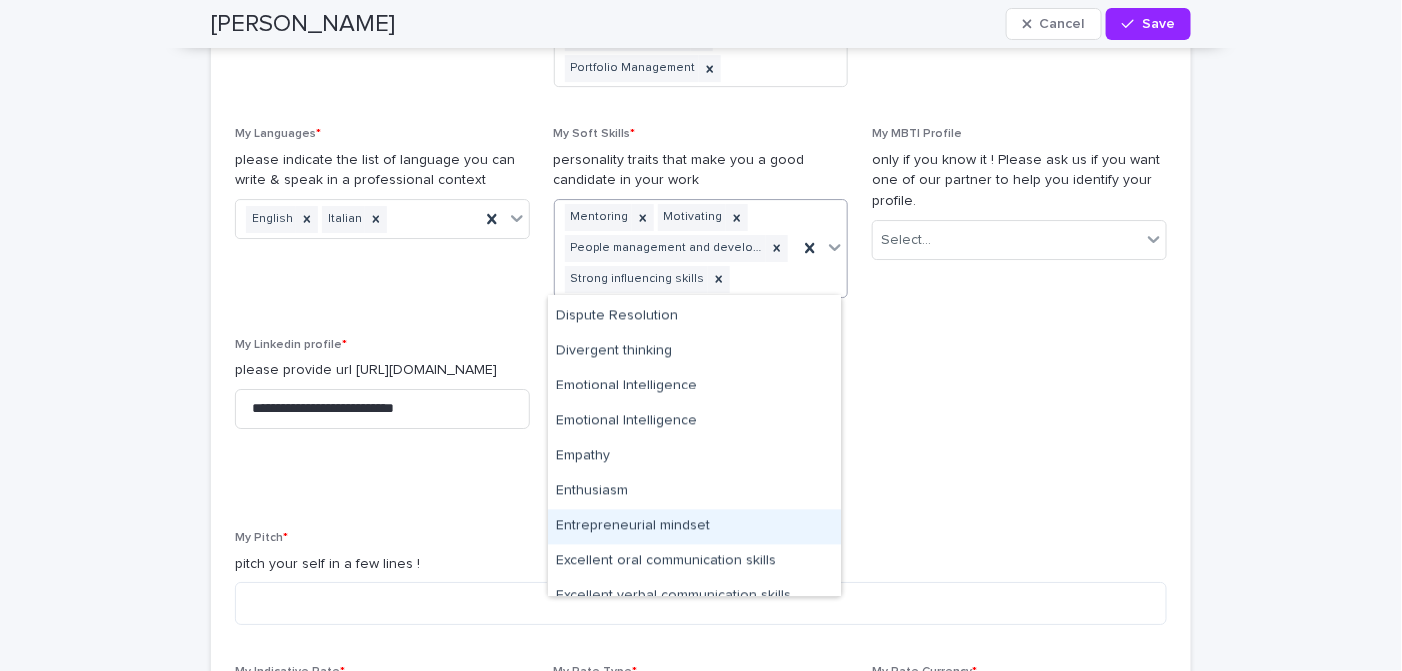 scroll, scrollTop: 1400, scrollLeft: 0, axis: vertical 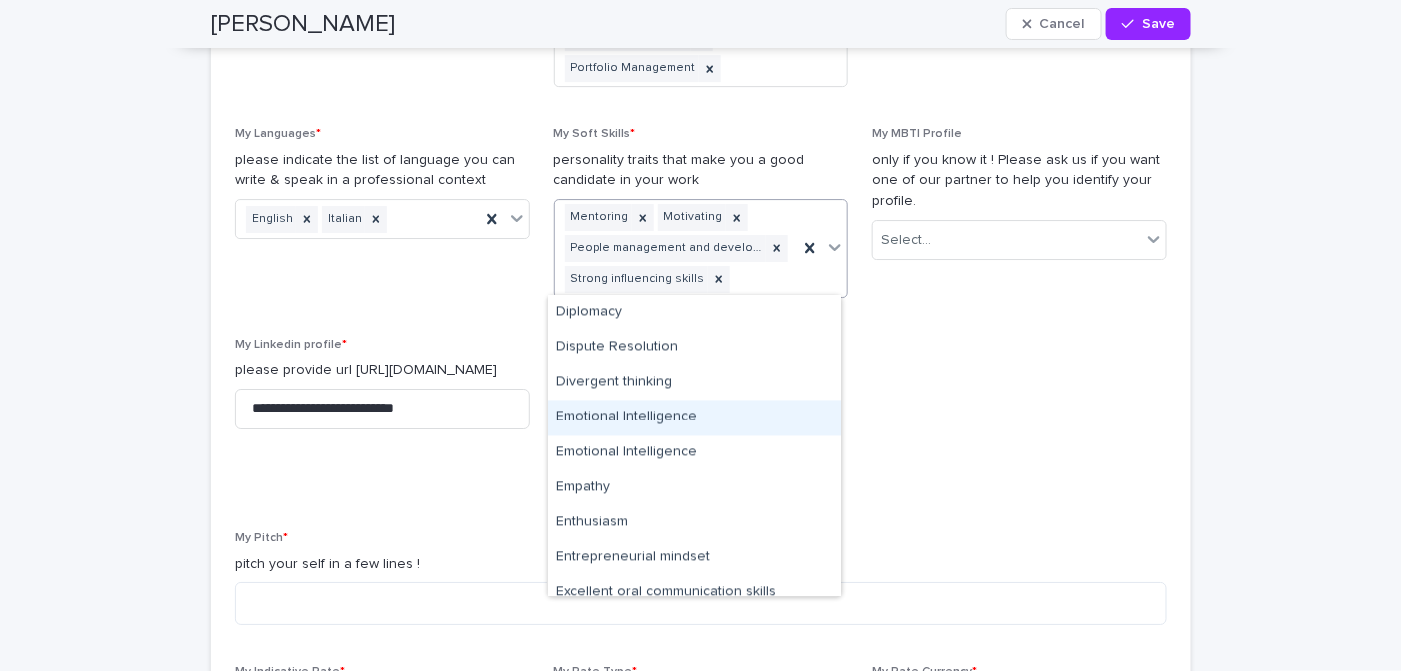 click on "Emotional Intelligence" at bounding box center [694, 418] 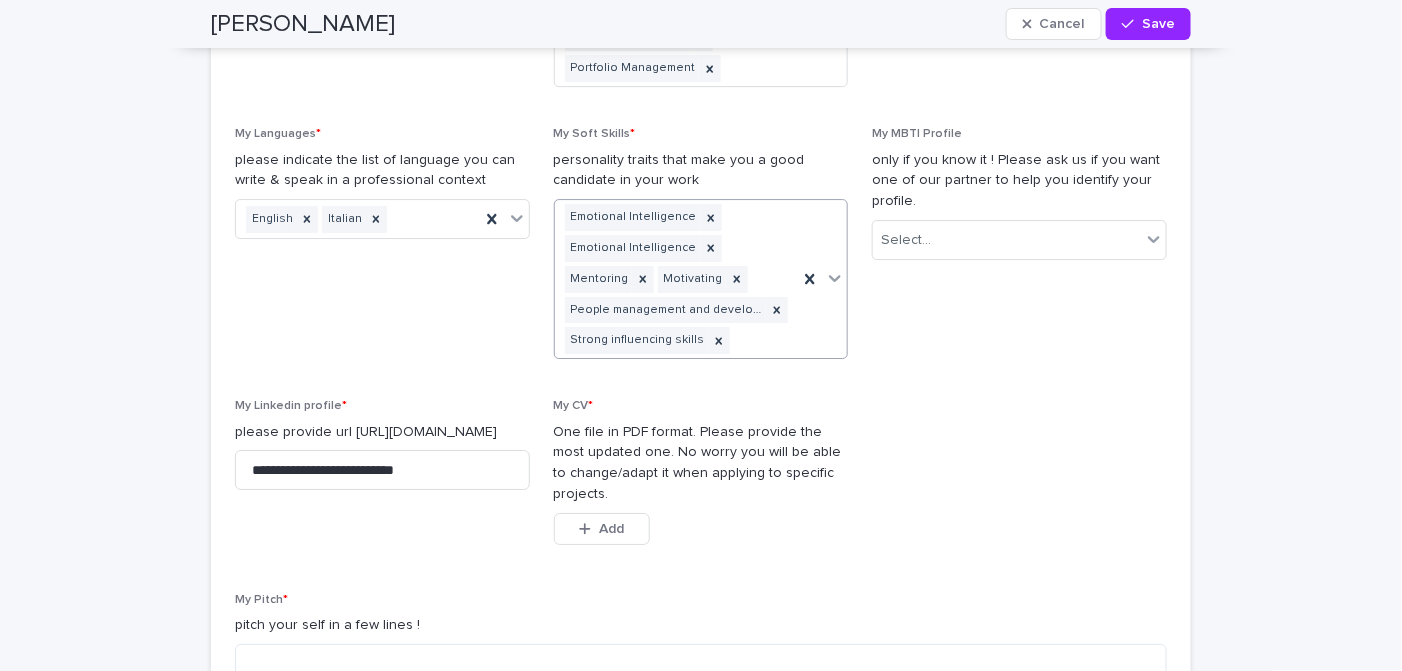 click 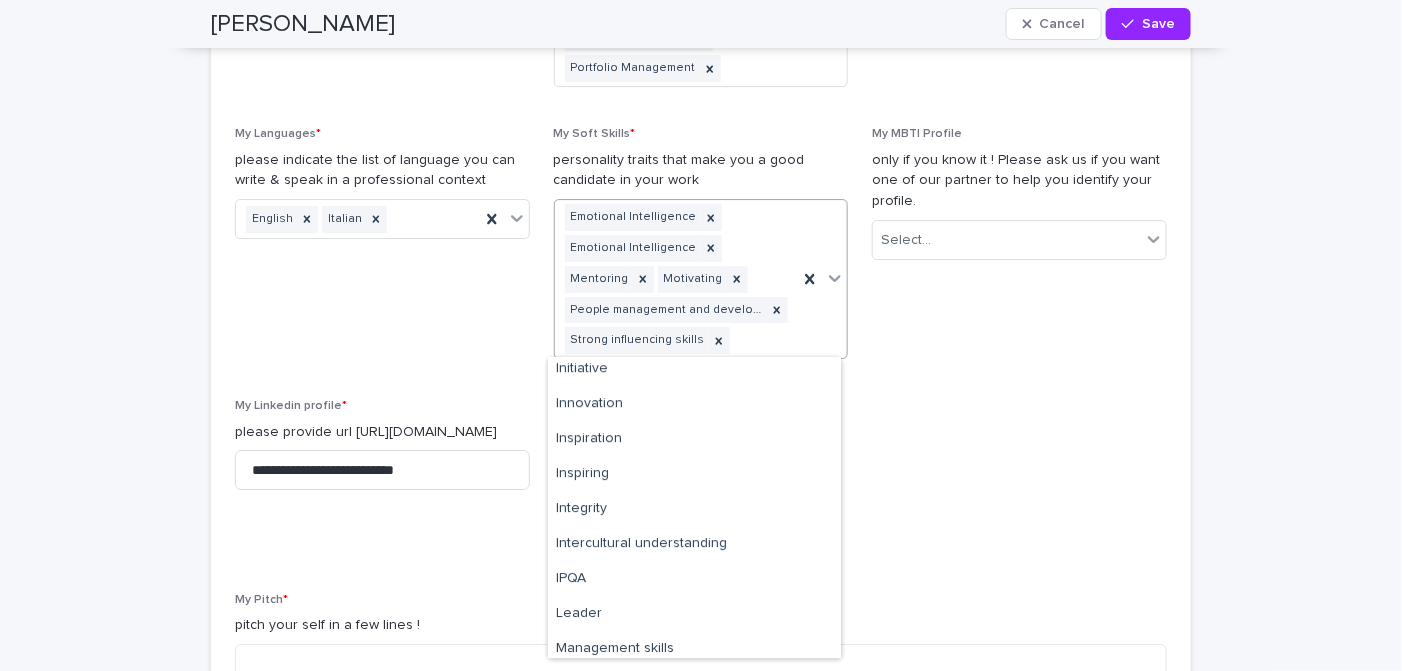 scroll, scrollTop: 2099, scrollLeft: 0, axis: vertical 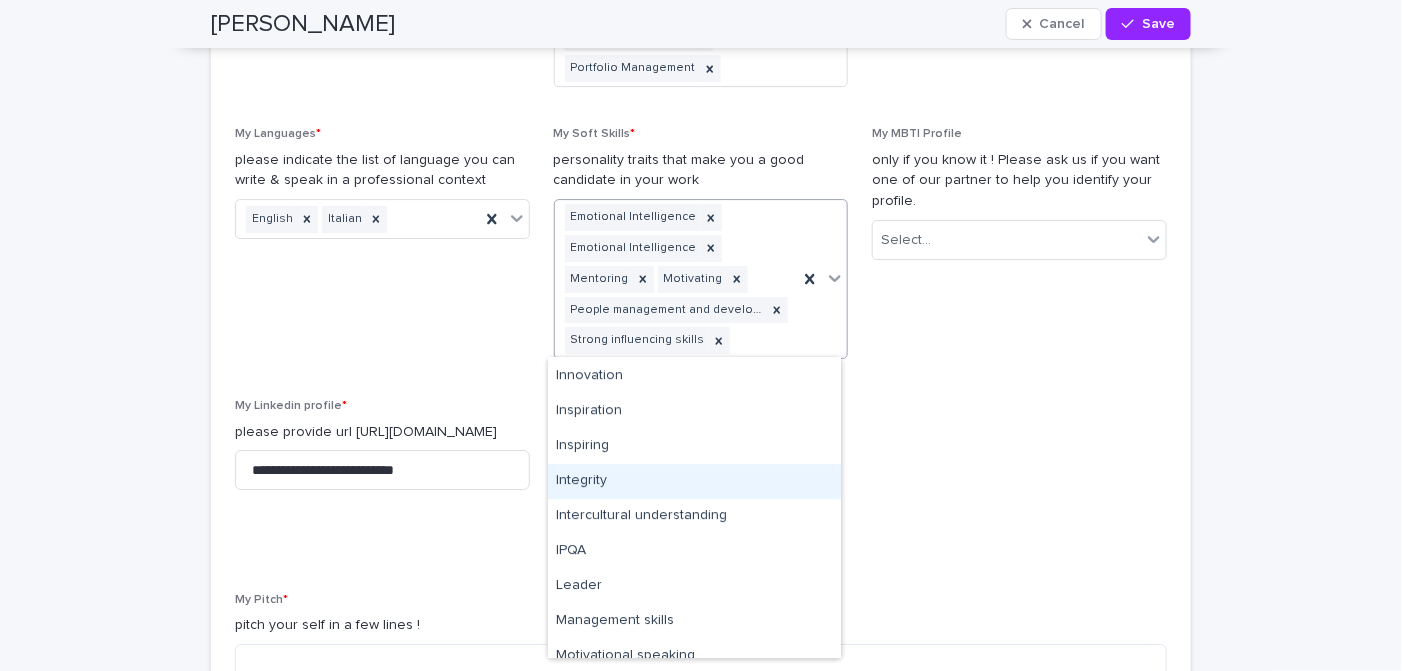click on "Integrity" at bounding box center (694, 481) 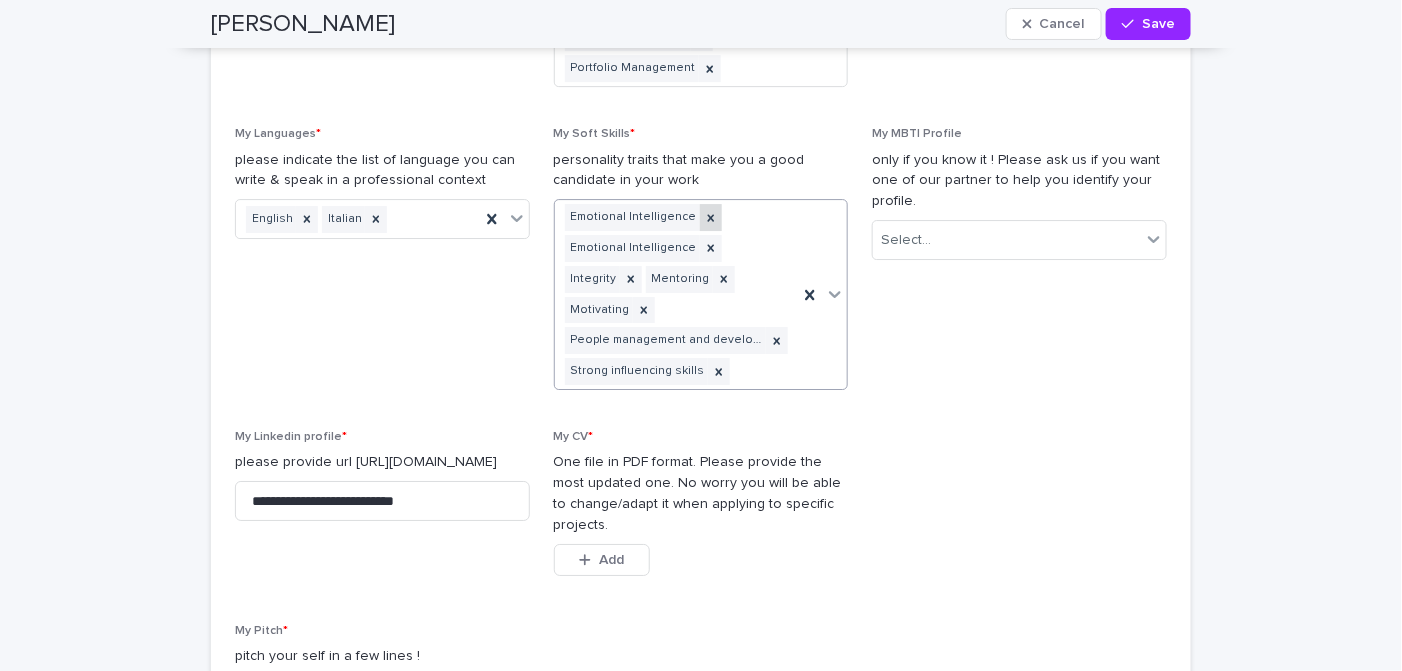 click 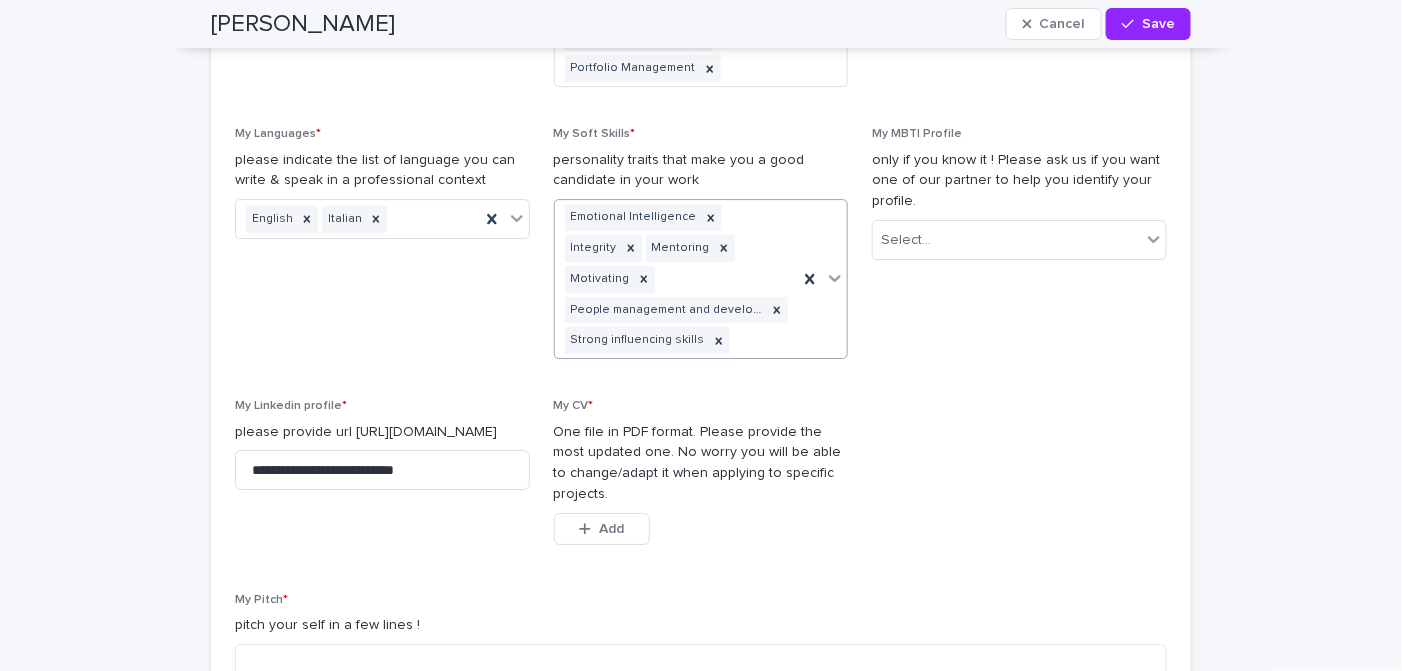 click 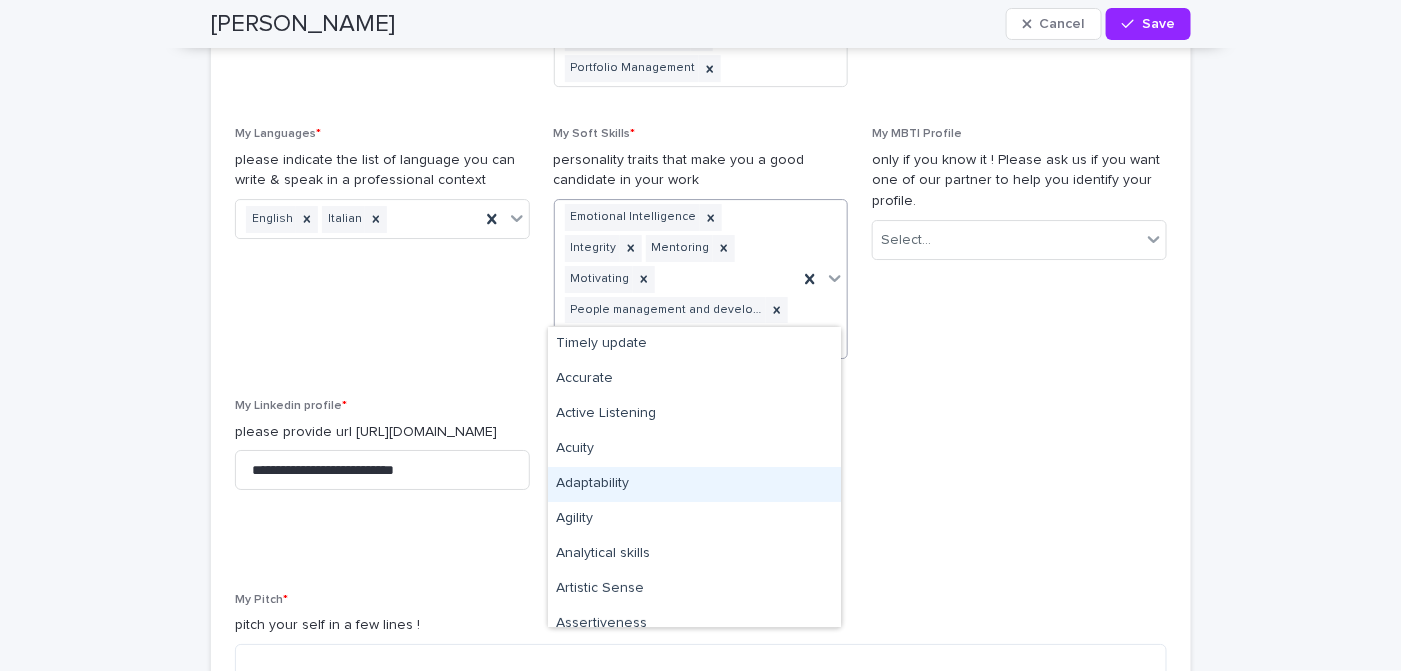 scroll, scrollTop: 499, scrollLeft: 0, axis: vertical 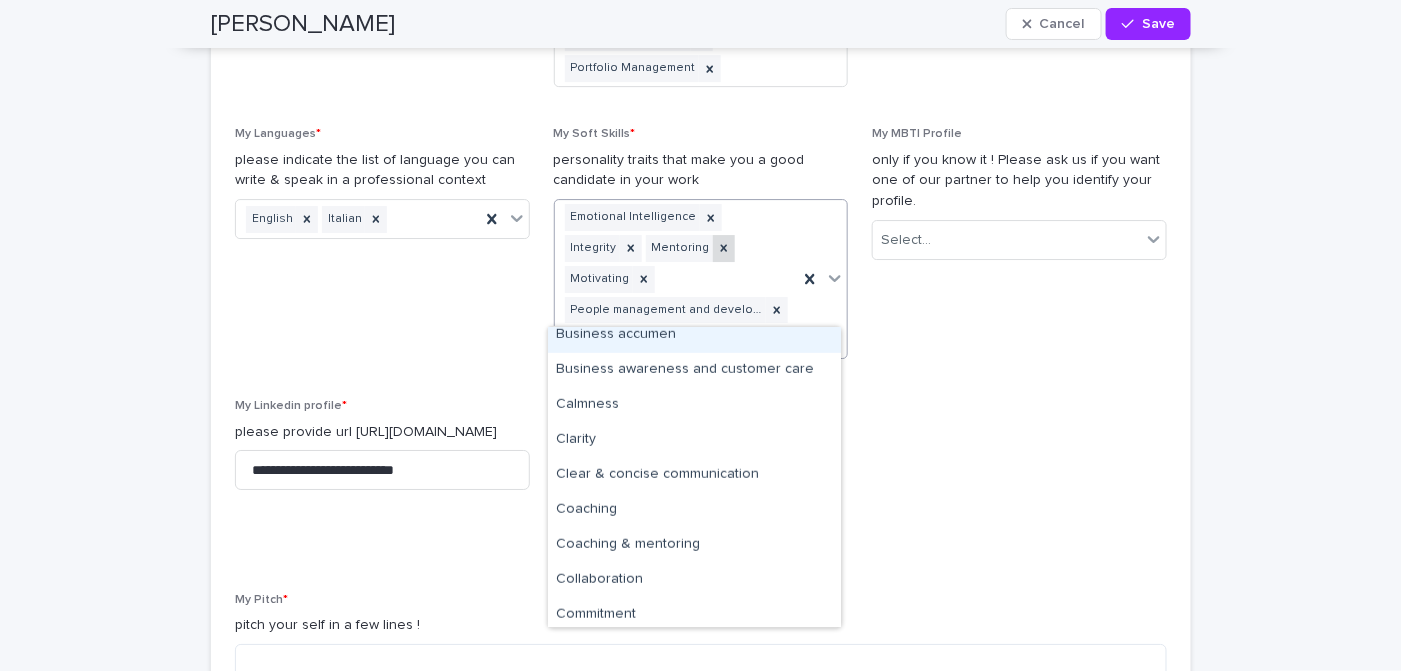 click 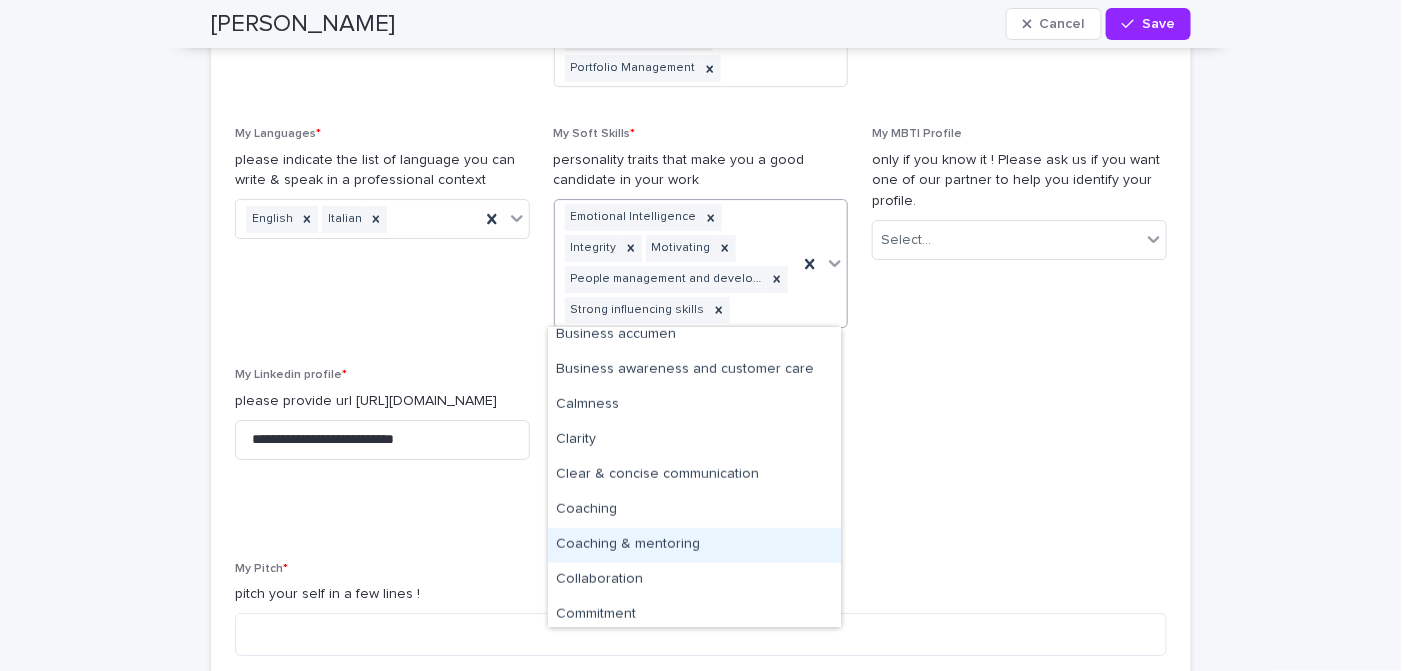 click on "Coaching & mentoring" at bounding box center [694, 545] 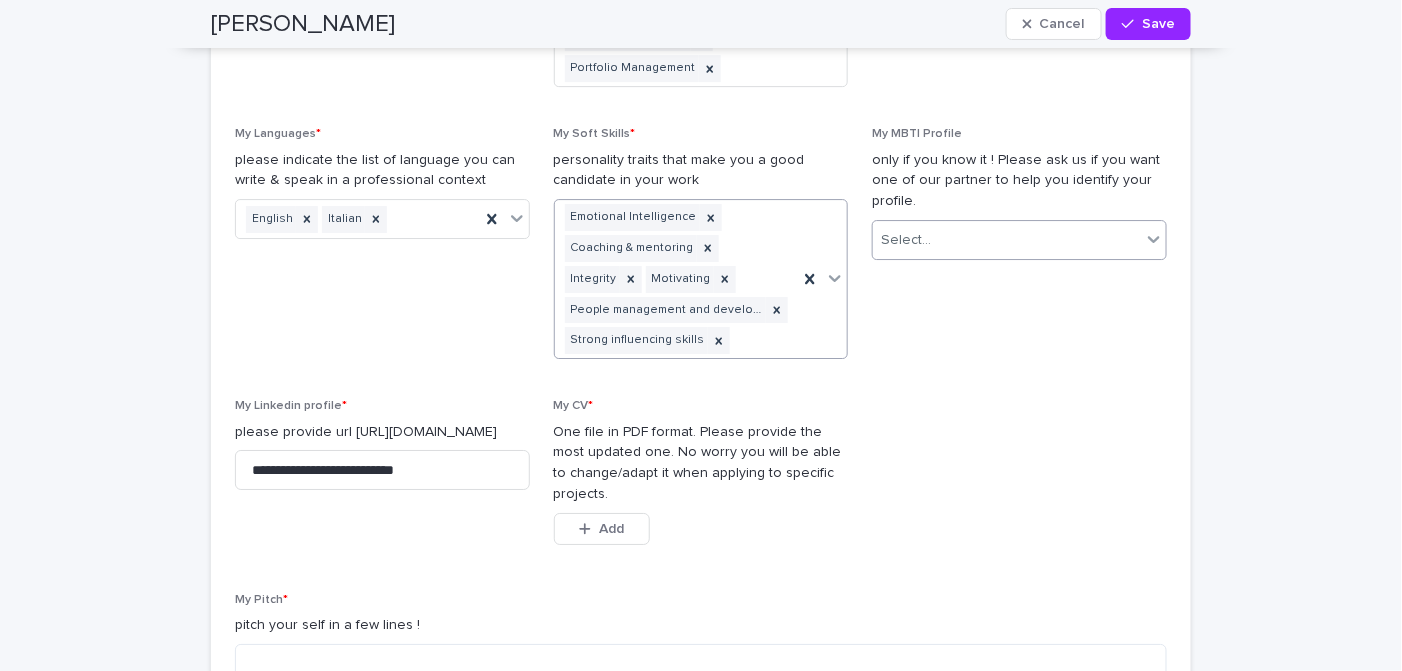 click 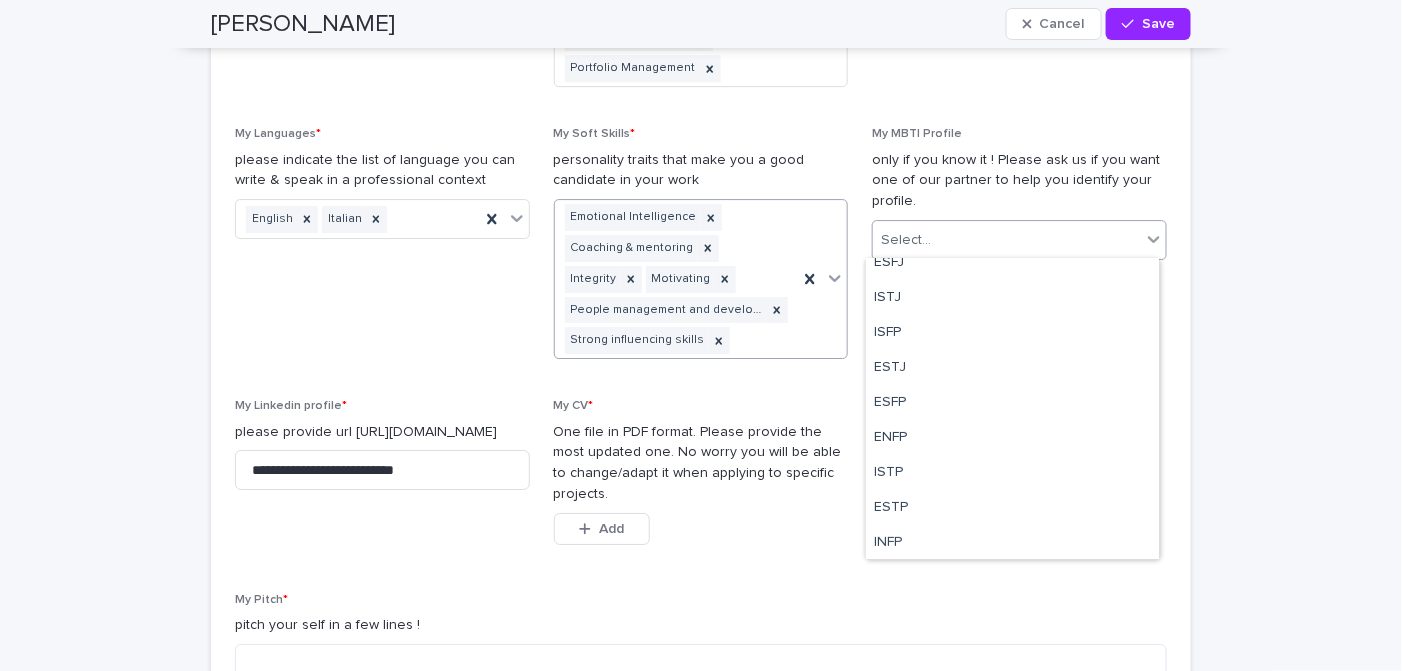 scroll, scrollTop: 0, scrollLeft: 0, axis: both 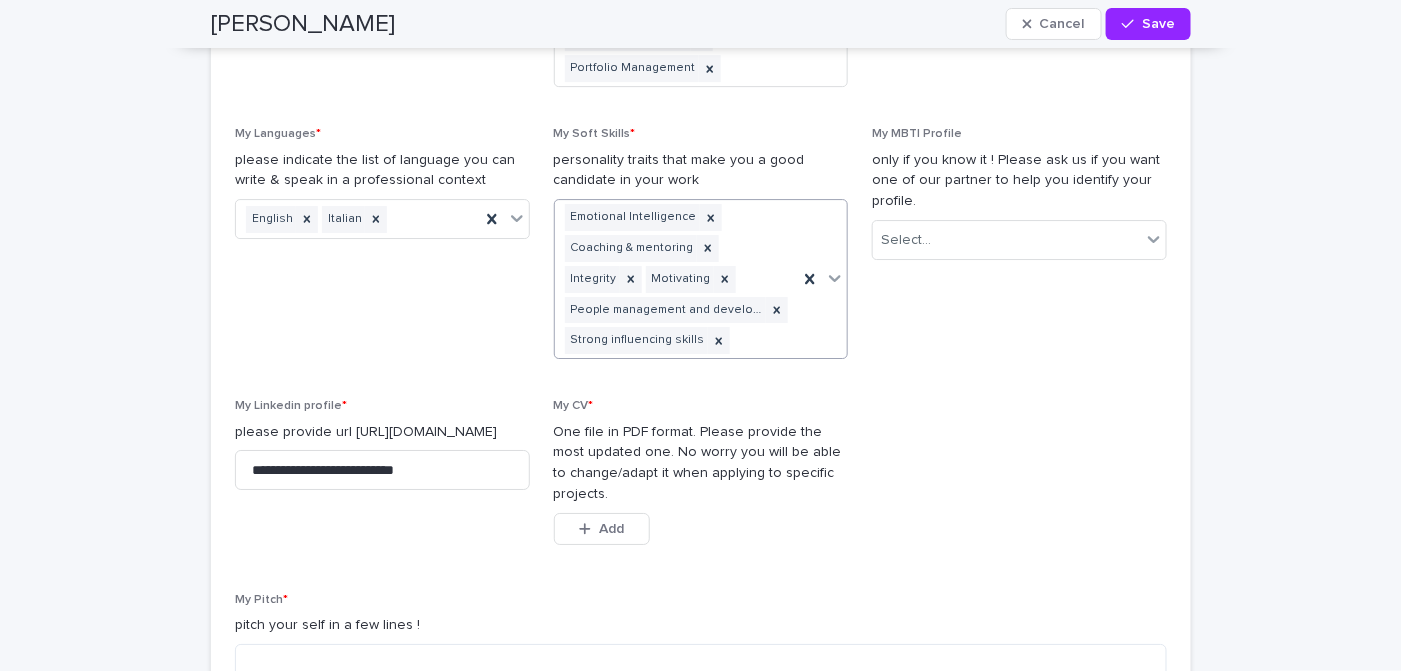 click on "My Pitch *" at bounding box center [701, 600] 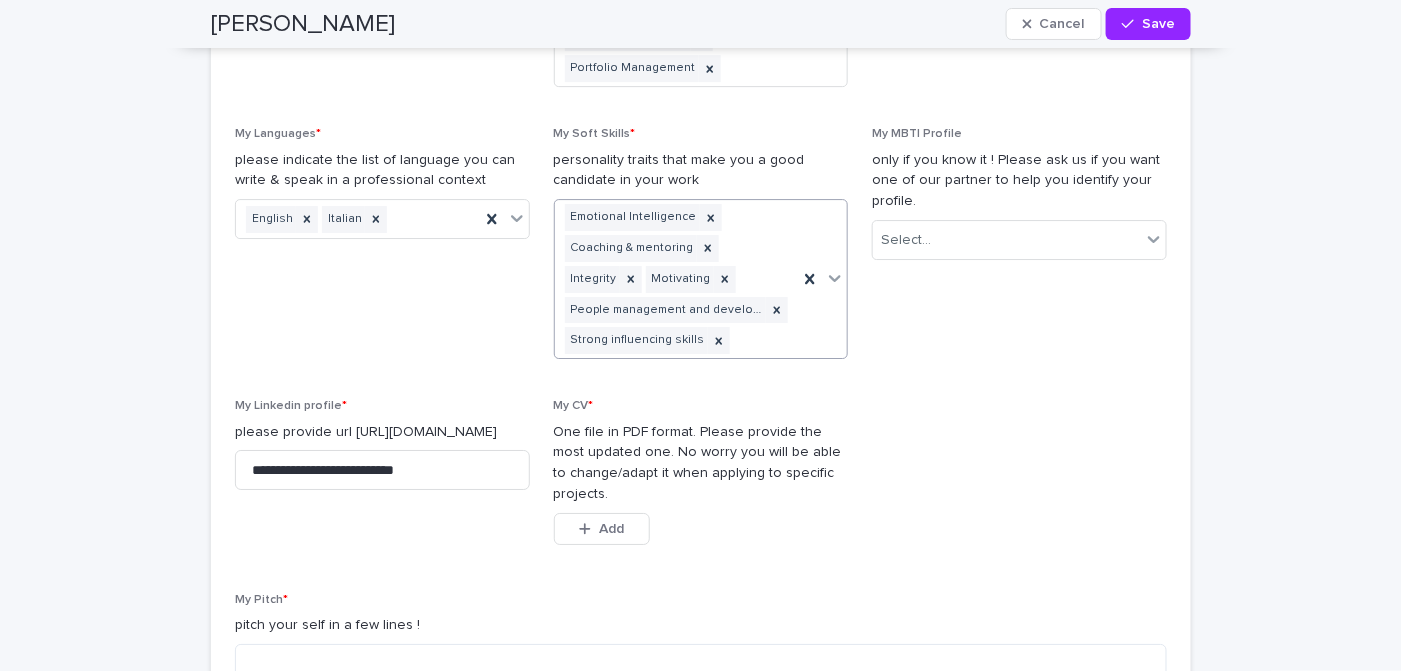 scroll, scrollTop: 2274, scrollLeft: 0, axis: vertical 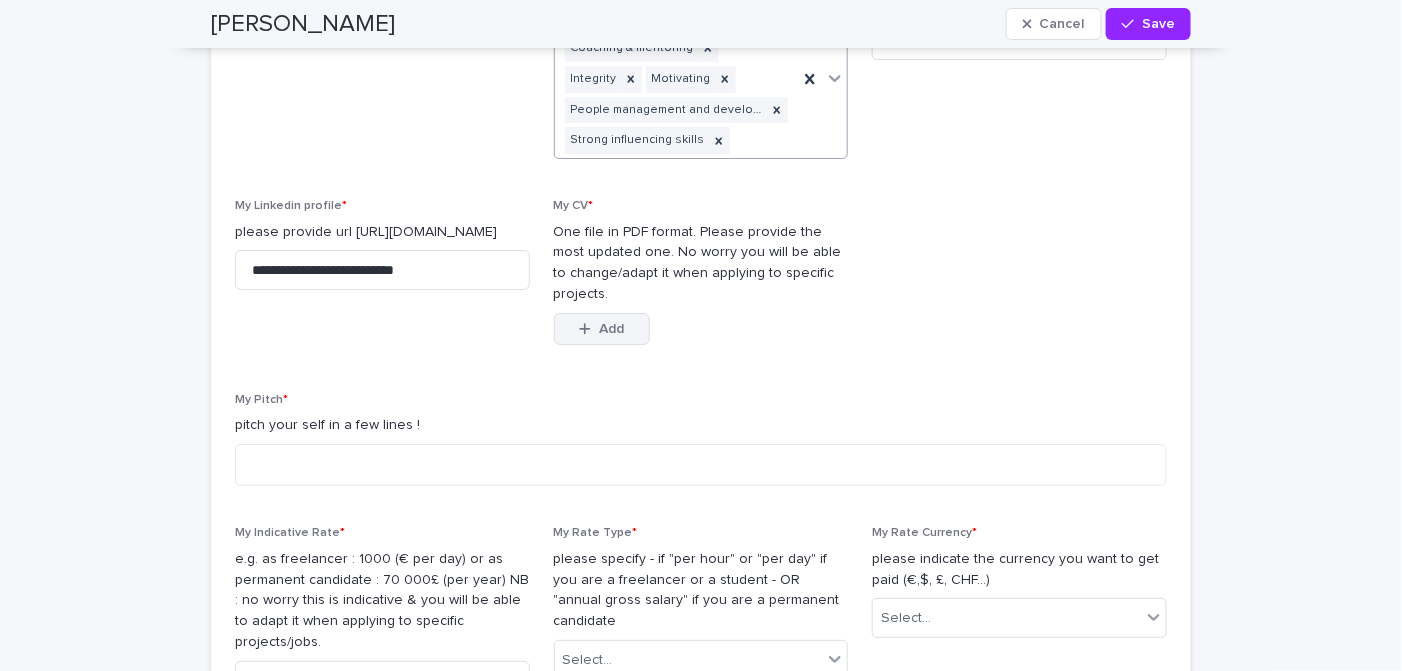 click on "Add" at bounding box center [611, 329] 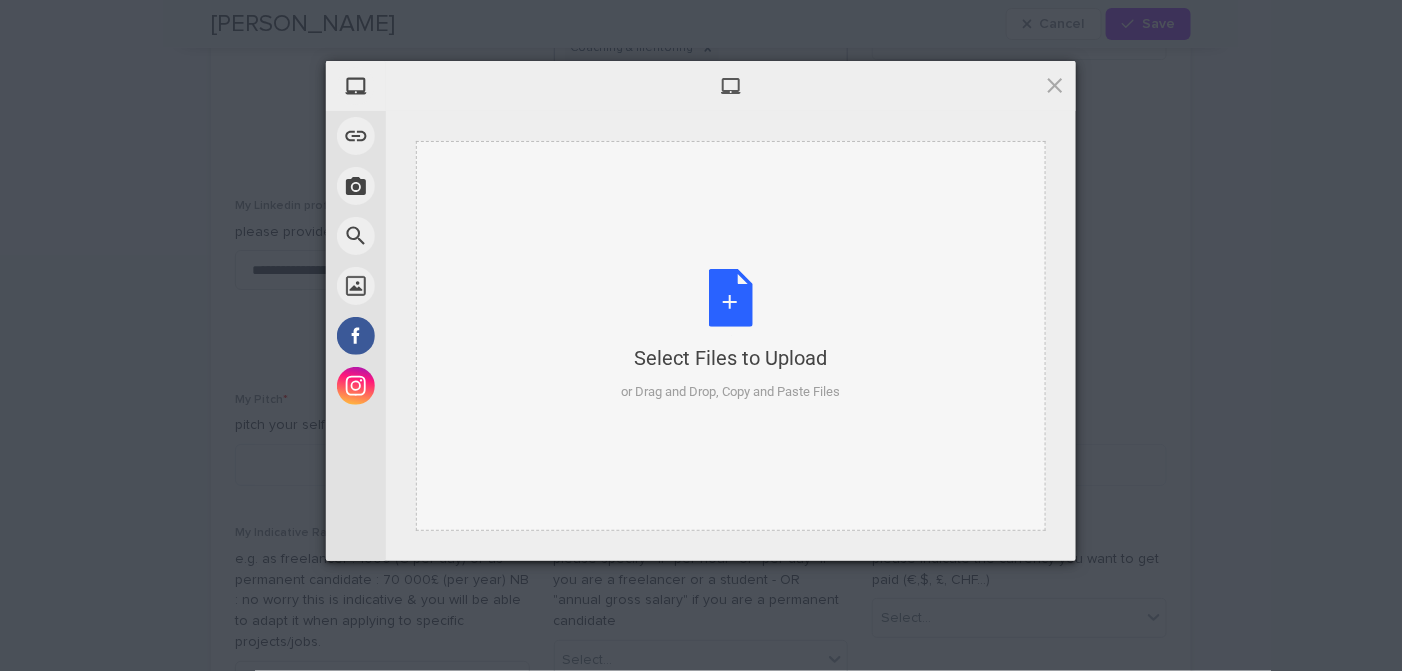 click on "Select Files to Upload
or Drag and Drop, Copy and Paste Files" at bounding box center [731, 335] 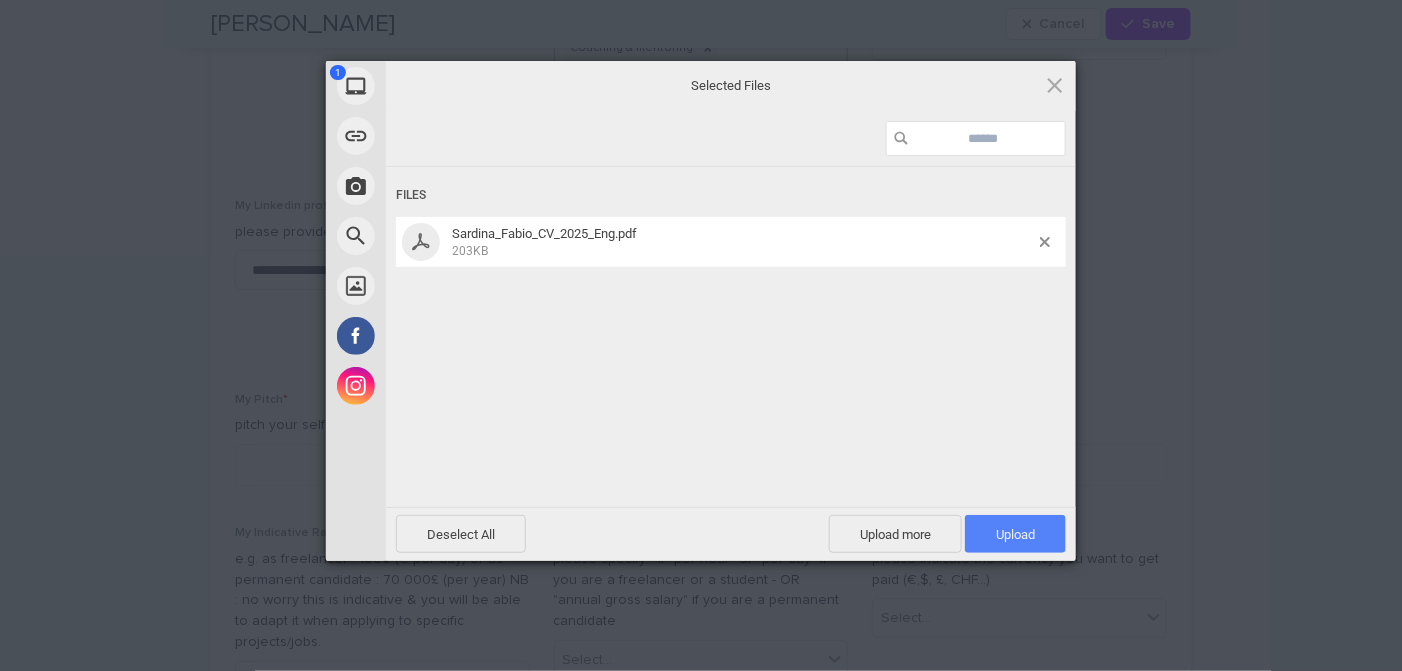 click on "Upload
1" at bounding box center [1015, 534] 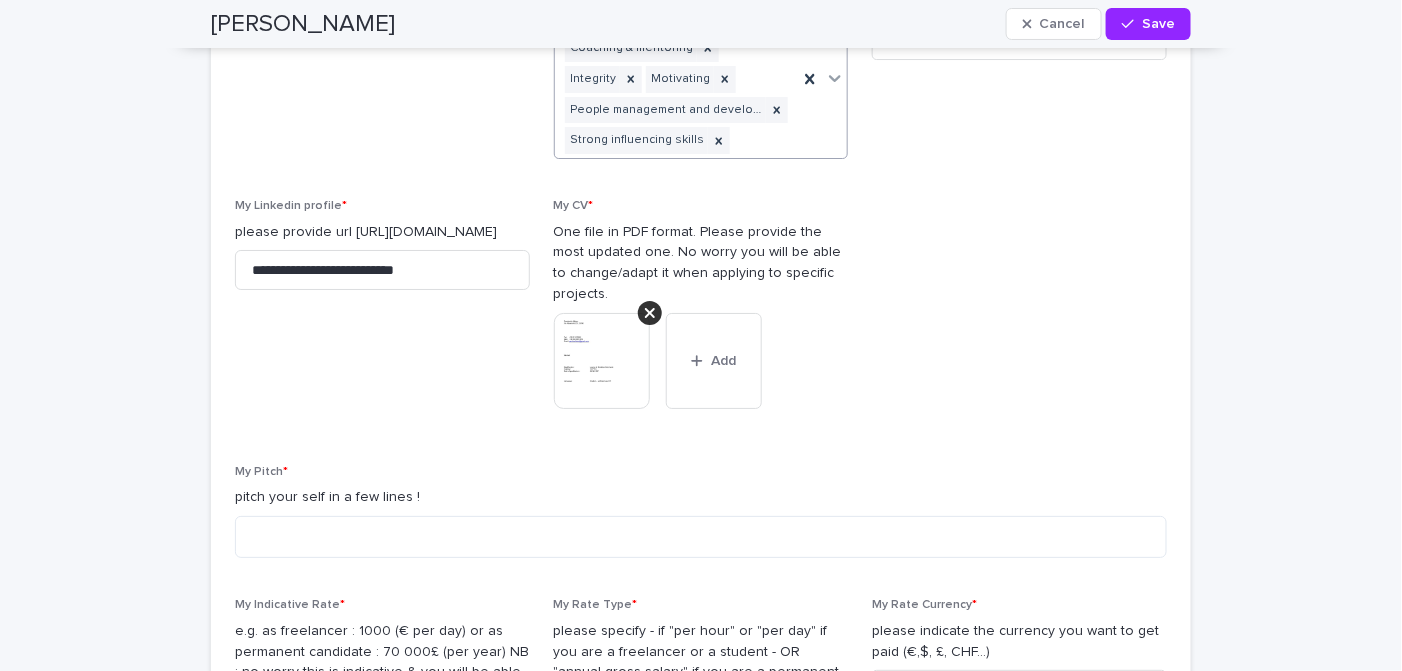 scroll, scrollTop: 2574, scrollLeft: 0, axis: vertical 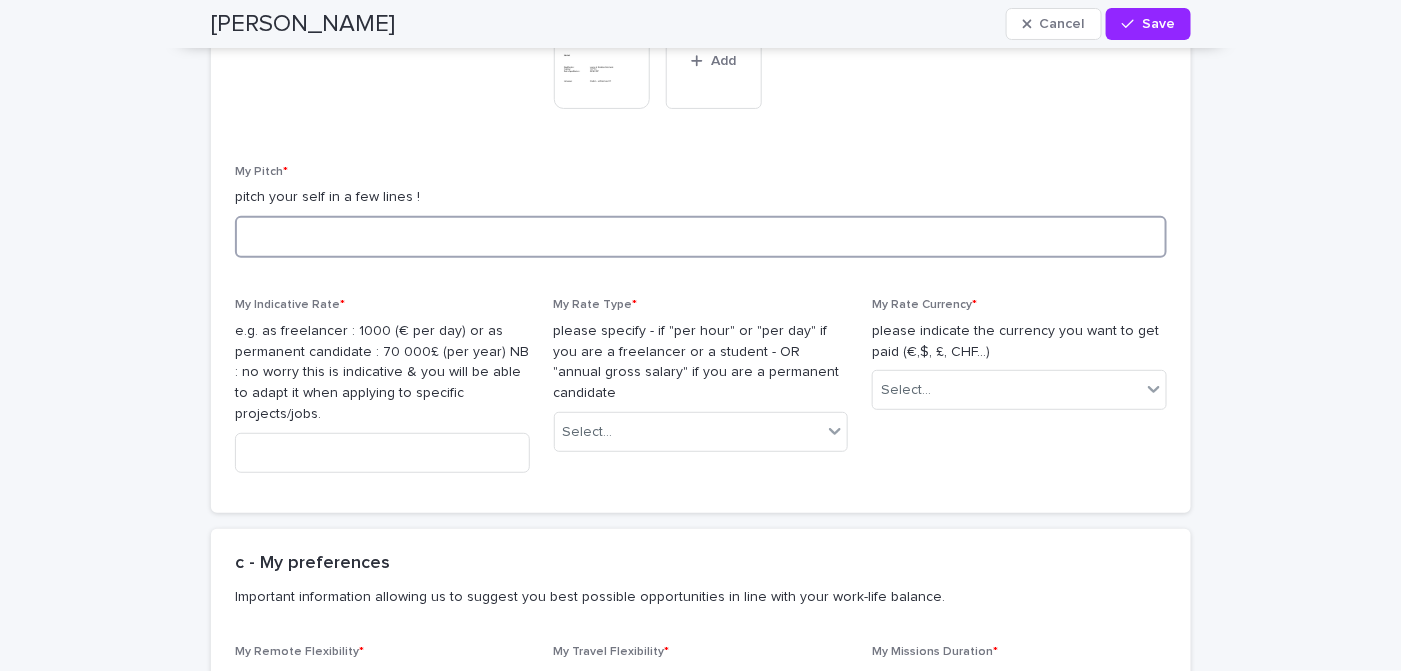 click at bounding box center (701, 237) 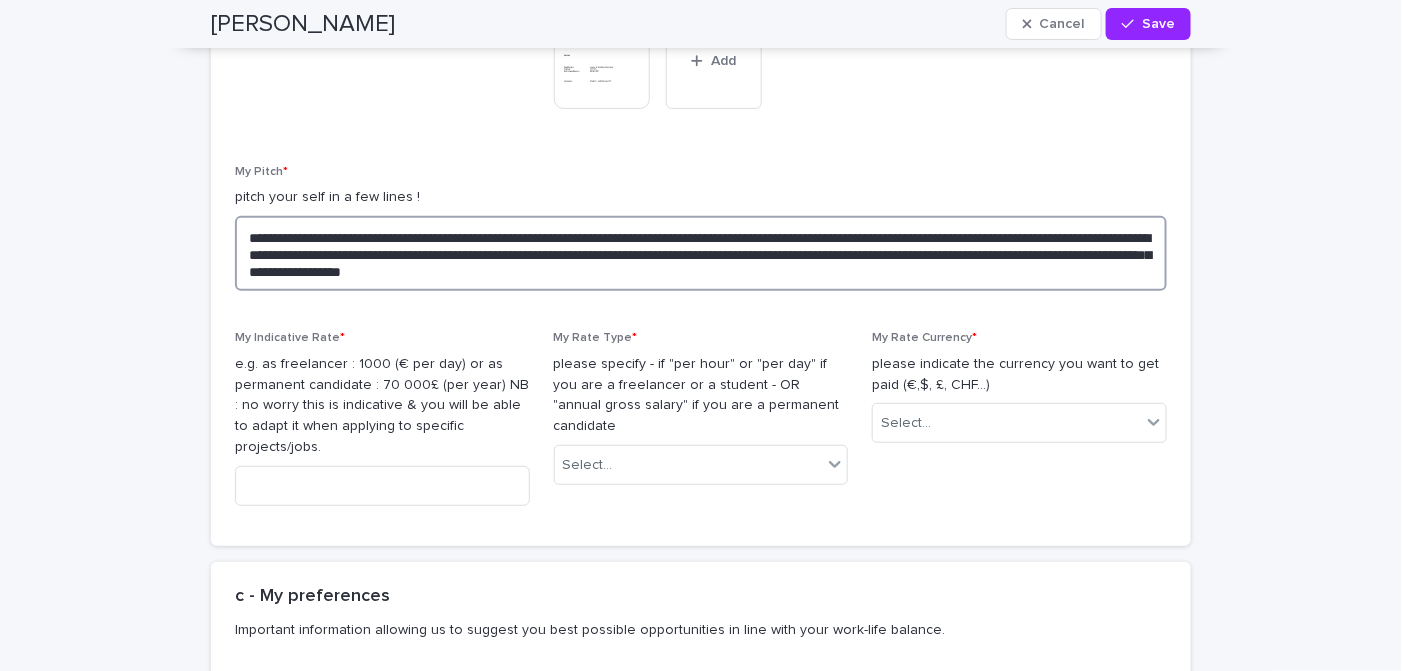 click on "**********" at bounding box center [701, 253] 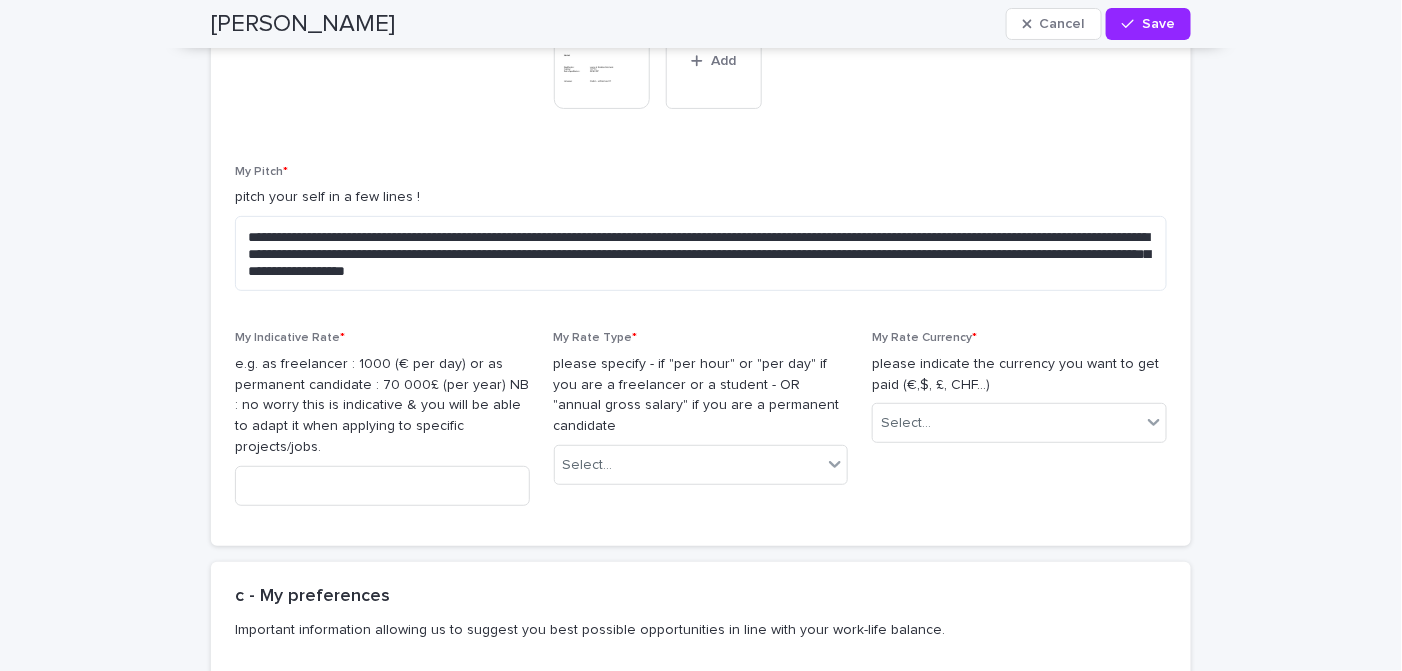 click on "Loading... Saving… Loading... Saving… Fabio Cancel Save Fabio Cancel Save Edits made Discard my changes Someone else just edited this record. Saving may overwrite their changes. Sorry, there was an error saving your record. Please try again. Please fill out the required fields below. Loading... Saving… Loading... Saving… Loading... Saving… My profile Loading... Saving… Please fully complete your profile to ensure a smooth process when onboarding future candidates.  Loading... Saving… Loading... Saving… My company Loading... Saving… Please complete basic information around your company. You will be asked to provide more detailed information around your company in the next page "My Company". These detailed information could be completed by your administrative colleague. Loading... Saving… Loading... Saving… Loading... Saving… Please give us the main contacts around you within your organization.  Loading... Saving… Loading... Saving… Loading... Saving… Loading... Saving… Saving…" at bounding box center (701, 2026) 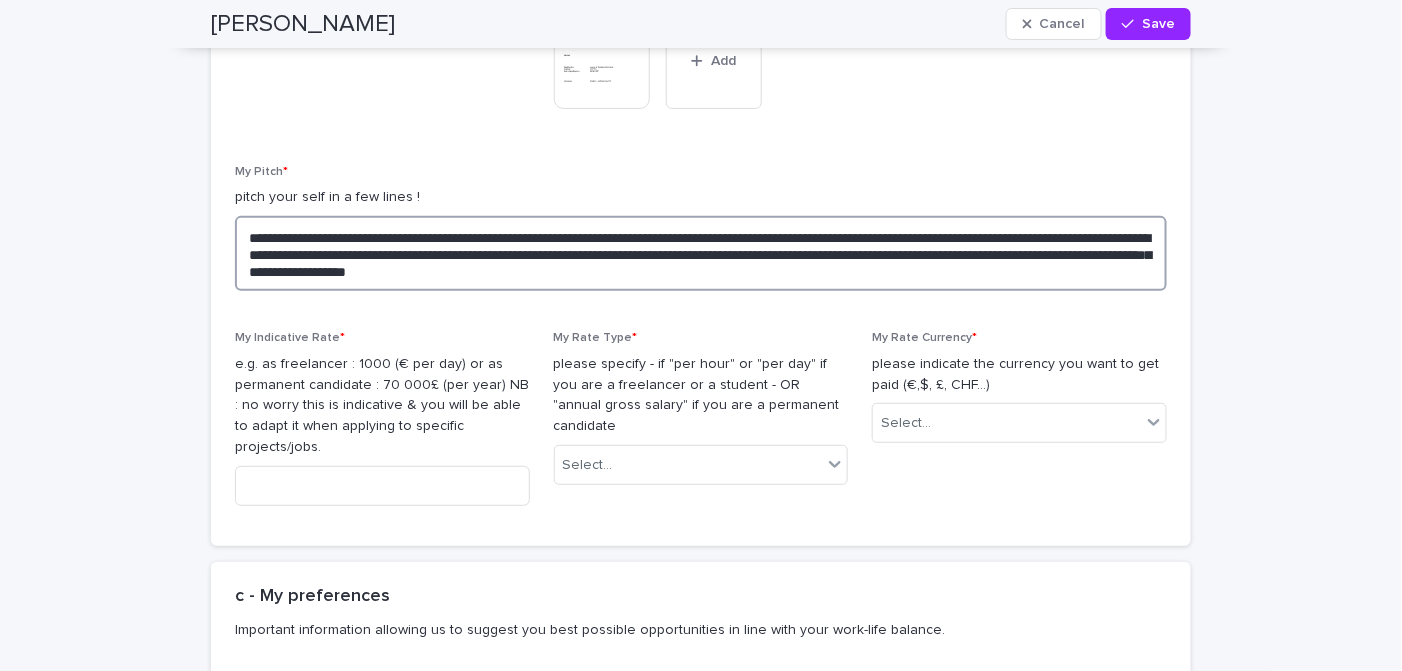 click on "**********" at bounding box center (701, 253) 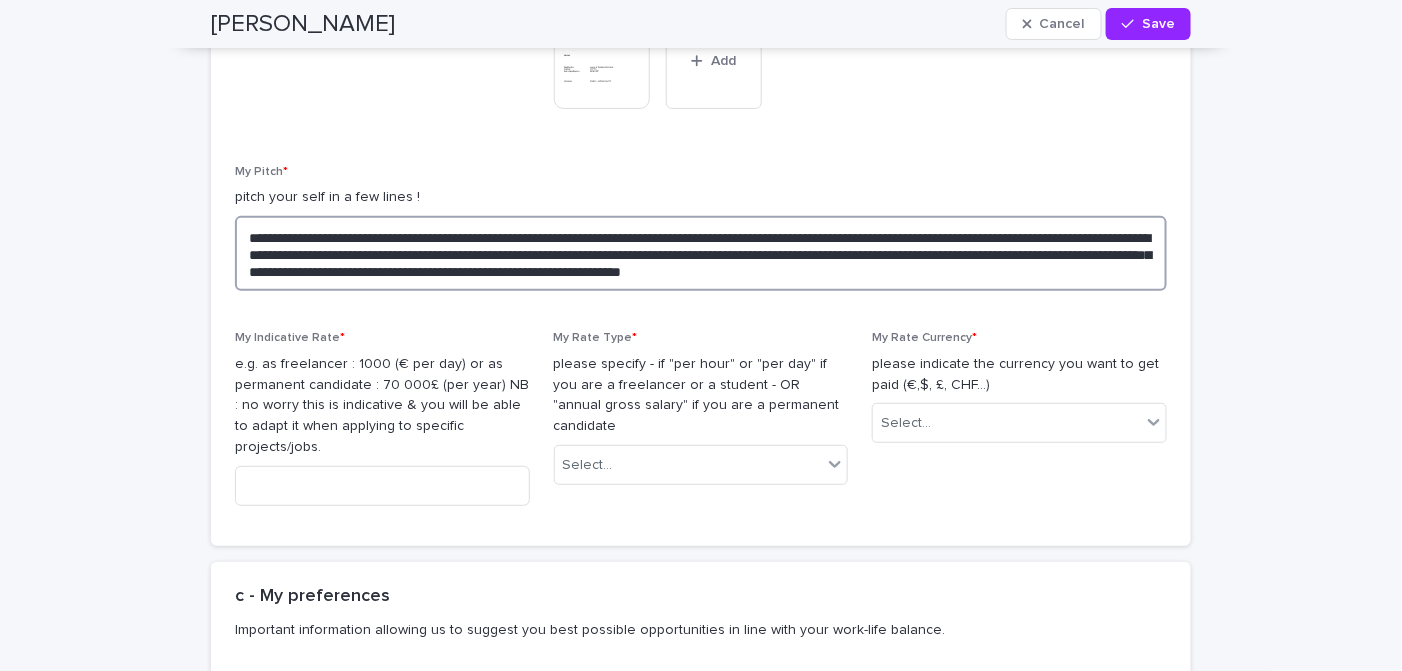 type on "**********" 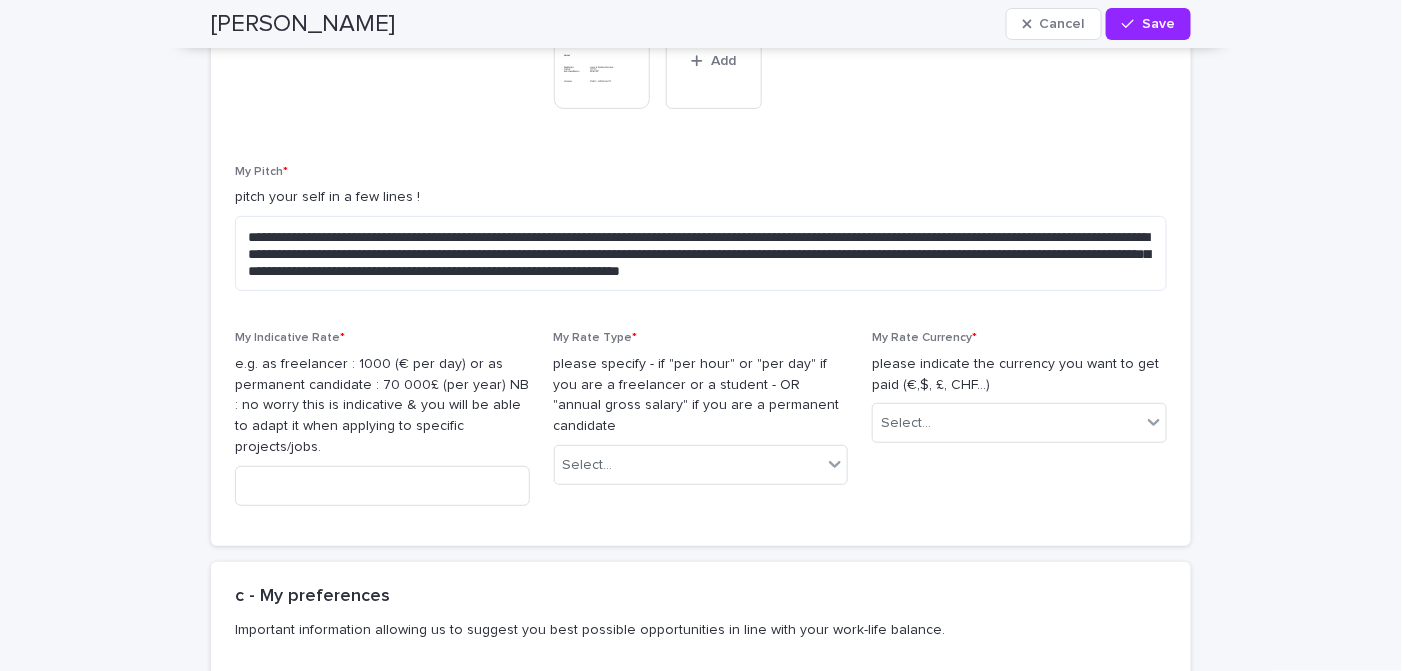 click on "Loading... Saving… Loading... Saving… Fabio Cancel Save Fabio Cancel Save Edits made Discard my changes Someone else just edited this record. Saving may overwrite their changes. Sorry, there was an error saving your record. Please try again. Please fill out the required fields below. Loading... Saving… Loading... Saving… Loading... Saving… My profile Loading... Saving… Please fully complete your profile to ensure a smooth process when onboarding future candidates.  Loading... Saving… Loading... Saving… My company Loading... Saving… Please complete basic information around your company. You will be asked to provide more detailed information around your company in the next page "My Company". These detailed information could be completed by your administrative colleague. Loading... Saving… Loading... Saving… Loading... Saving… Please give us the main contacts around you within your organization.  Loading... Saving… Loading... Saving… Loading... Saving… Loading... Saving… Saving…" at bounding box center (701, 2026) 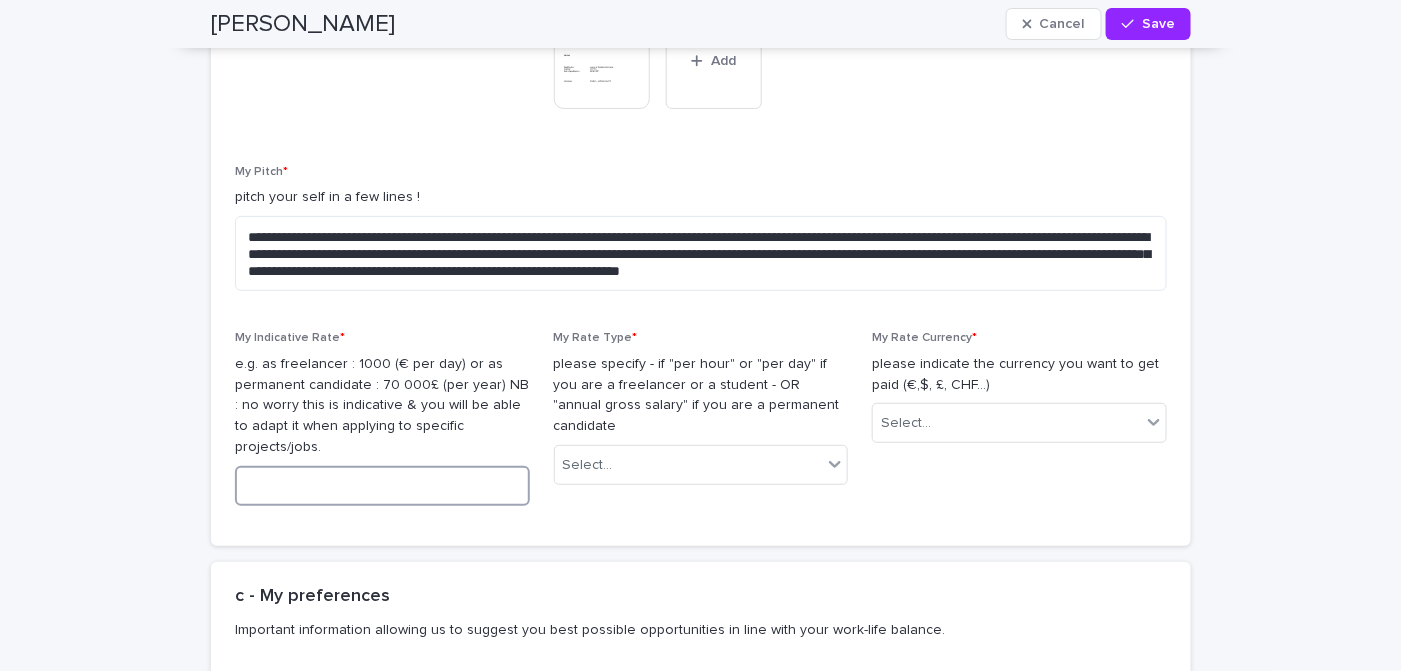 click at bounding box center [382, 486] 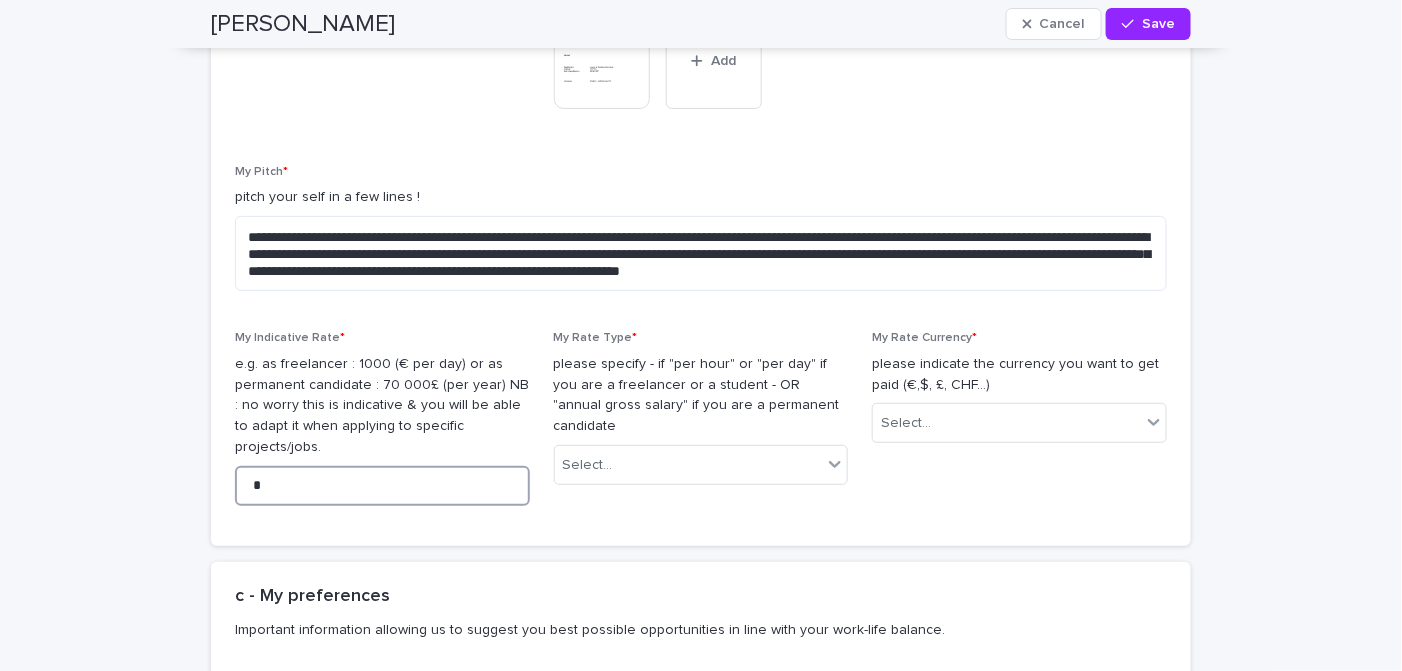type on "*" 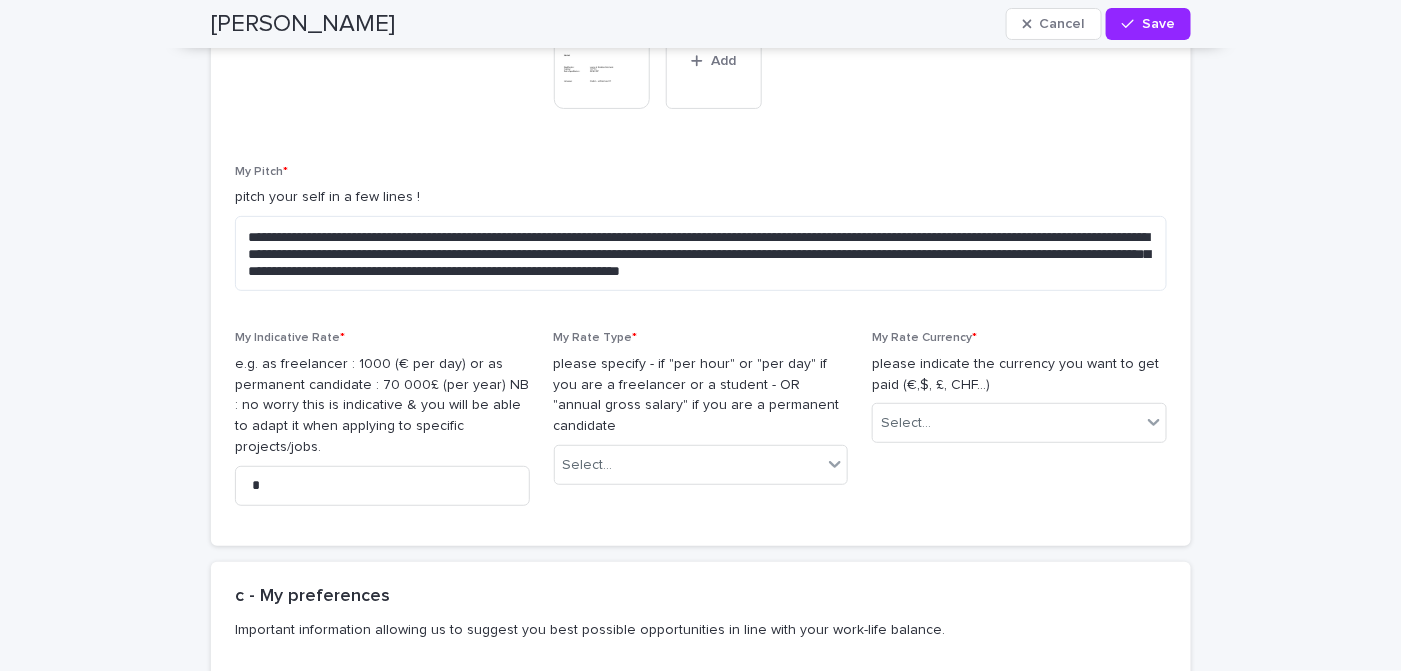 click on "My Rate Type * please specify
- if "per hour" or "per day" if you are a freelancer or a student
- OR "annual gross salary" if you are a permanent candidate Select..." at bounding box center (701, 426) 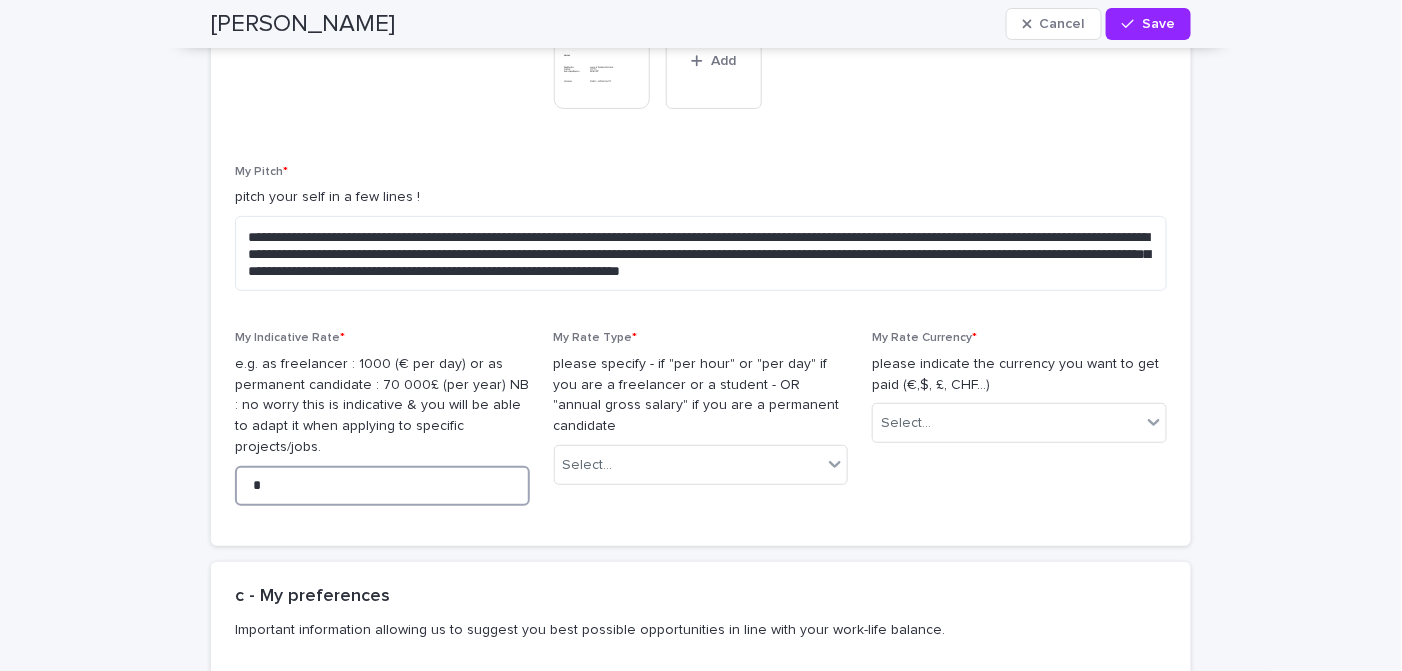 click on "*" at bounding box center (382, 486) 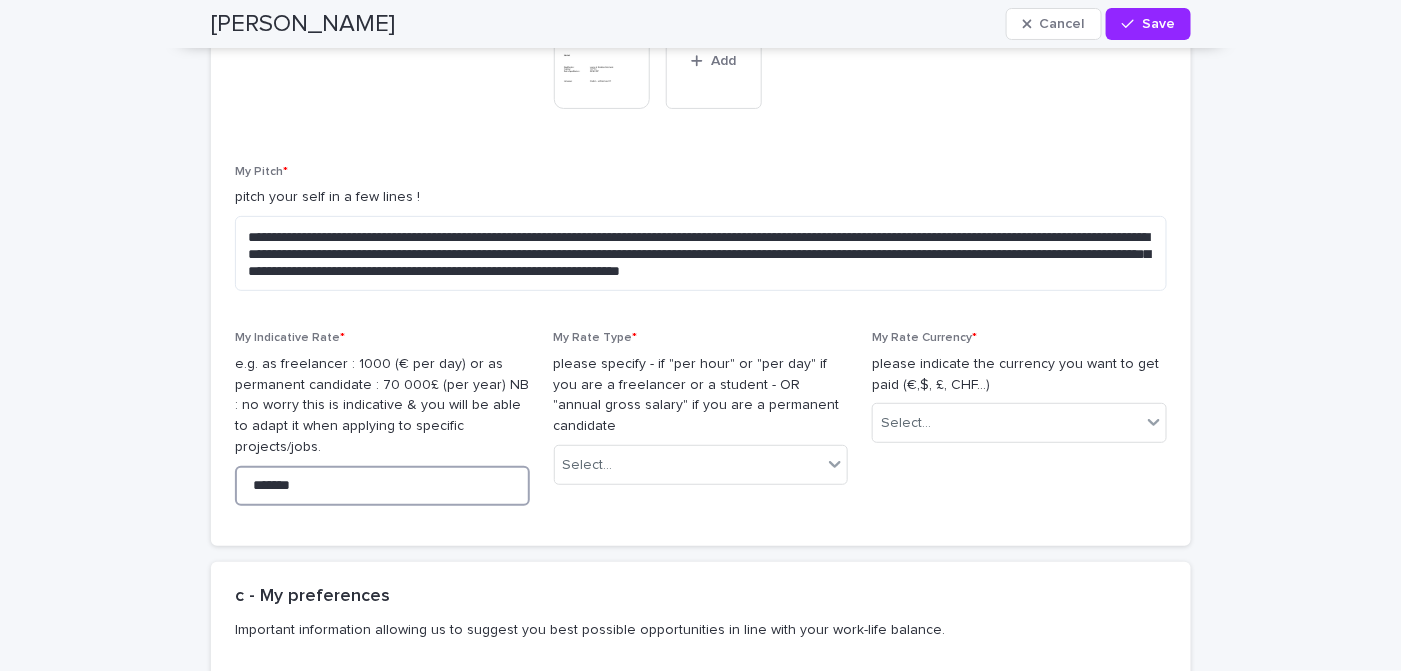 click on "*******" at bounding box center (382, 486) 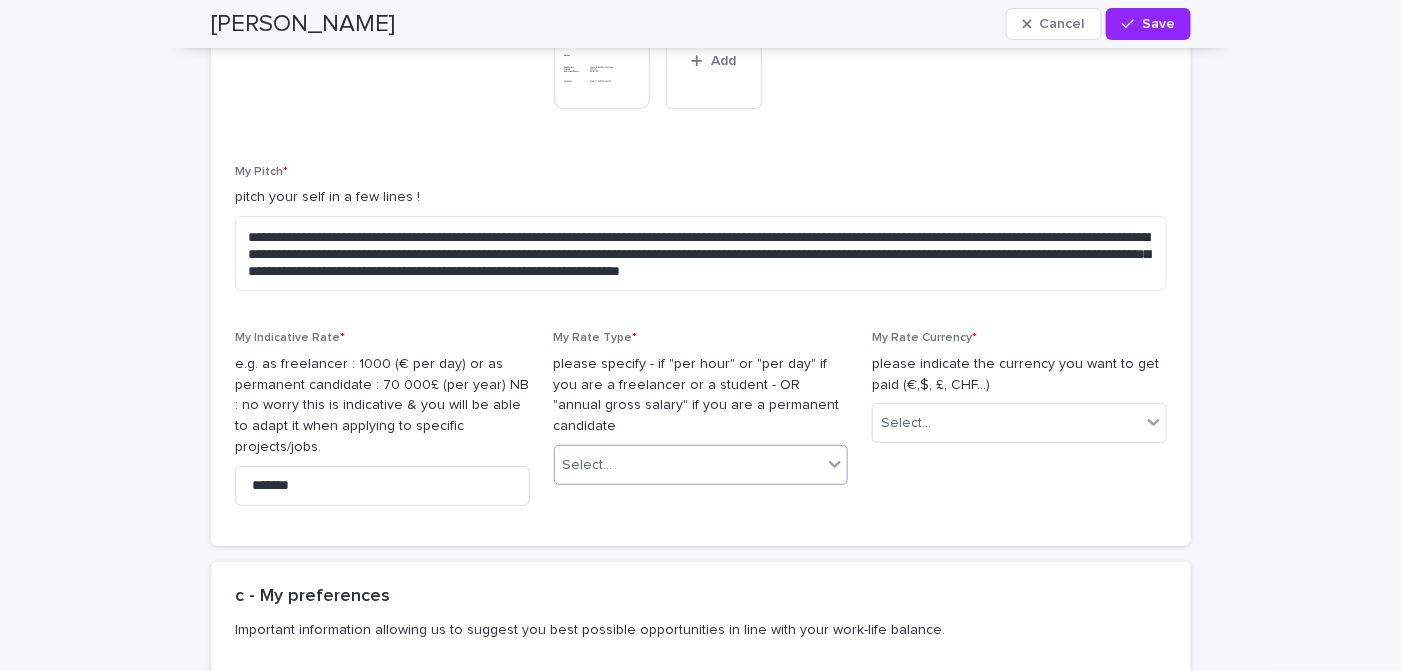 click on "Select..." at bounding box center (689, 465) 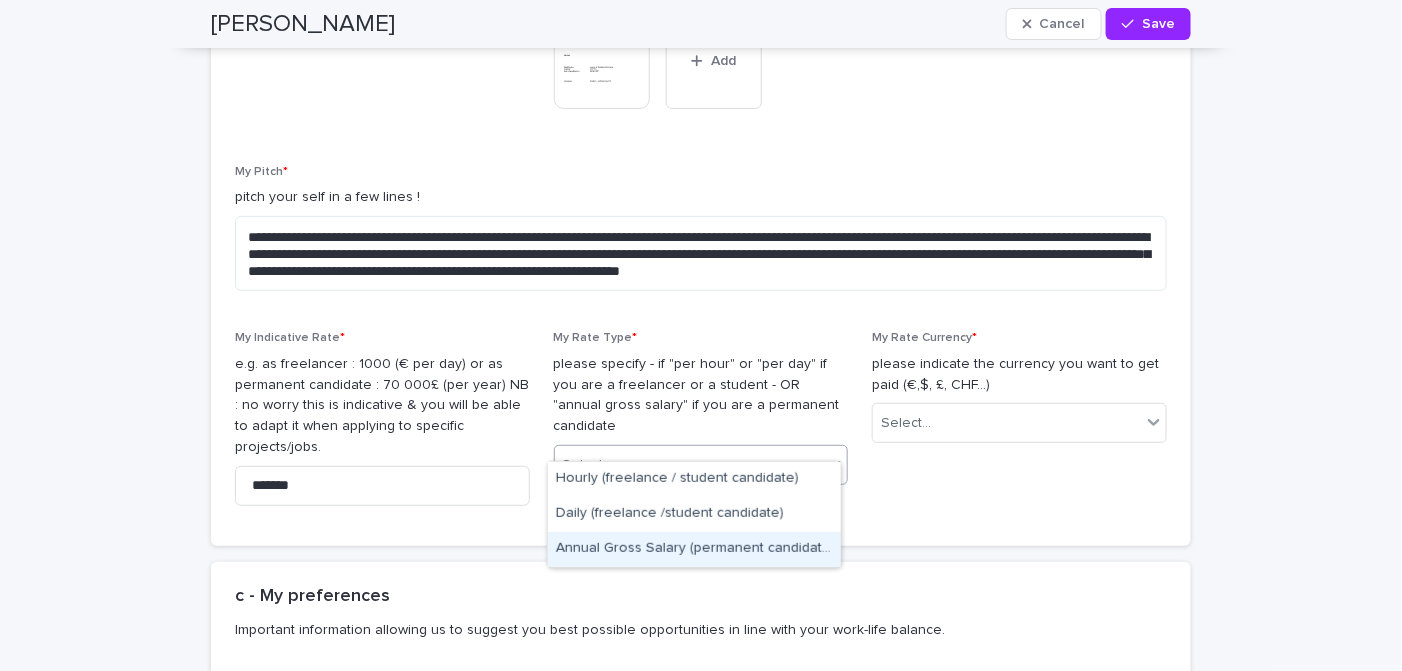 click on "Annual Gross Salary (permanent candidate)" at bounding box center (694, 549) 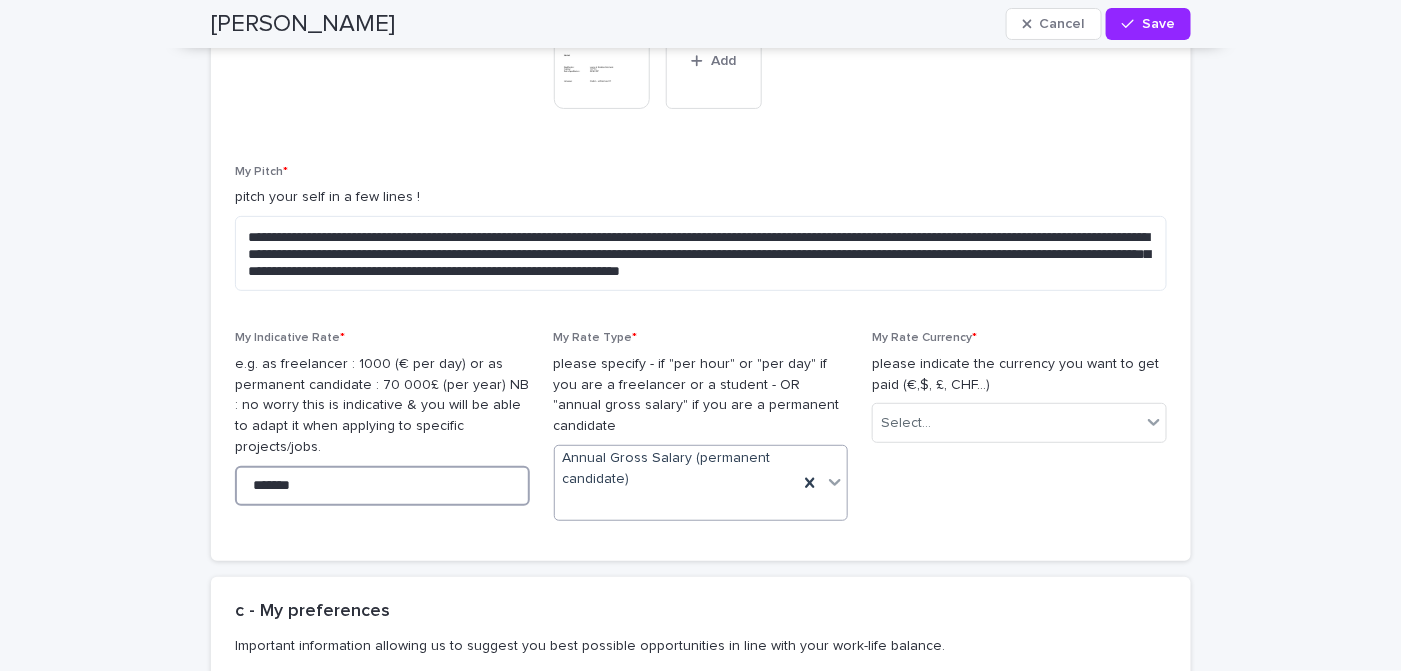 click on "*******" at bounding box center [382, 486] 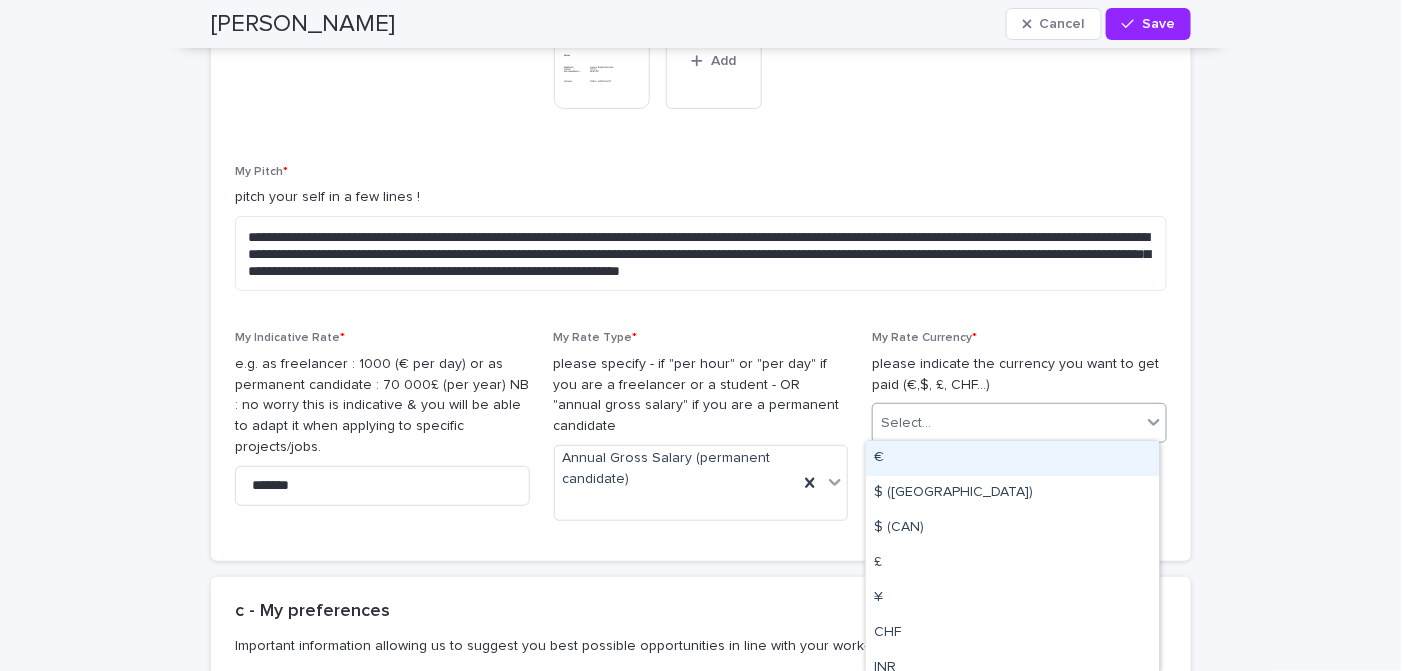 click on "Select..." at bounding box center (1007, 423) 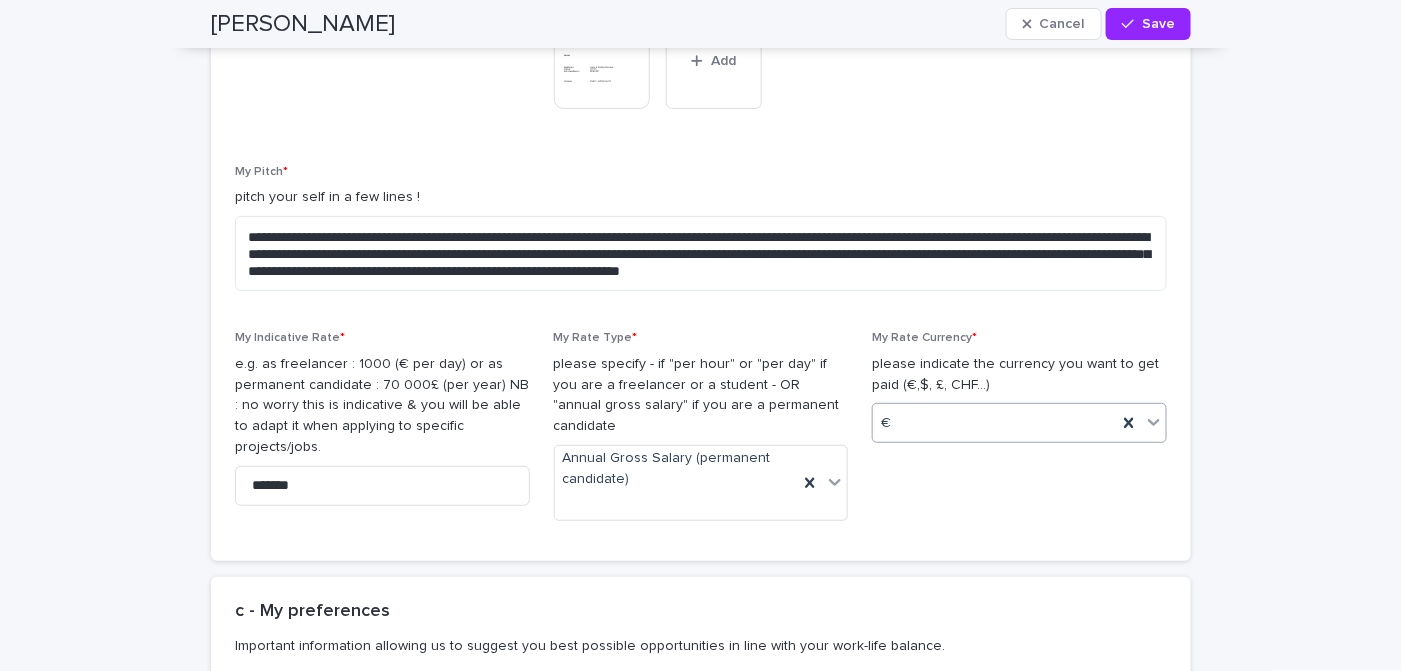 click on "My Rate Currency * please indicate the currency you want to get paid (€,$, £, CHF...)   option €, selected.     0 results available. Select is focused ,type to refine list, press Down to open the menu,  €" at bounding box center [1019, 434] 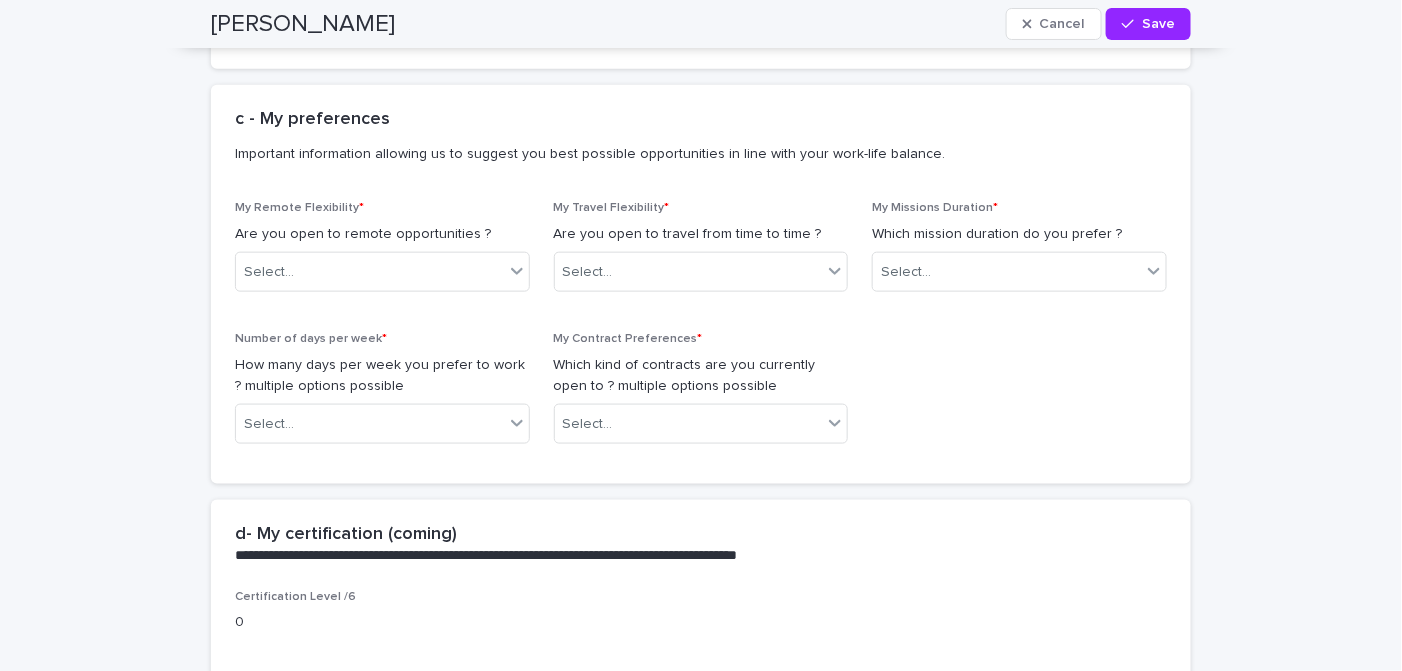 scroll, scrollTop: 3074, scrollLeft: 0, axis: vertical 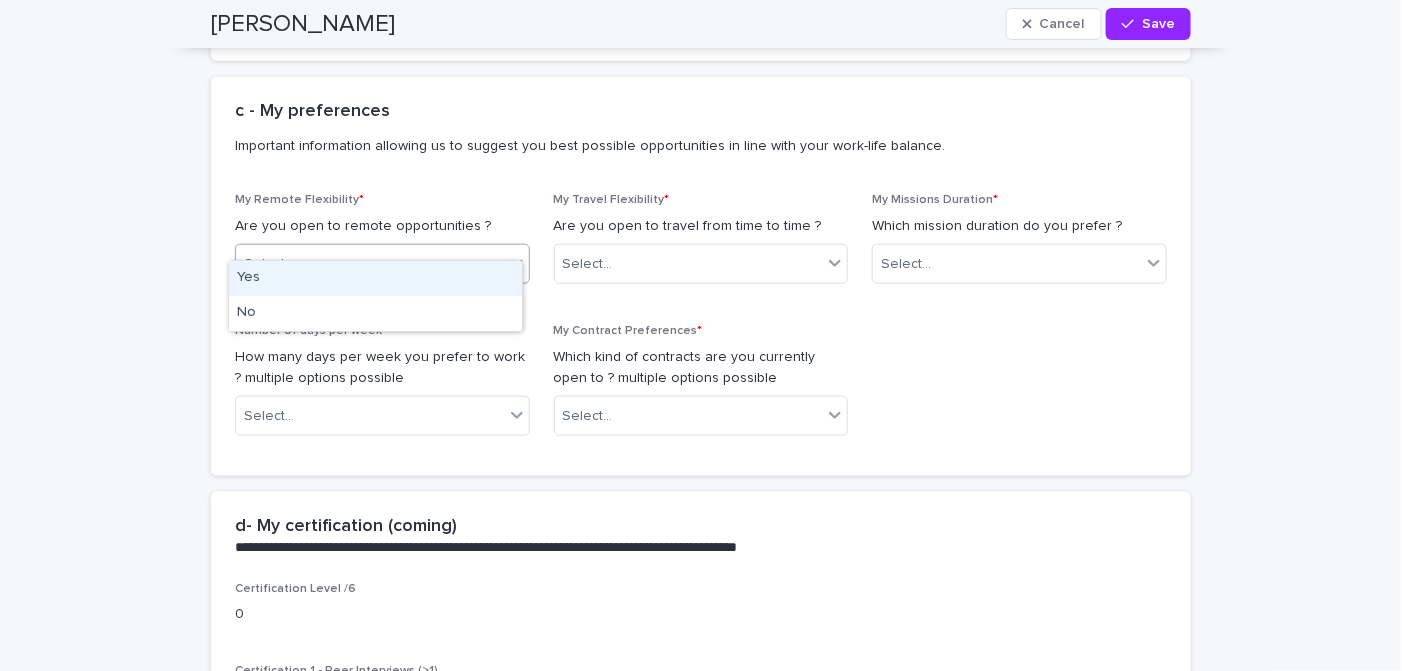 click at bounding box center (517, 263) 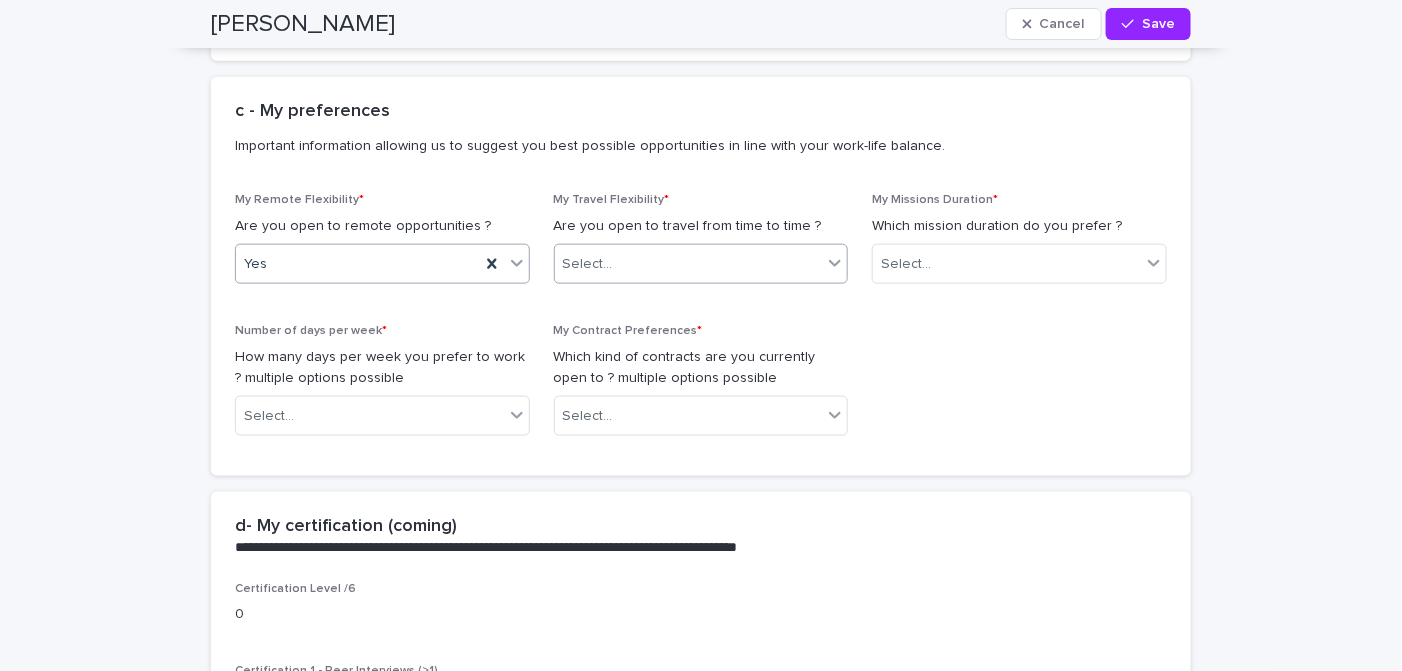 click 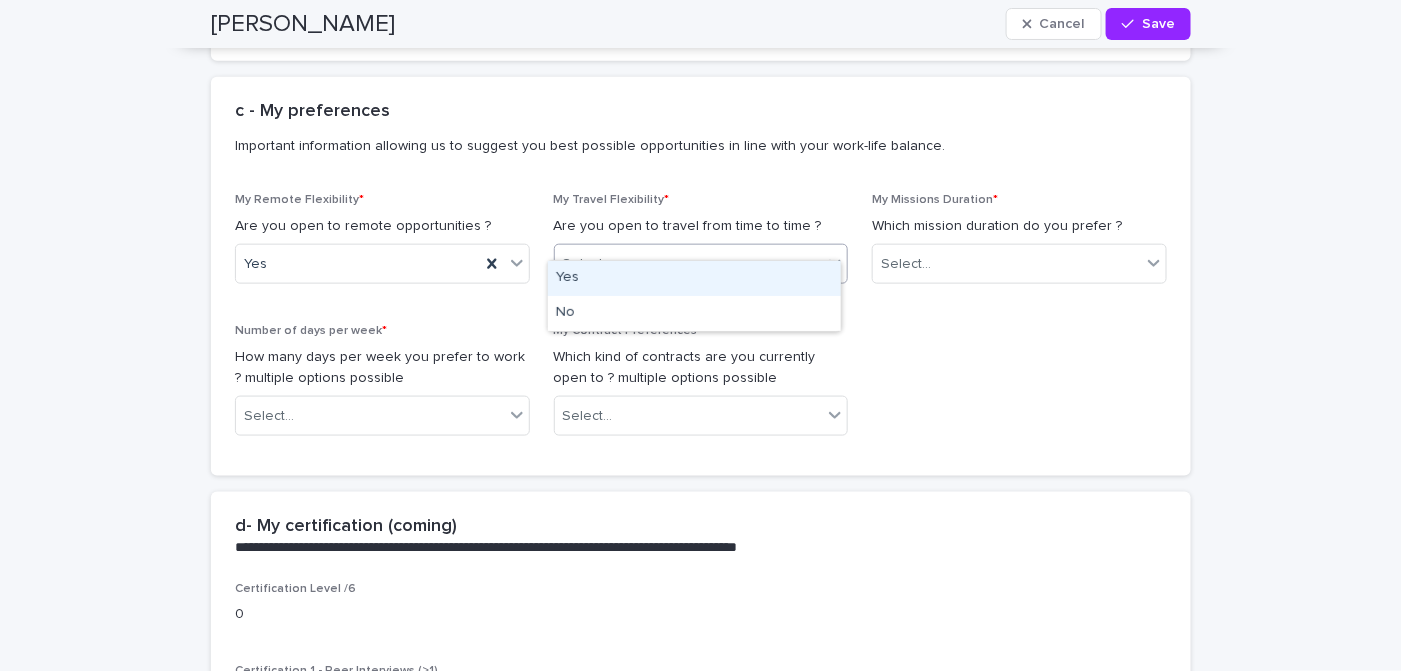 click on "Yes" at bounding box center [694, 278] 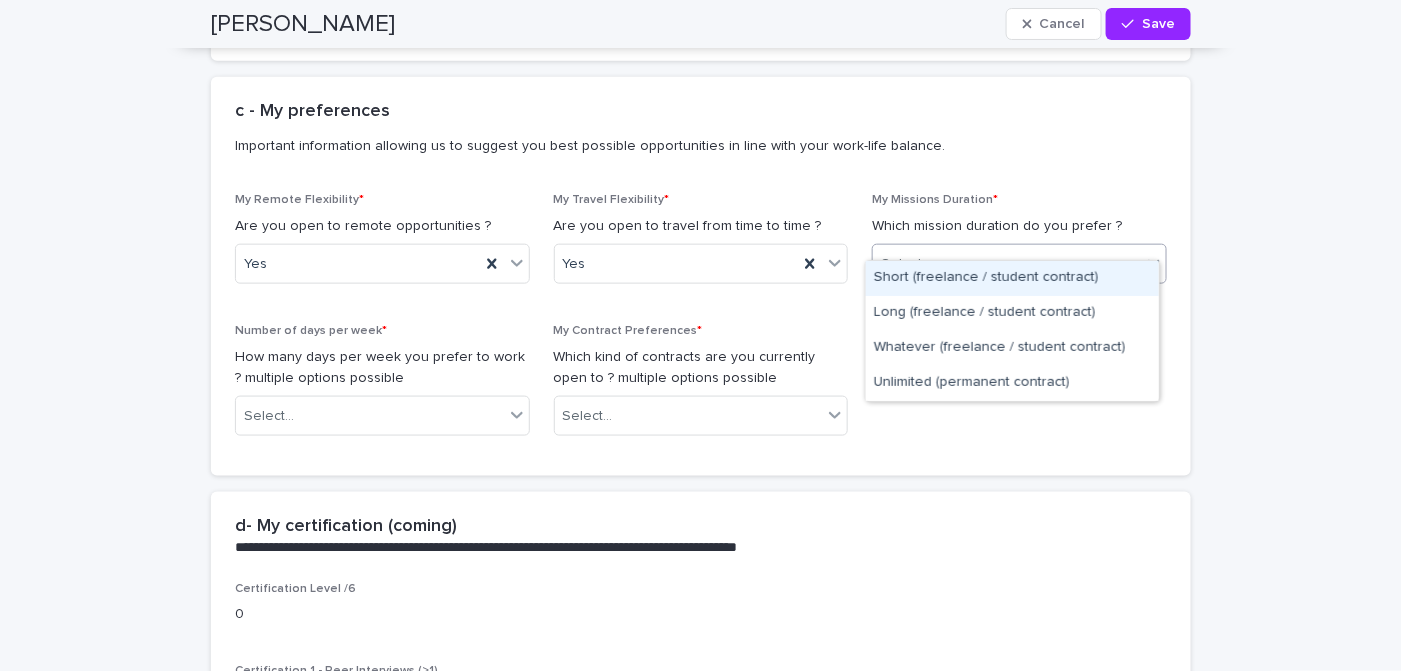 click on "Select..." at bounding box center (1007, 264) 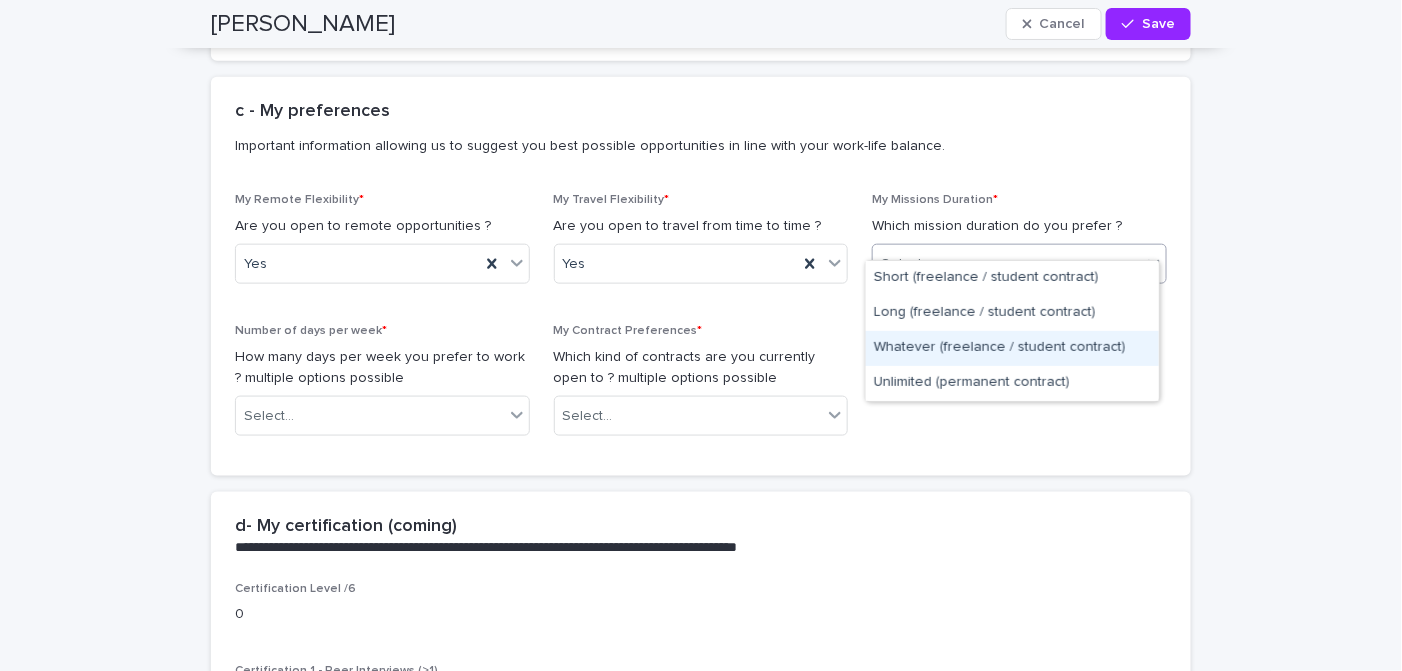 click on "Whatever (freelance / student contract)" at bounding box center (1012, 348) 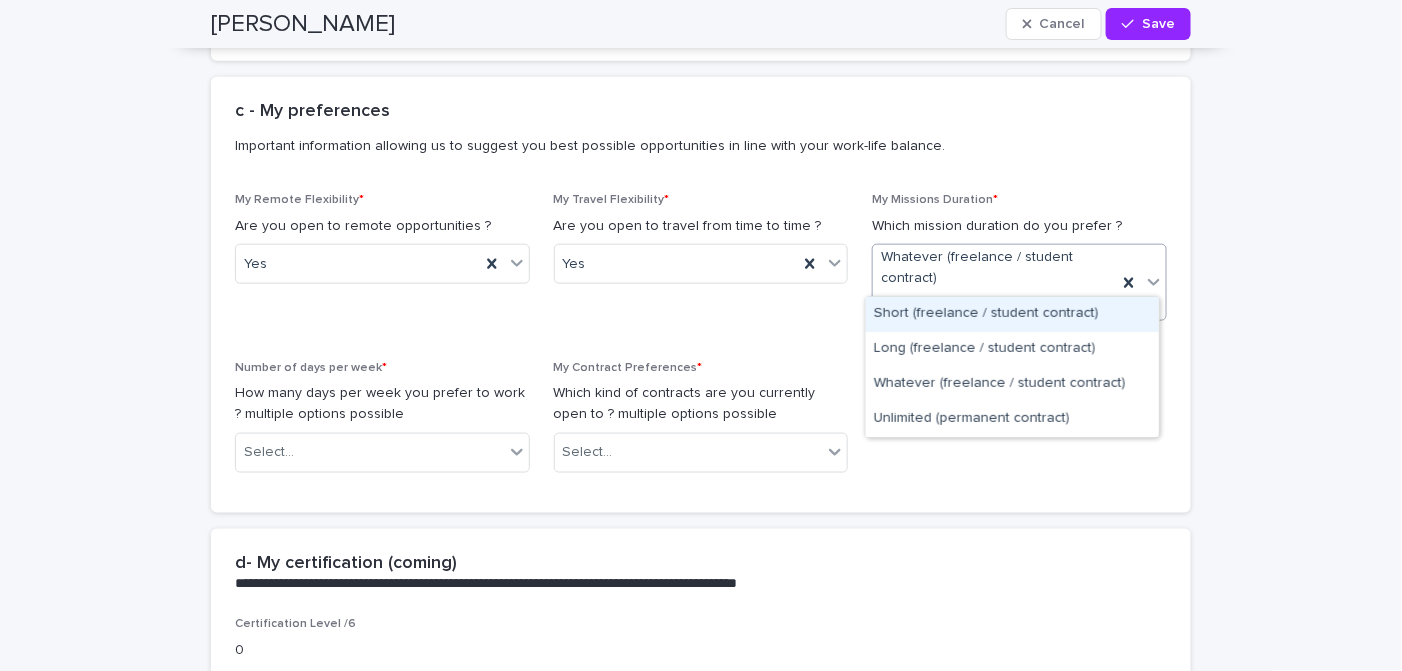 click 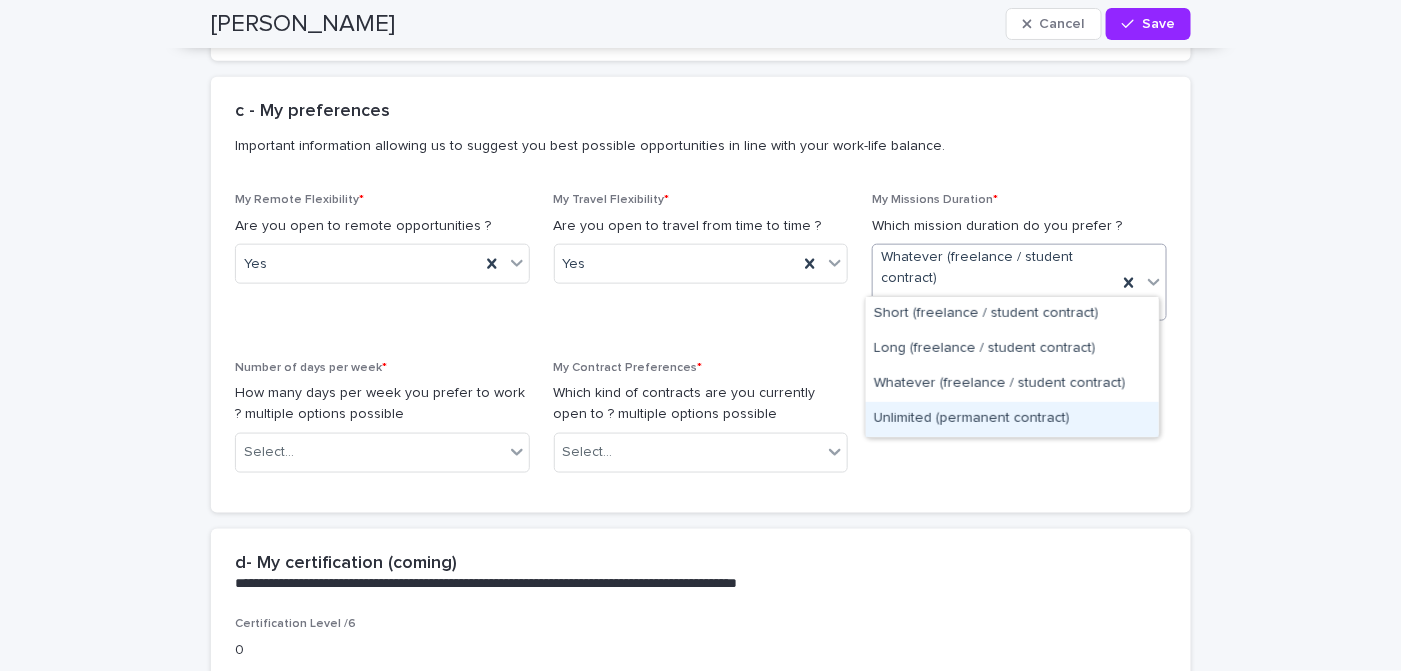 click on "Unlimited (permanent contract)" at bounding box center [1012, 419] 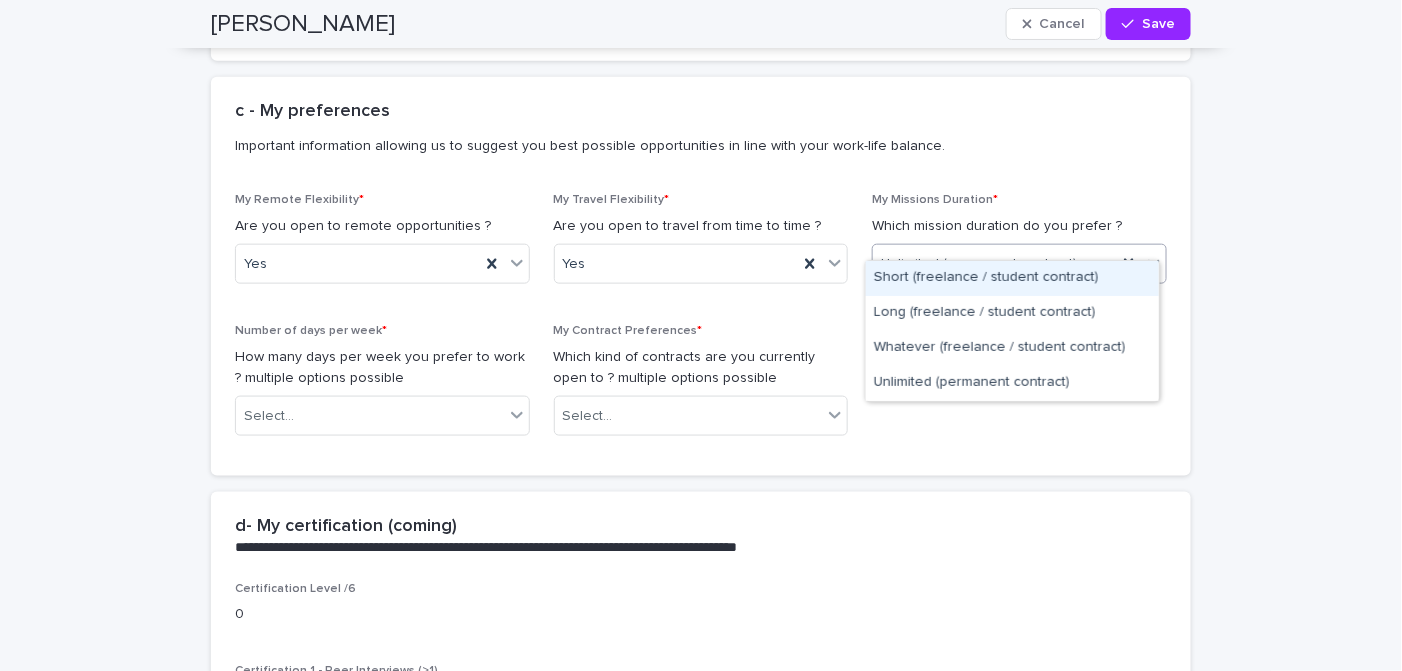 click 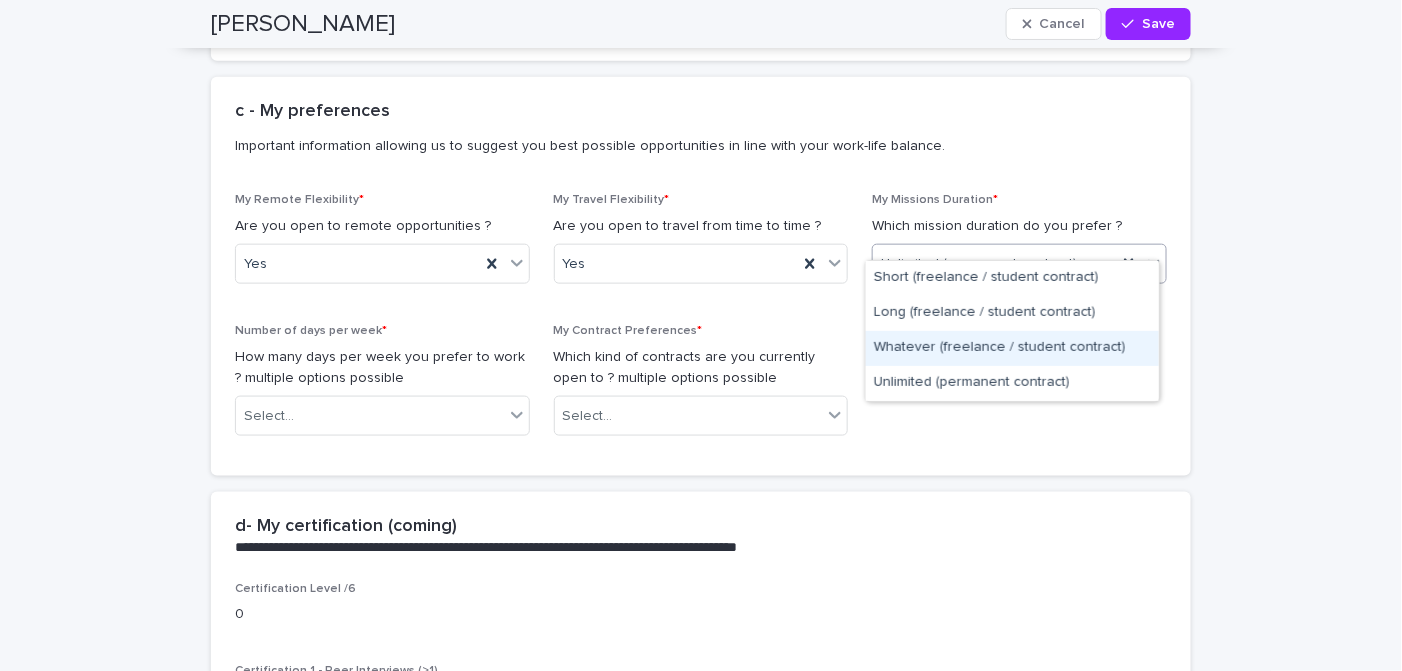 click on "Whatever (freelance / student contract)" at bounding box center (1012, 348) 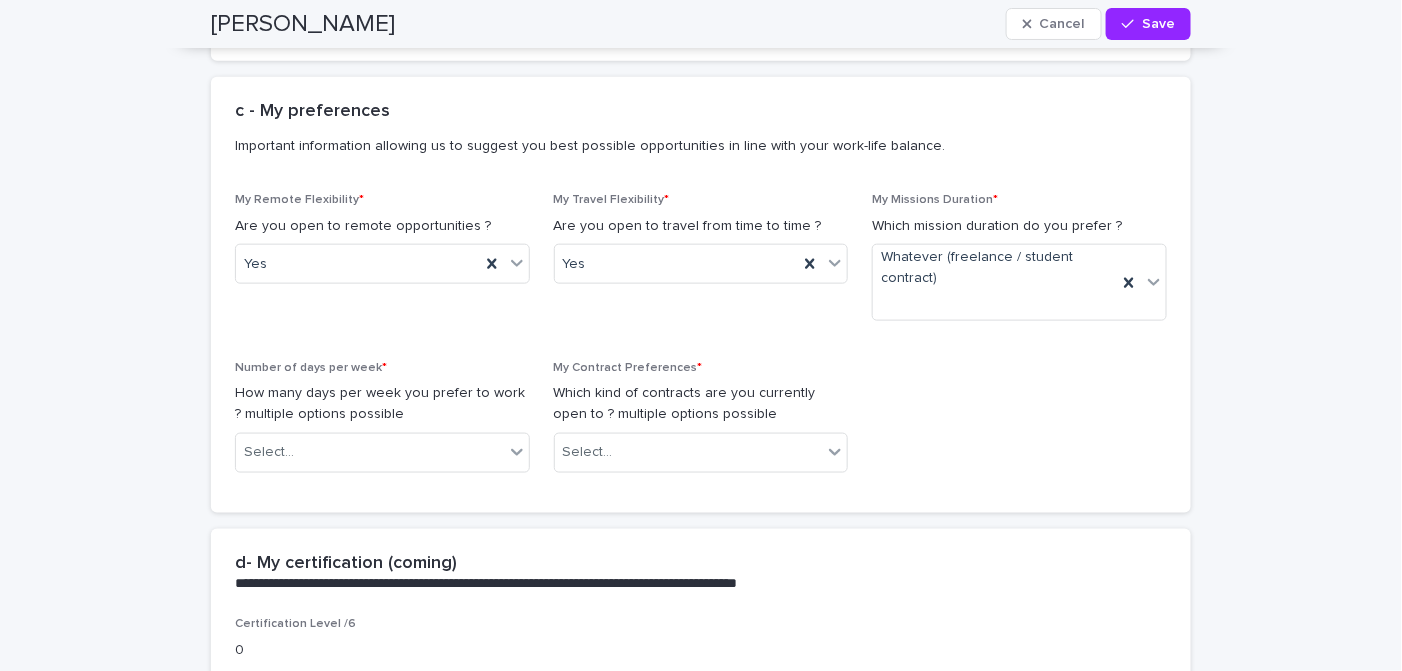 click on "Loading... Saving… Loading... Saving… Fabio Cancel Save Fabio Cancel Save Edits made Discard my changes Someone else just edited this record. Saving may overwrite their changes. Sorry, there was an error saving your record. Please try again. Please fill out the required fields below. Loading... Saving… Loading... Saving… Loading... Saving… My profile Loading... Saving… Please fully complete your profile to ensure a smooth process when onboarding future candidates.  Loading... Saving… Loading... Saving… My company Loading... Saving… Please complete basic information around your company. You will be asked to provide more detailed information around your company in the next page "My Company". These detailed information could be completed by your administrative colleague. Loading... Saving… Loading... Saving… Loading... Saving… Please give us the main contacts around you within your organization.  Loading... Saving… Loading... Saving… Loading... Saving… Loading... Saving… Saving…" at bounding box center (701, 1552) 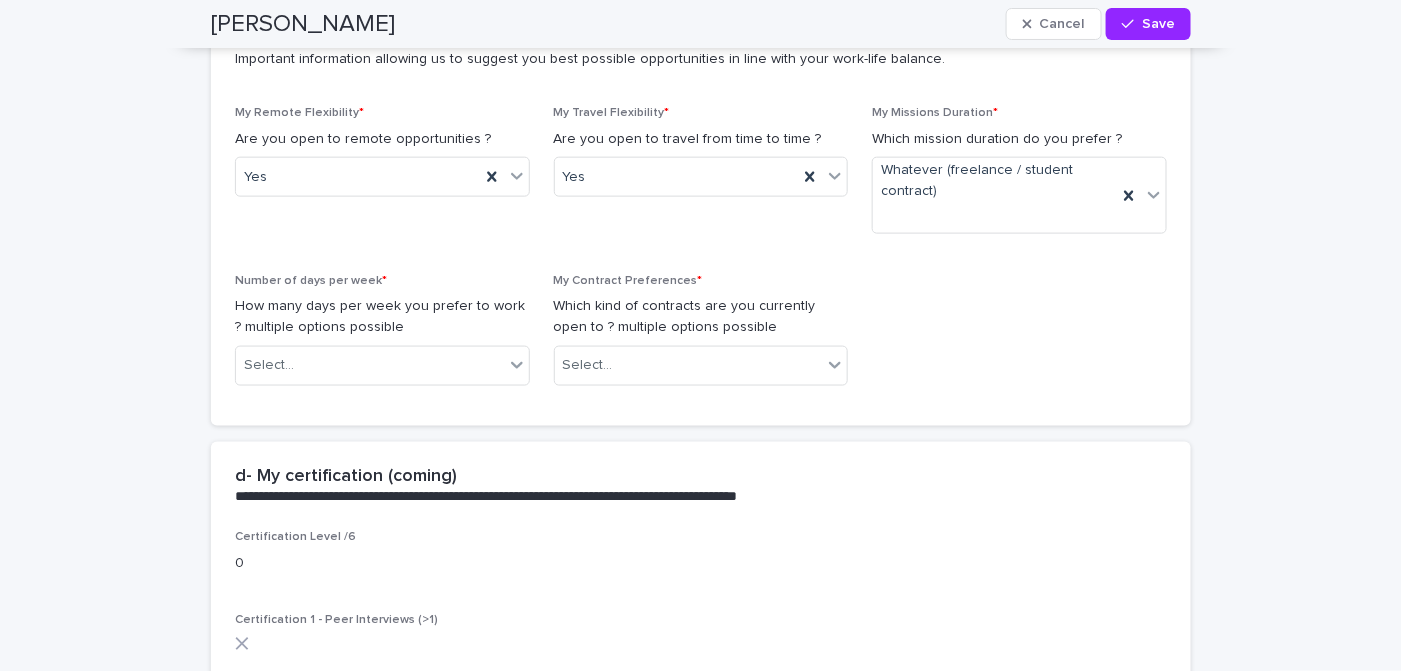 scroll, scrollTop: 3274, scrollLeft: 0, axis: vertical 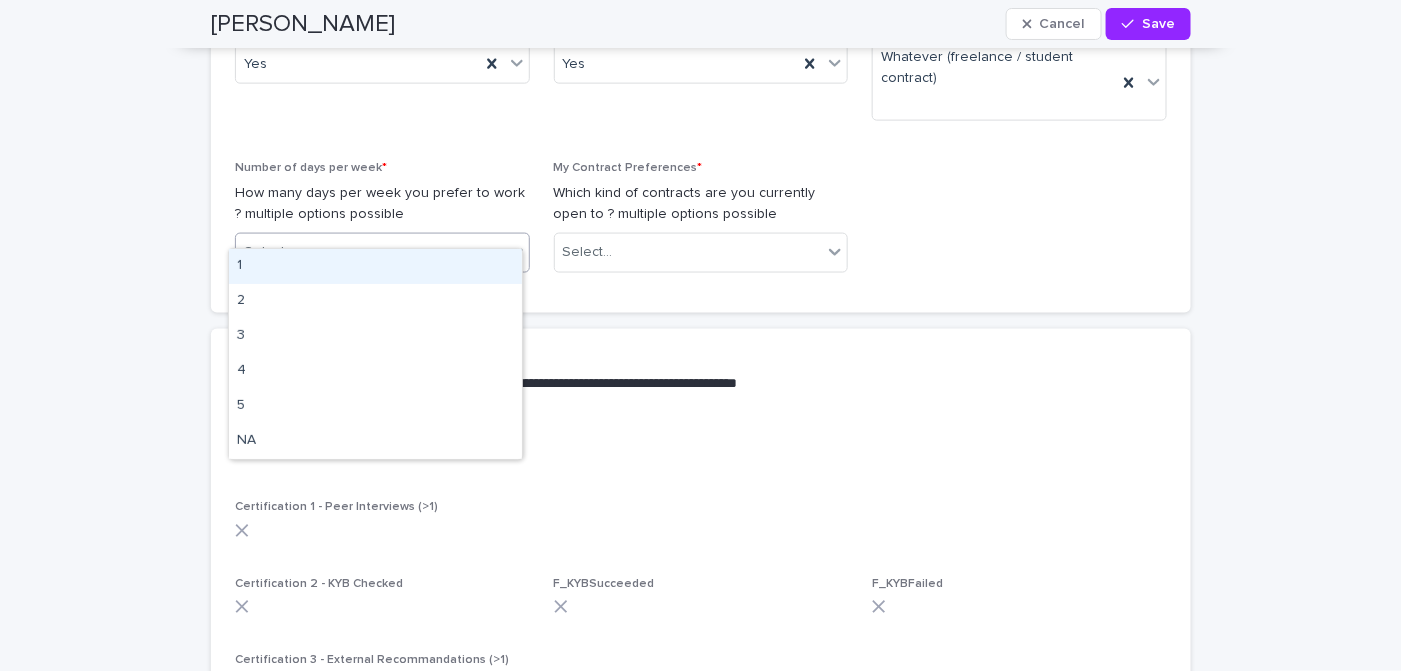 click on "Select..." at bounding box center (370, 252) 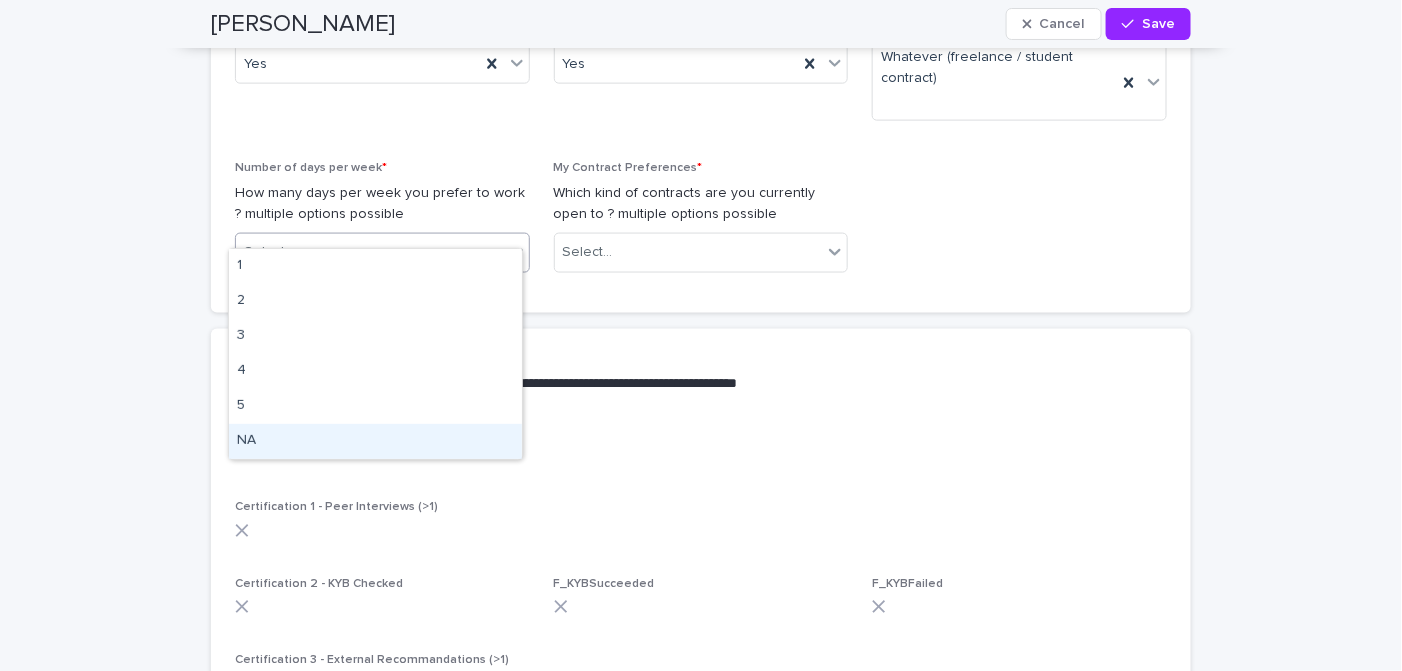 click on "NA" at bounding box center (375, 441) 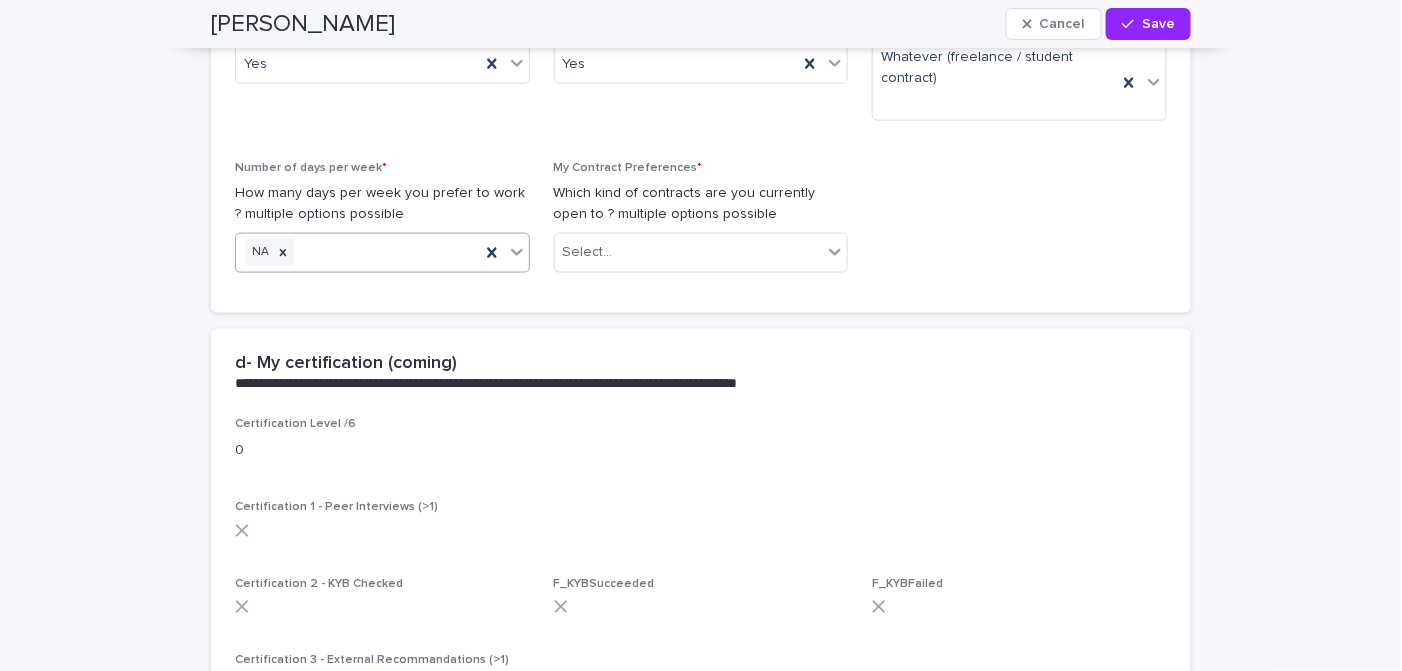 click on "My Remote Flexibility * Are you open to remote opportunities ? Yes My Travel Flexibility * Are you open to travel from time to time ? Yes My Missions Duration * Which mission duration do you prefer ? Whatever (freelance / student contract) Number of days per week * How many days per week you prefer to work ?
multiple options possible   option NA, selected.     0 results available. Select is focused ,type to refine list, press Down to open the menu,  press left to focus selected values NA My Contract Preferences * Which kind of contracts are you currently open to ?
multiple options possible Select..." at bounding box center [701, 141] 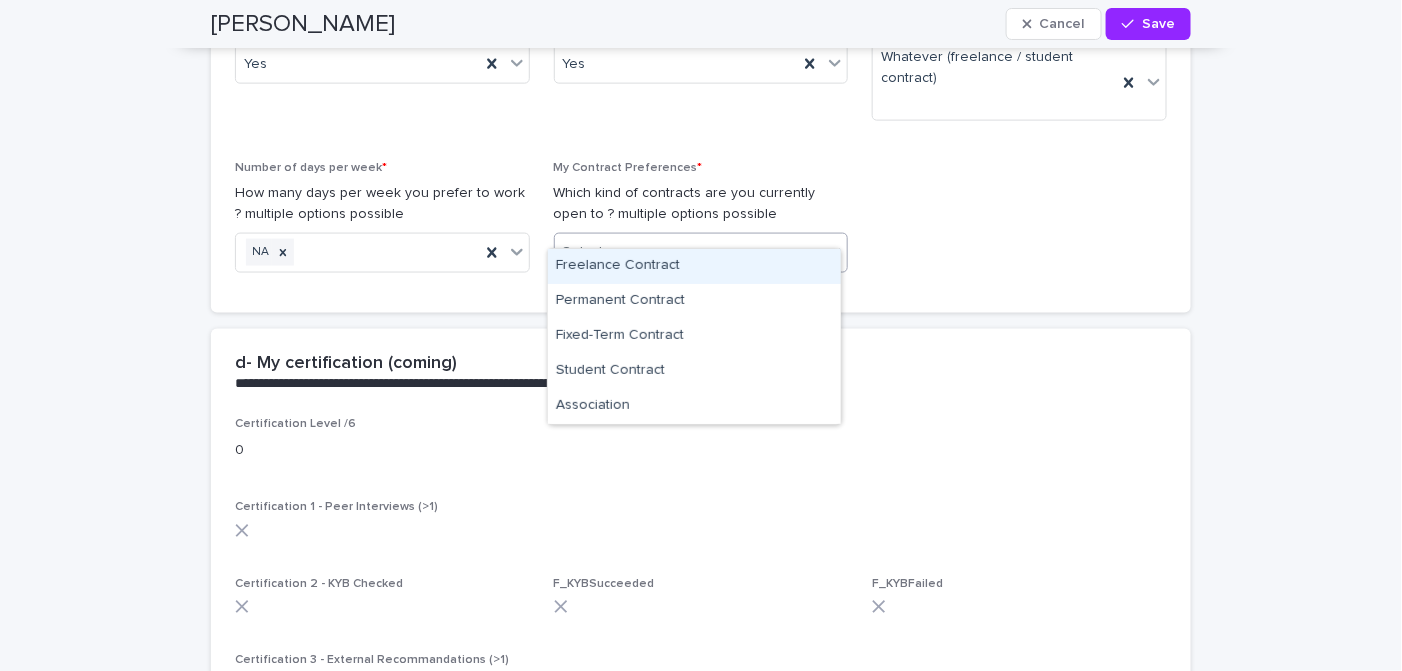 click 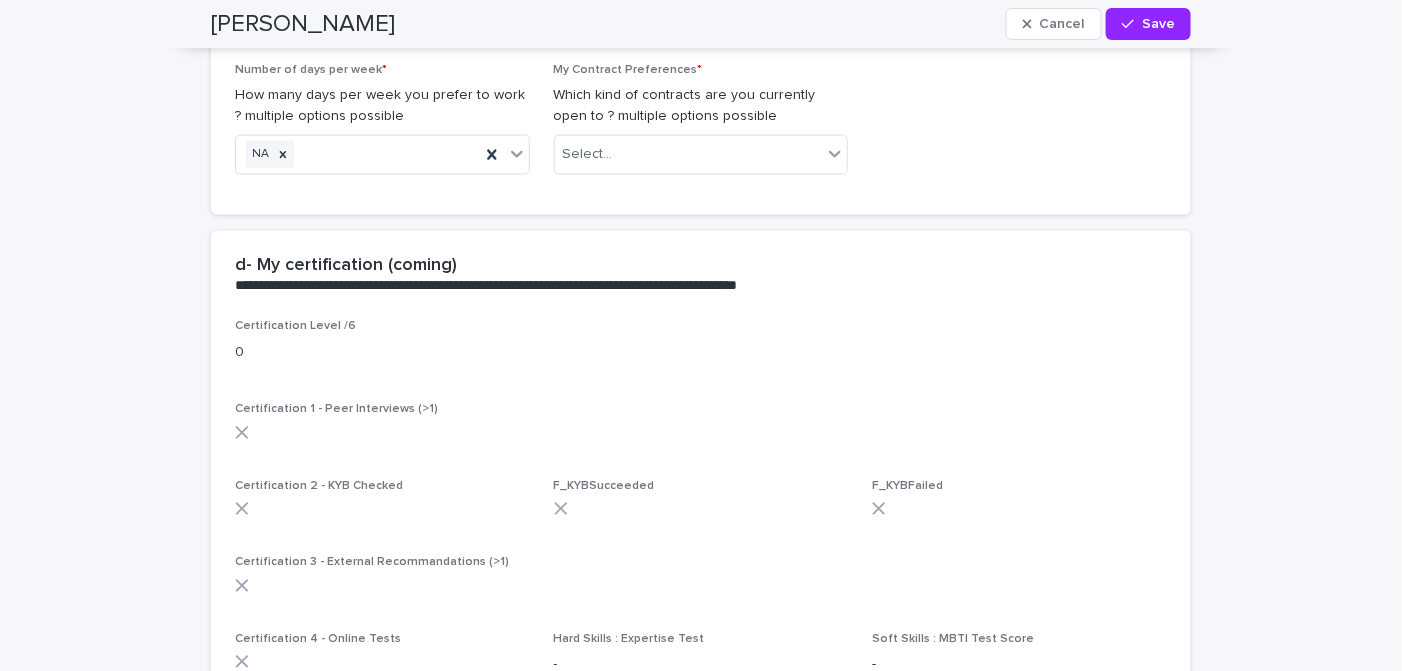 scroll, scrollTop: 3374, scrollLeft: 0, axis: vertical 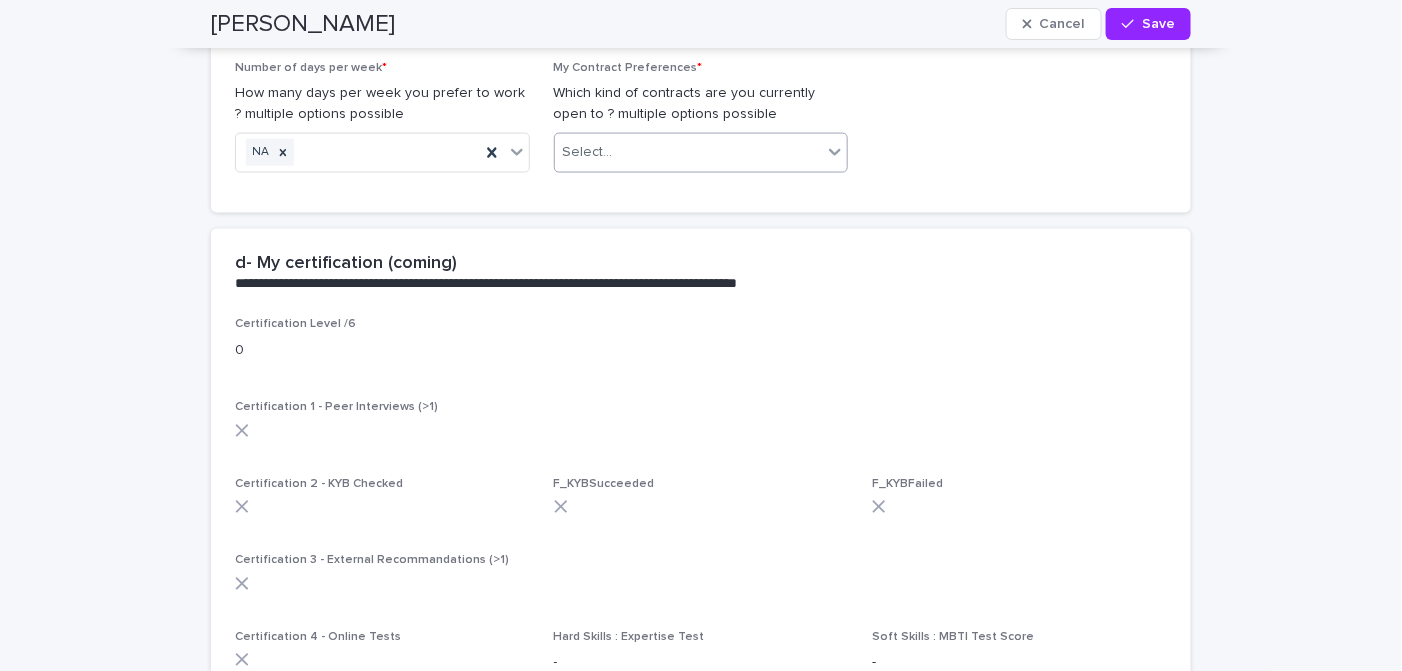 click 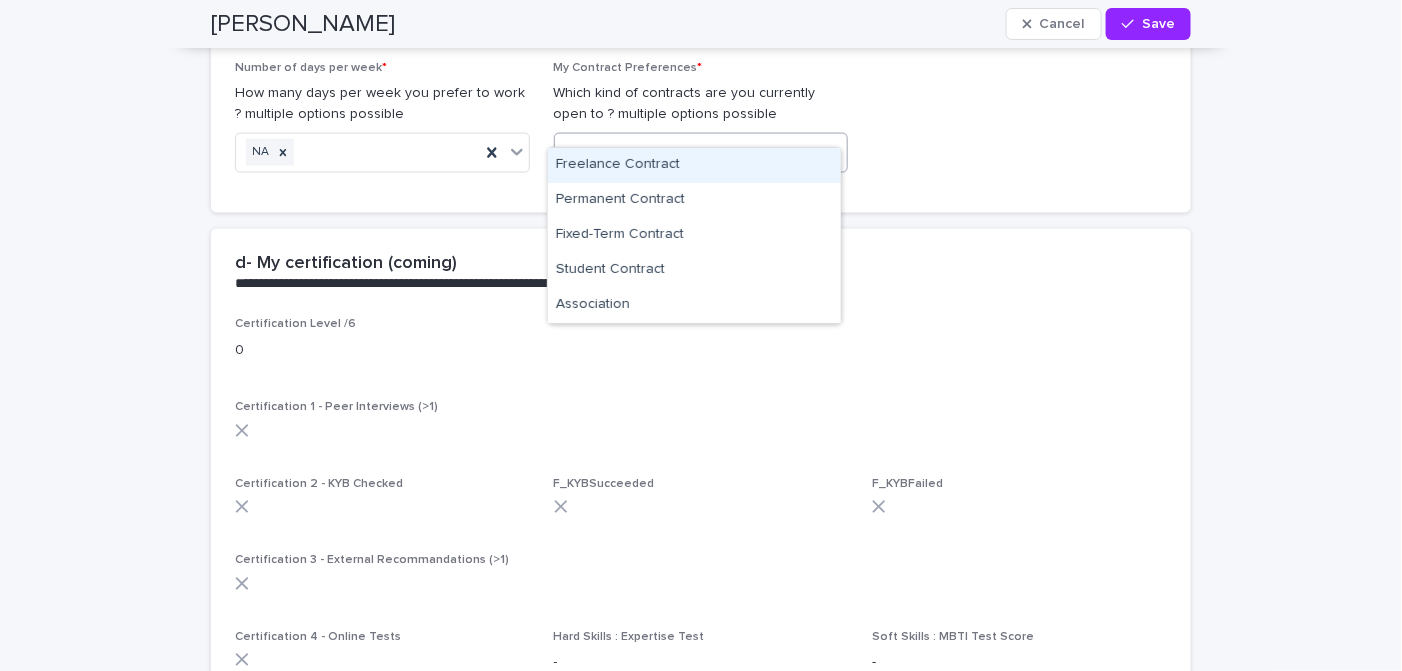 click on "Freelance Contract" at bounding box center [694, 165] 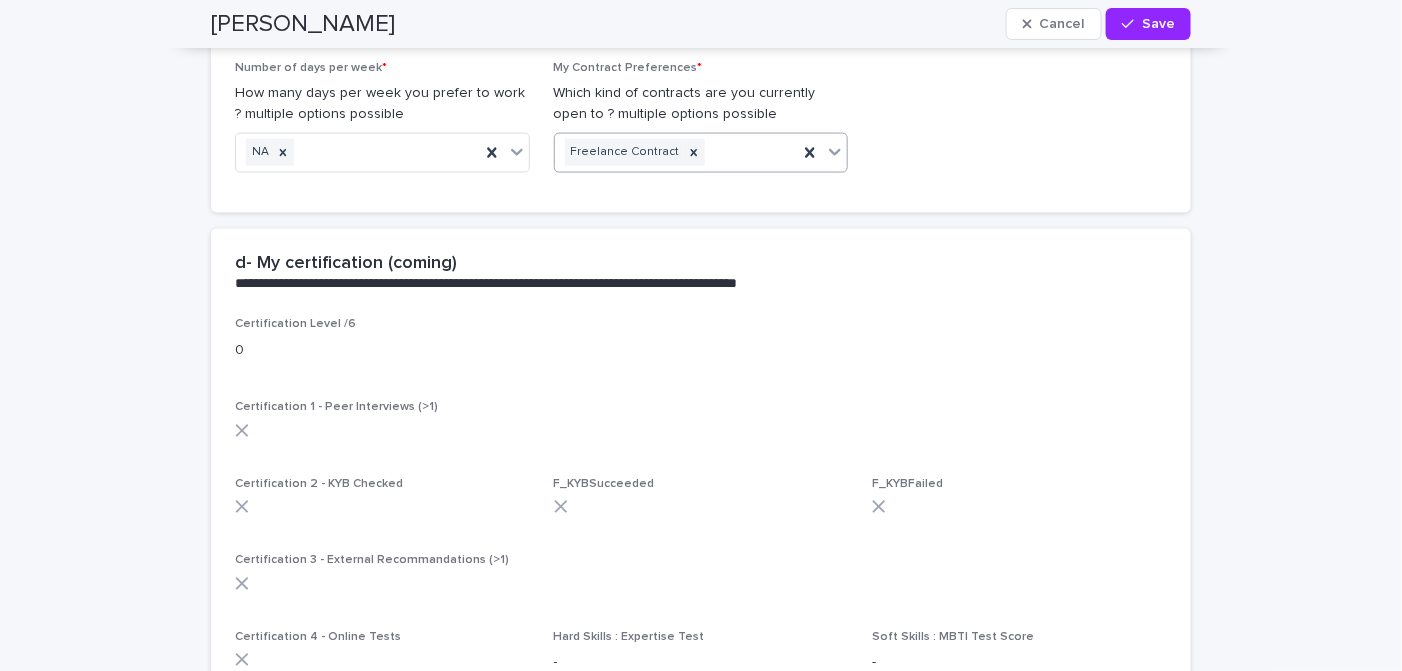click 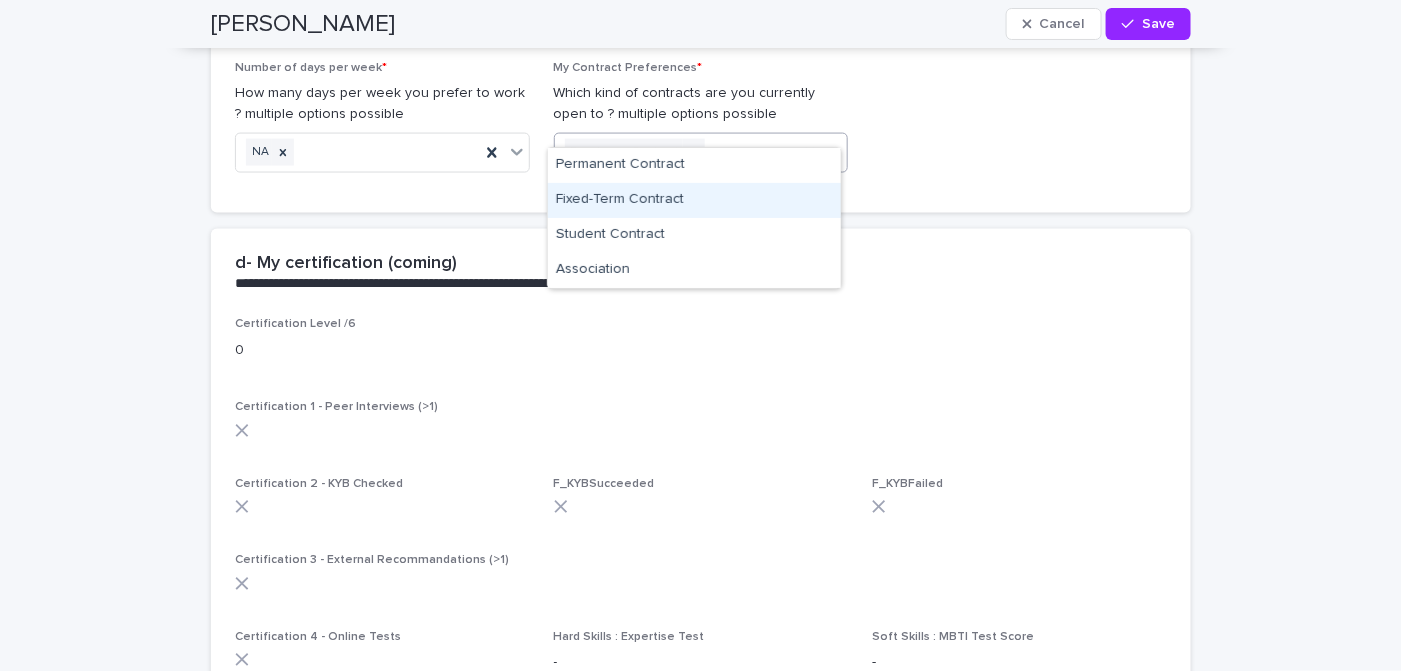 click on "Fixed-Term Contract" at bounding box center (694, 200) 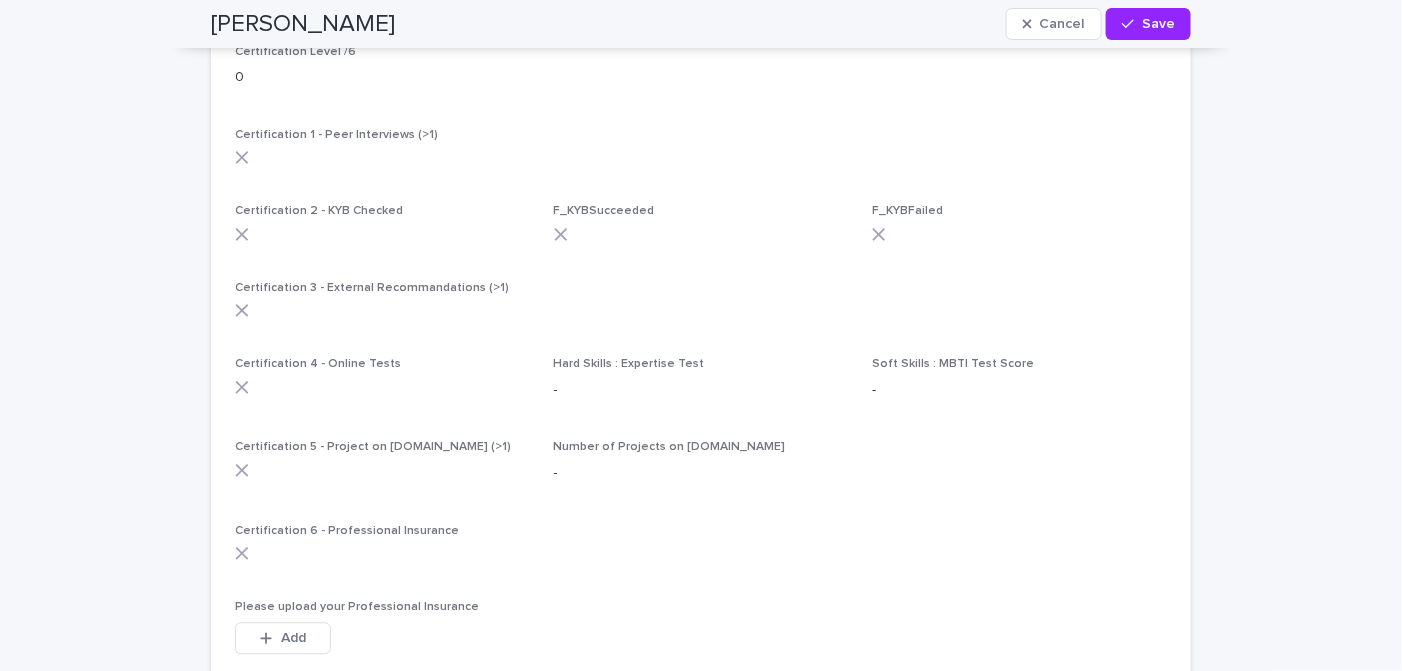 scroll, scrollTop: 3574, scrollLeft: 0, axis: vertical 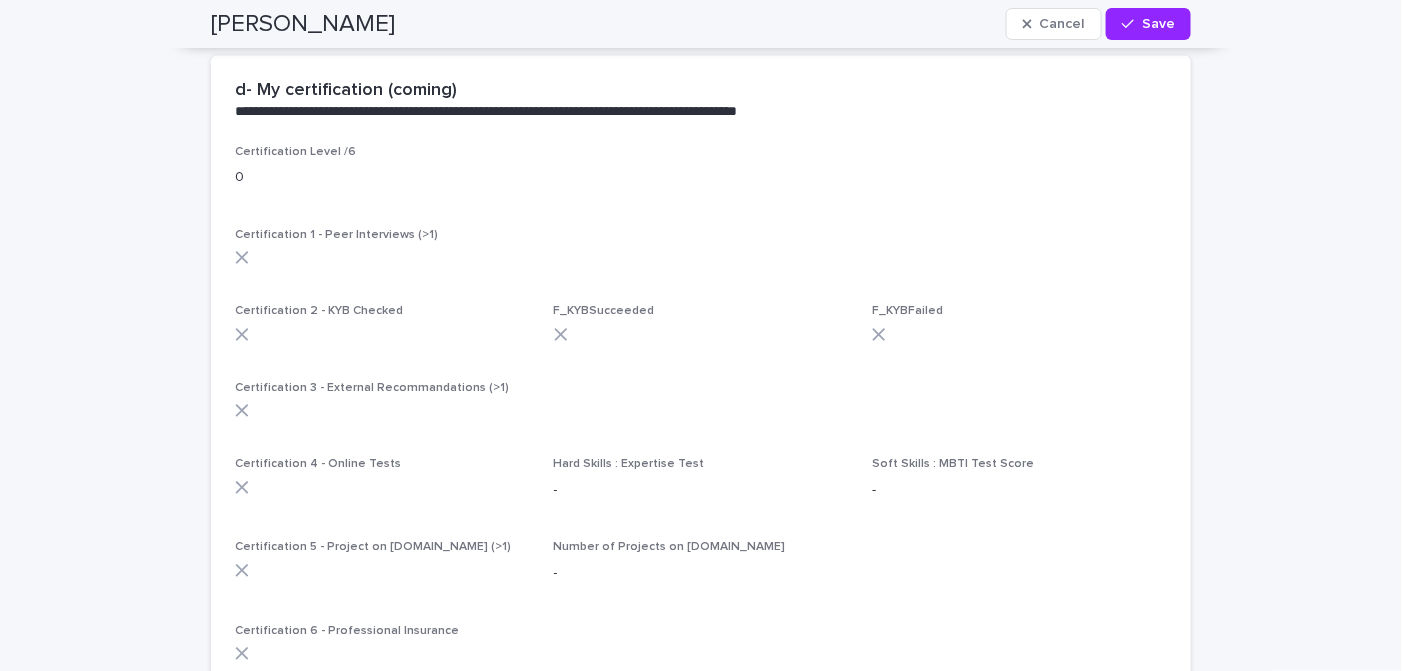 drag, startPoint x: 233, startPoint y: 139, endPoint x: 233, endPoint y: 152, distance: 13 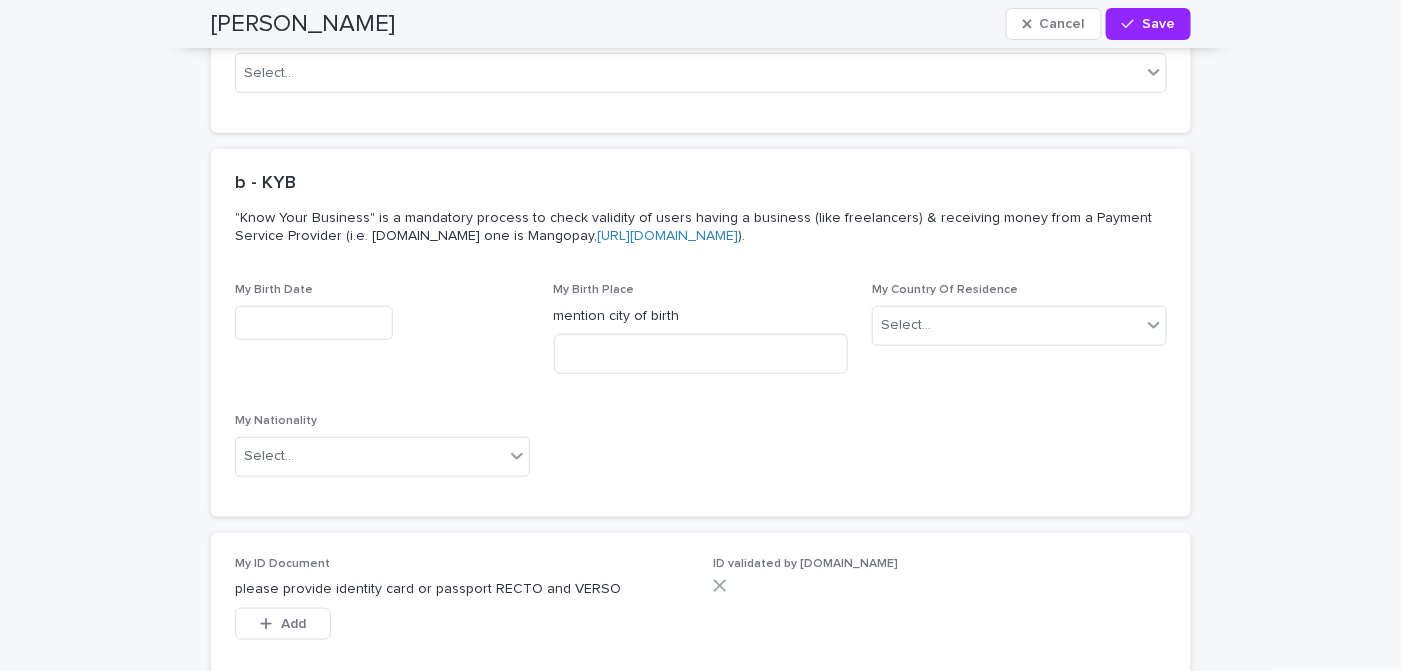 scroll, scrollTop: 5374, scrollLeft: 0, axis: vertical 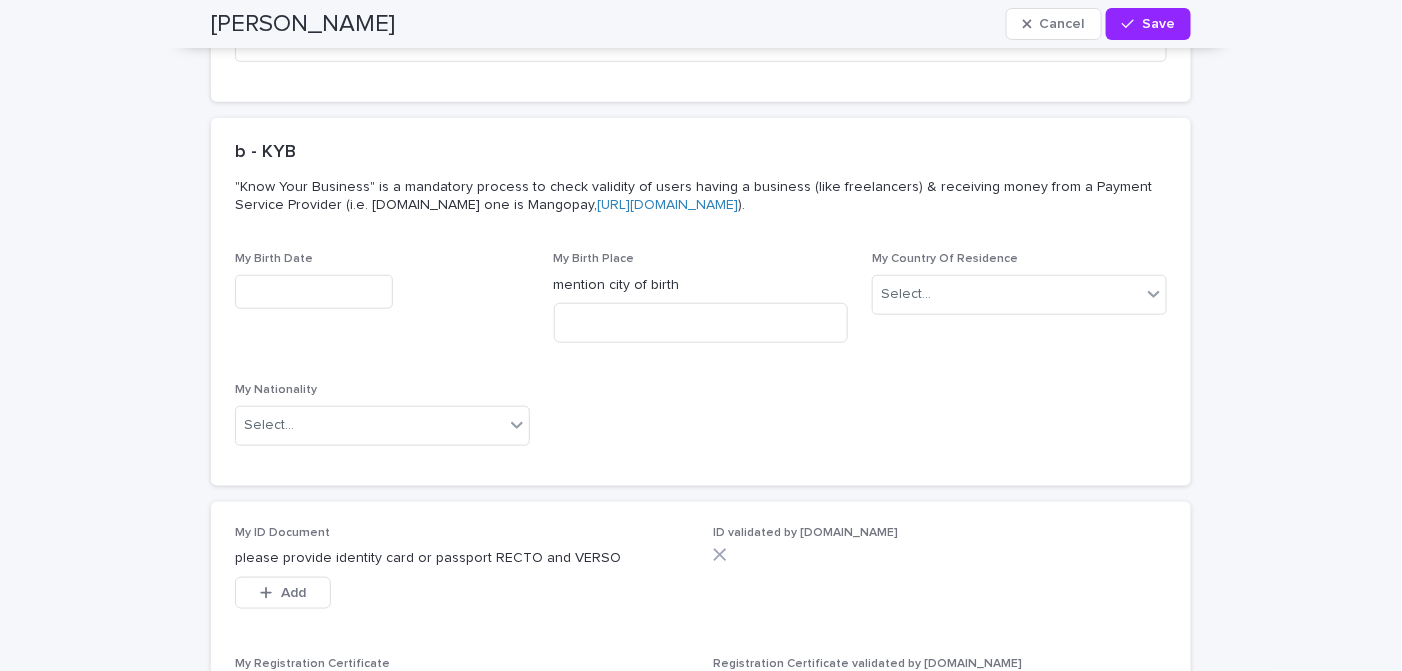 click at bounding box center (314, 292) 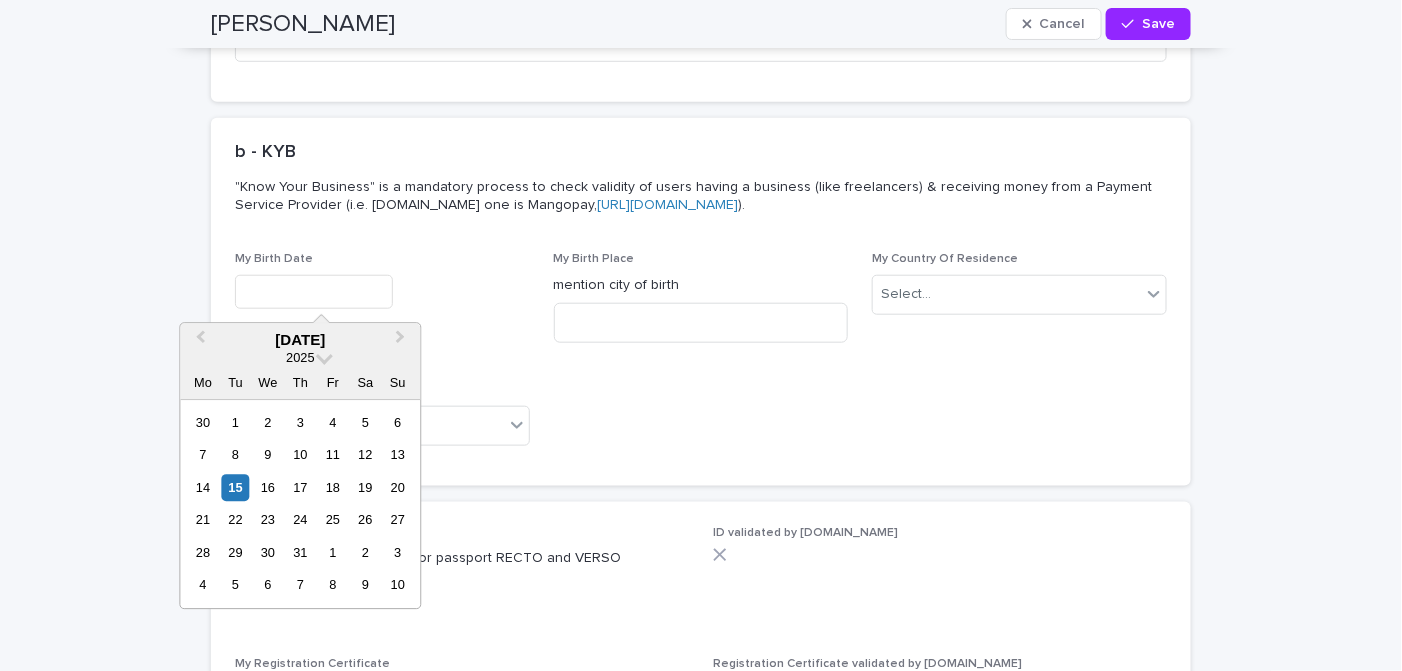 click on "My Birth Date My Birth Place mention city of birth My Country Of Residence Select... My Nationality Select..." at bounding box center [701, 357] 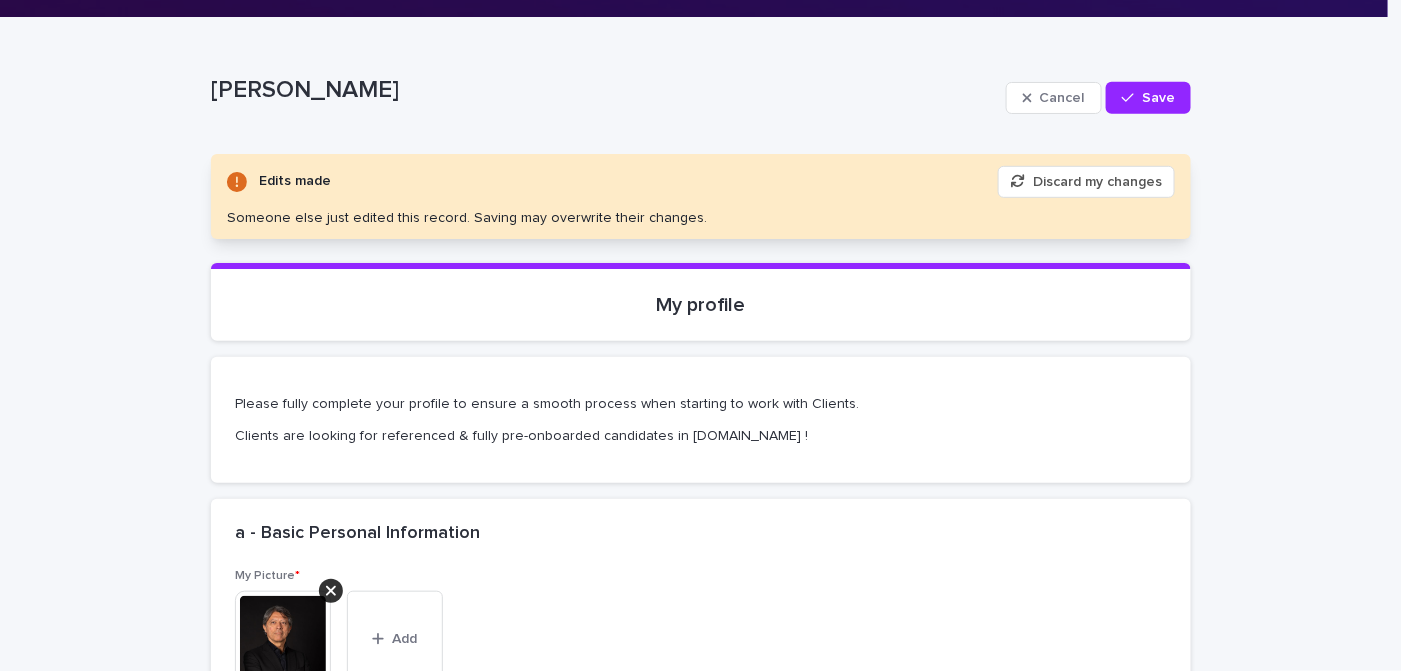 scroll, scrollTop: 0, scrollLeft: 0, axis: both 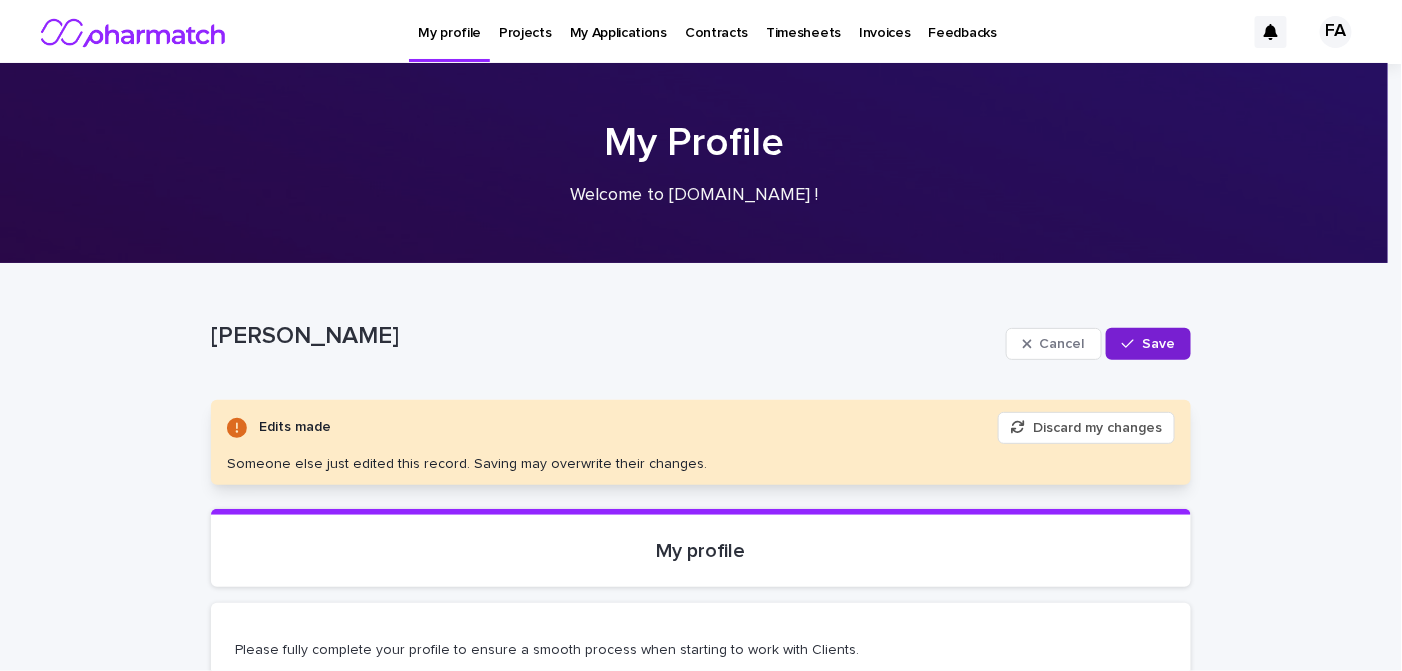 click on "Save" at bounding box center (1158, 344) 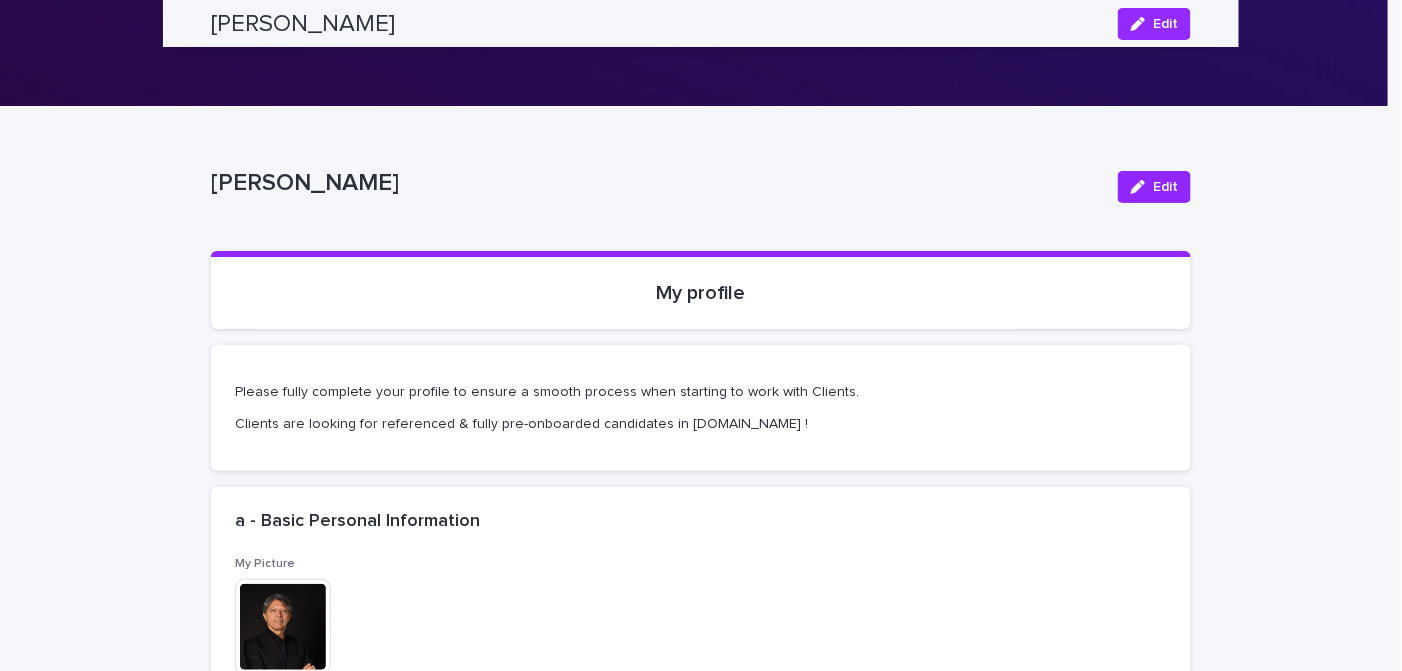 scroll, scrollTop: 0, scrollLeft: 0, axis: both 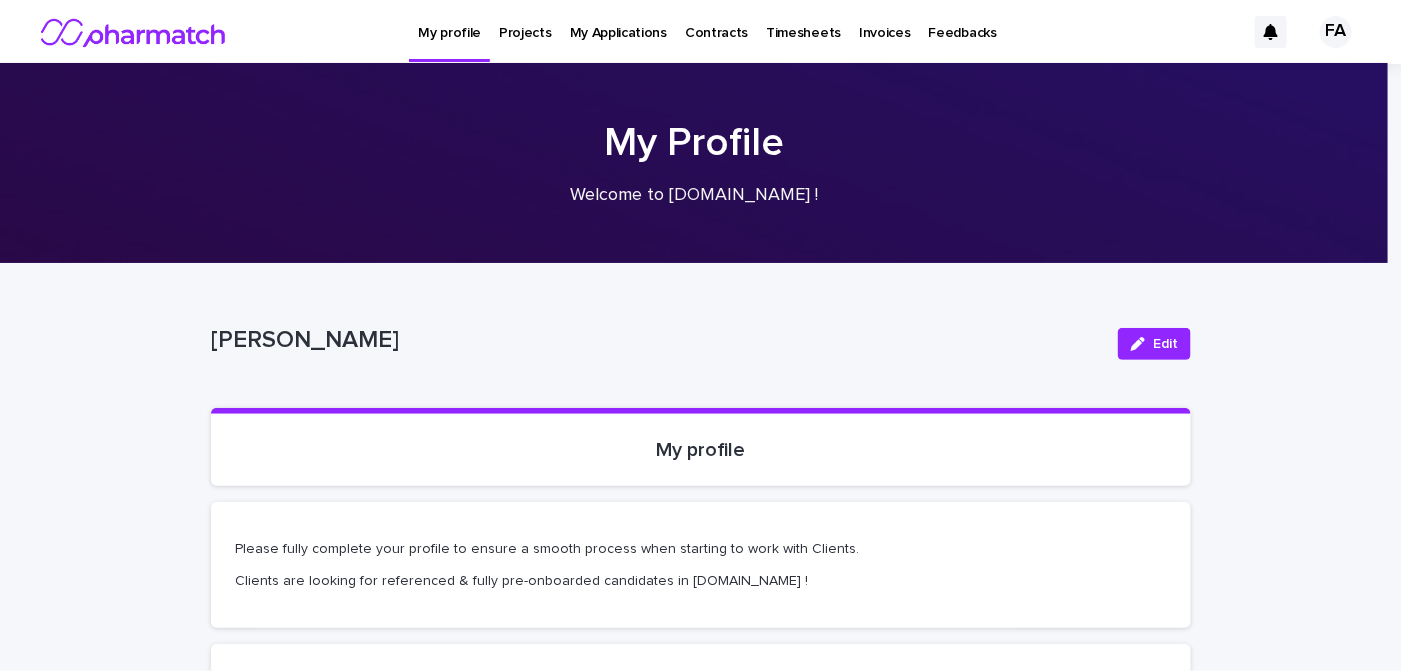 click at bounding box center [134, 32] 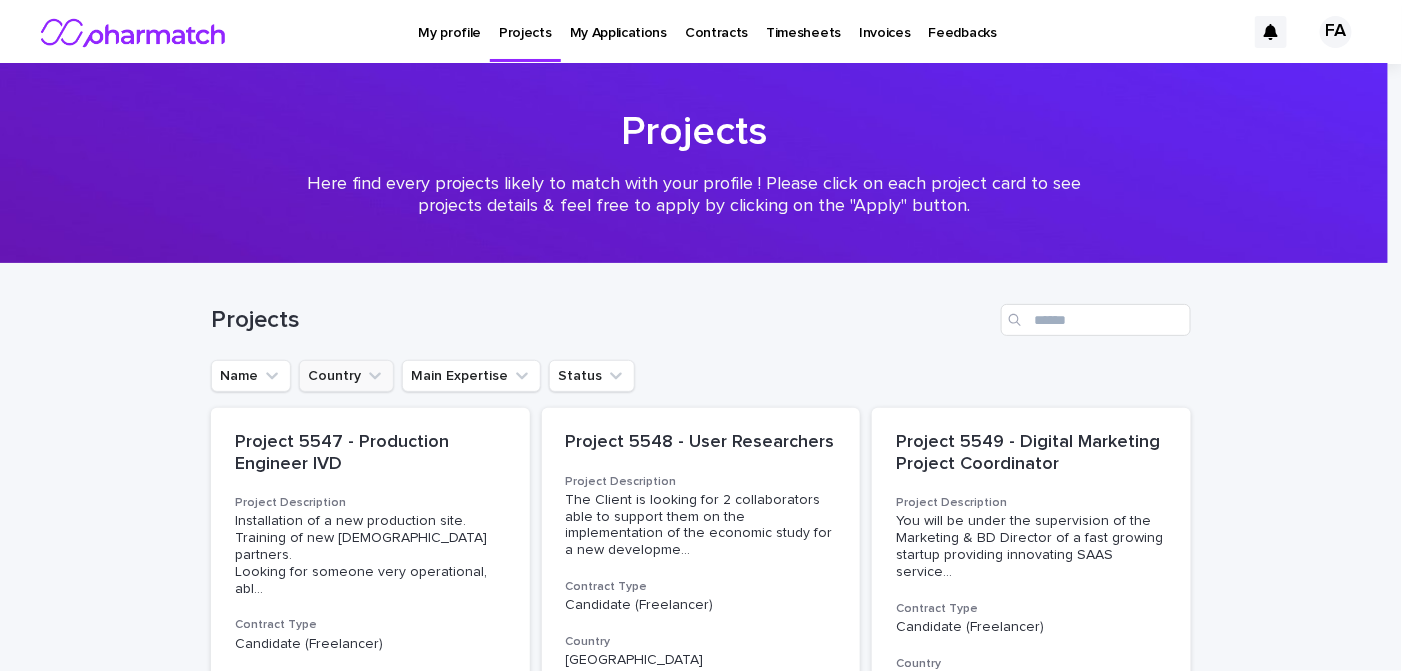 click 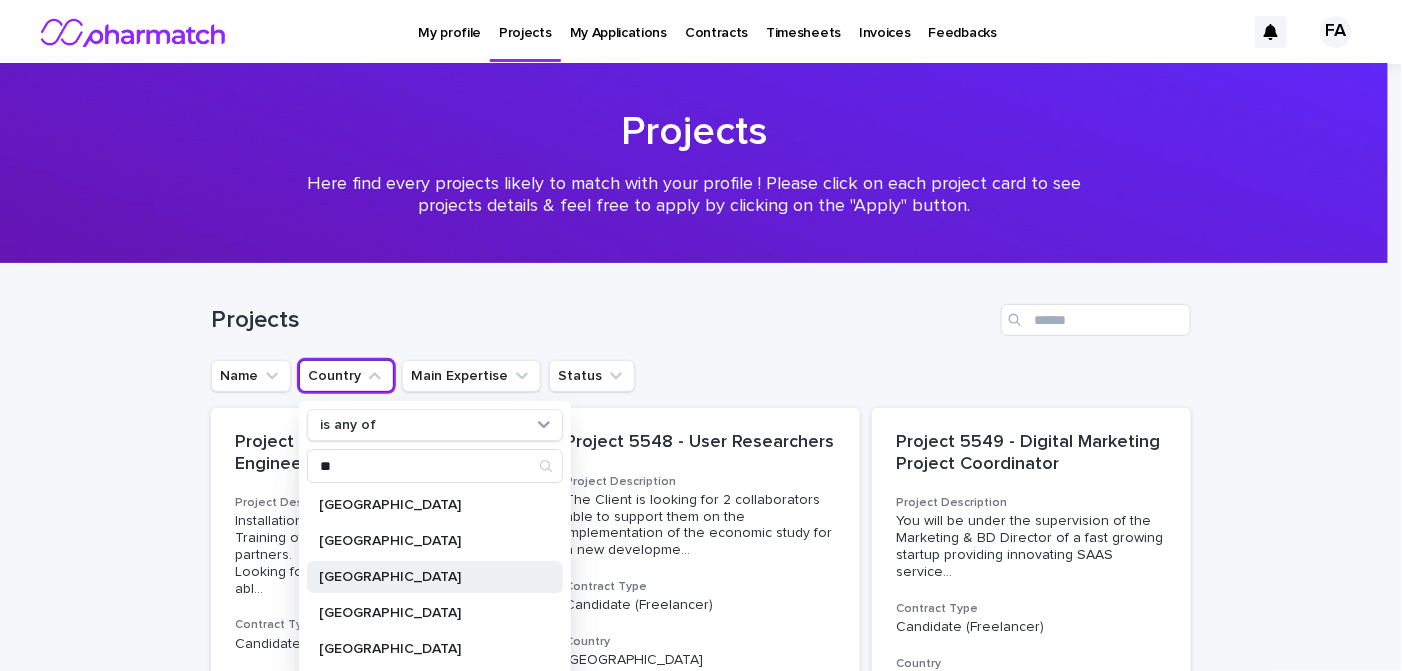 type on "**" 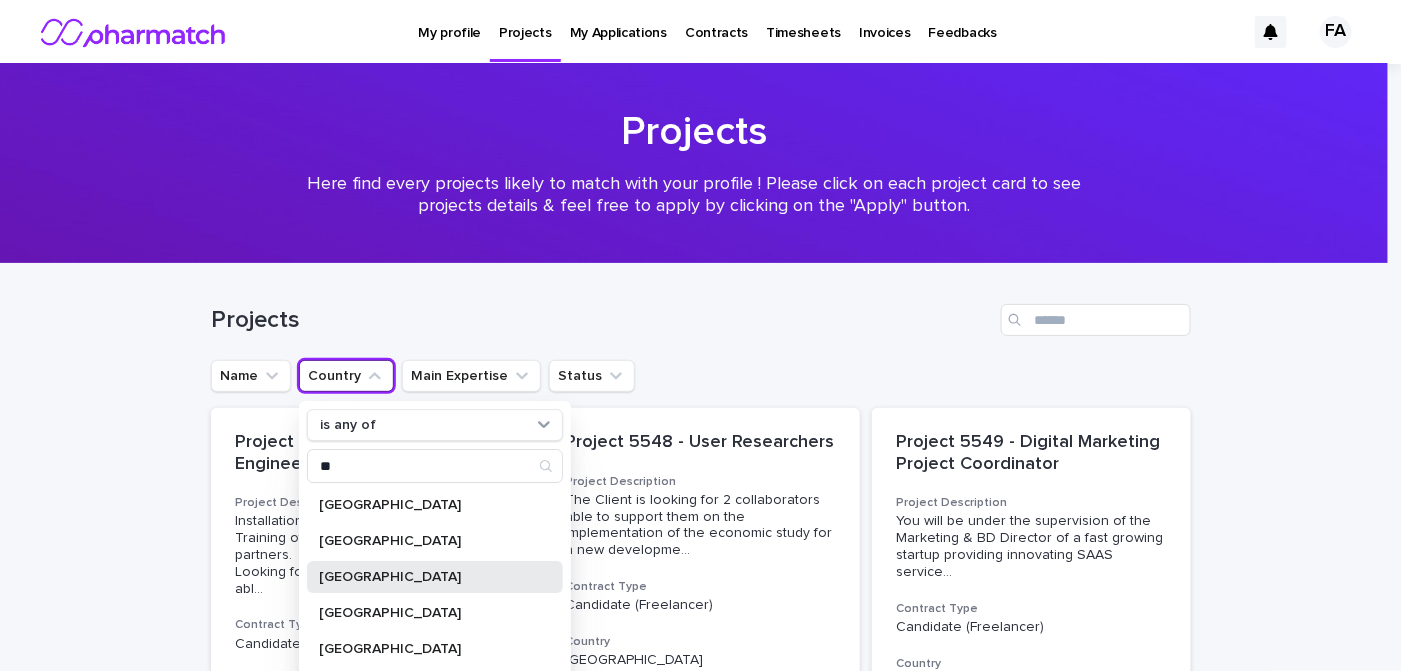click on "Italy" at bounding box center [435, 577] 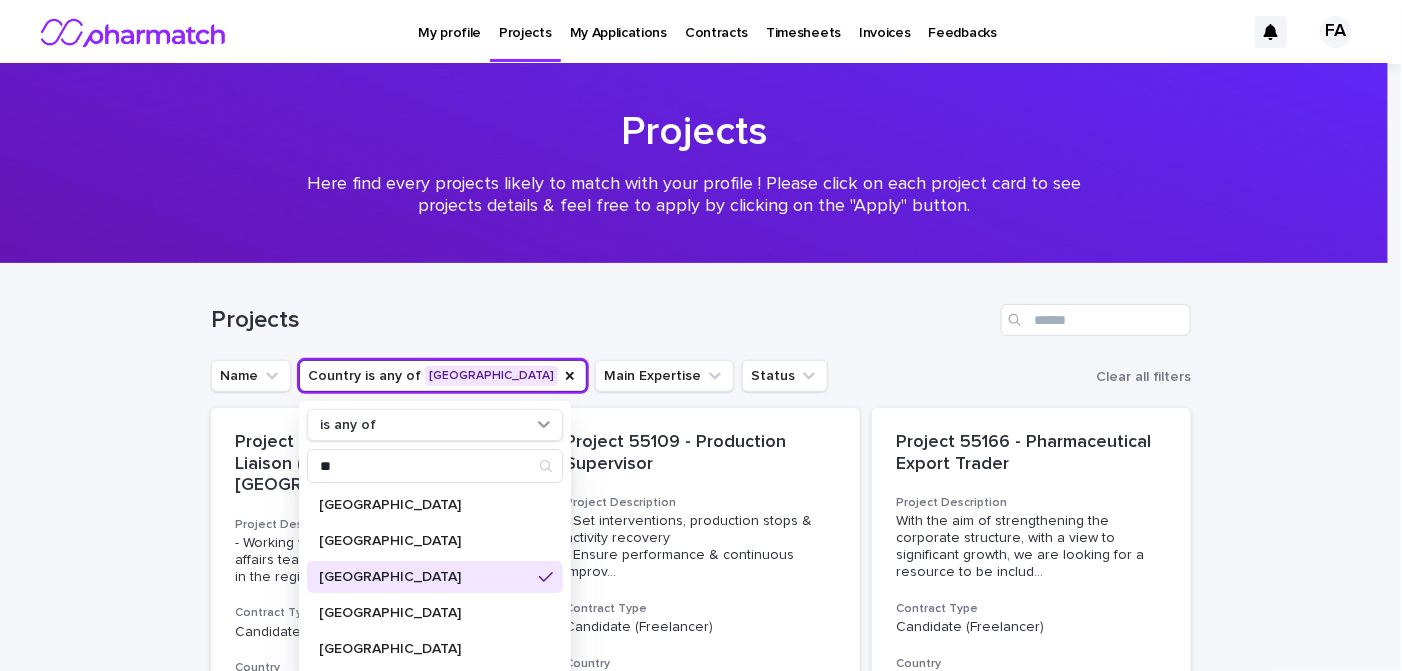click on "Projects" at bounding box center (701, 312) 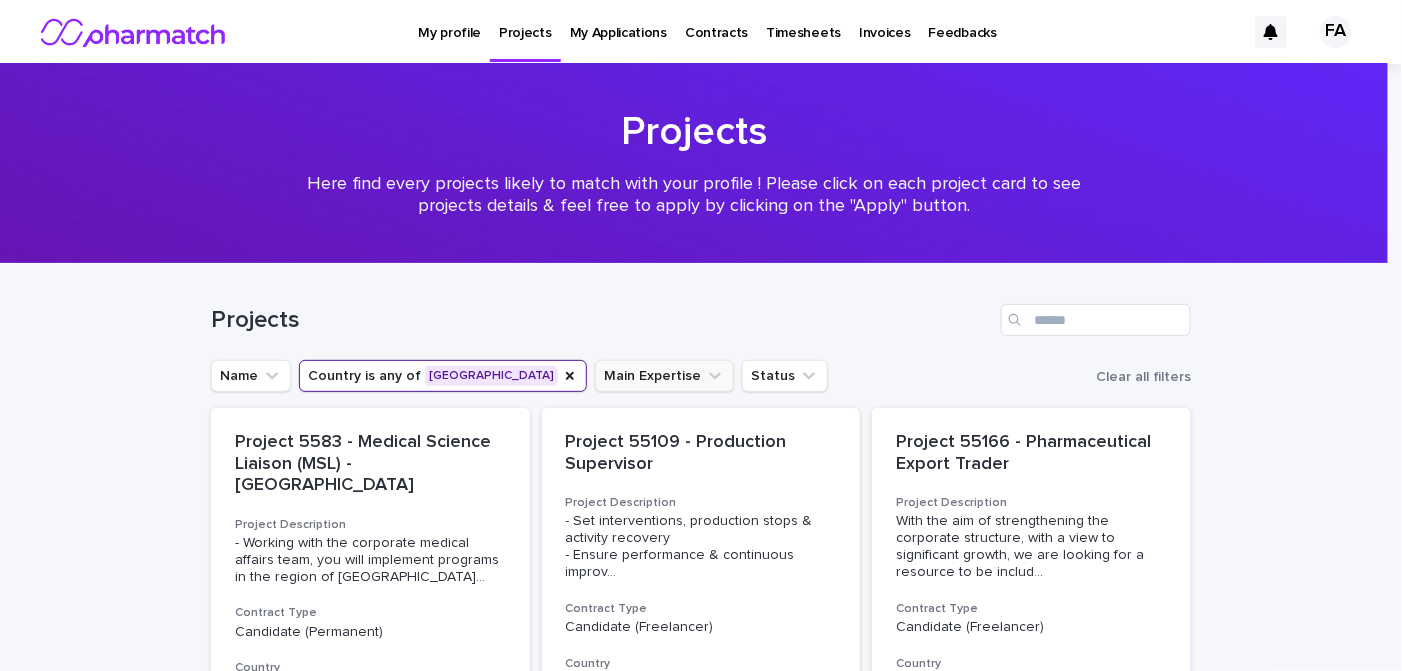 click 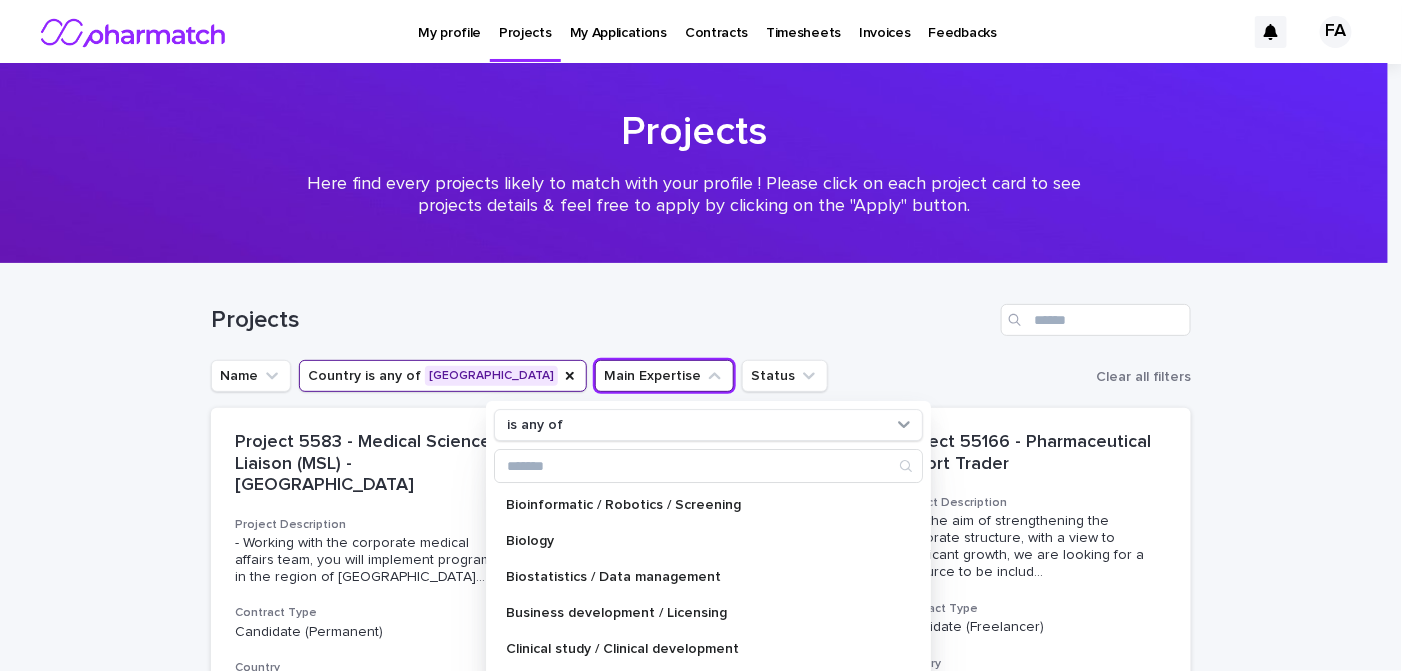 click on "Projects" at bounding box center [602, 320] 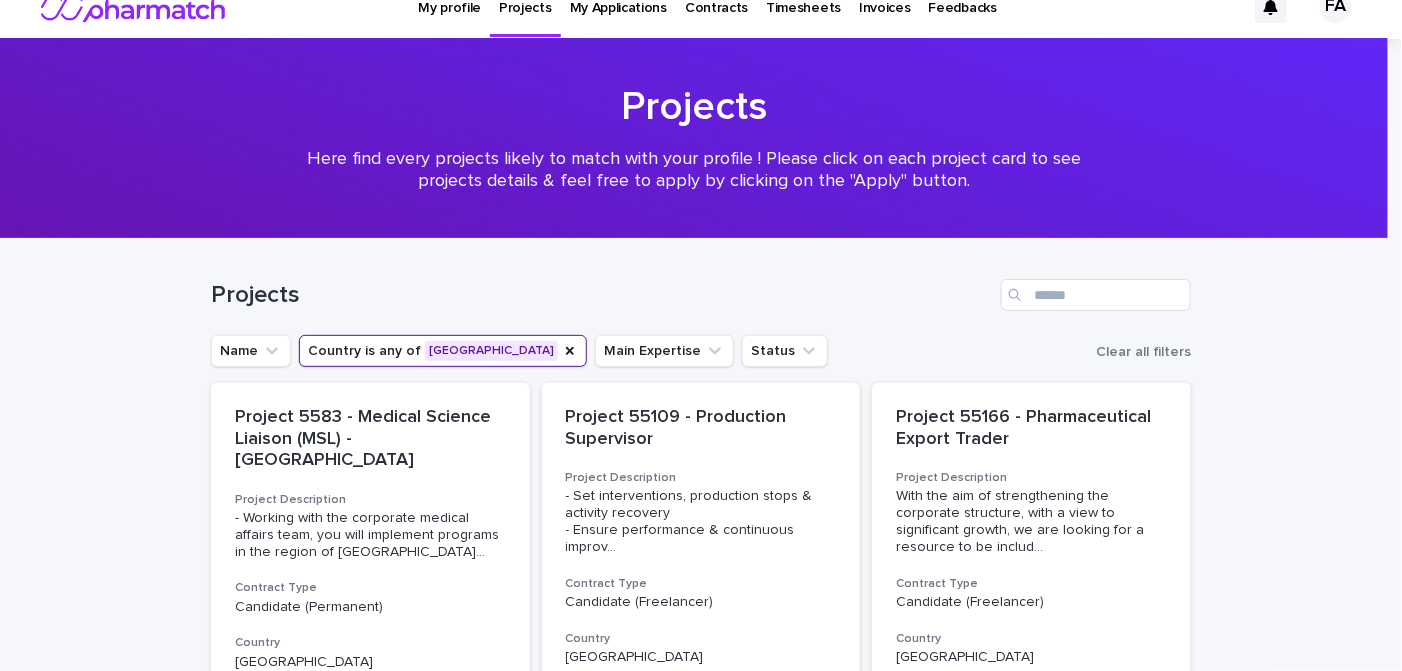 scroll, scrollTop: 0, scrollLeft: 0, axis: both 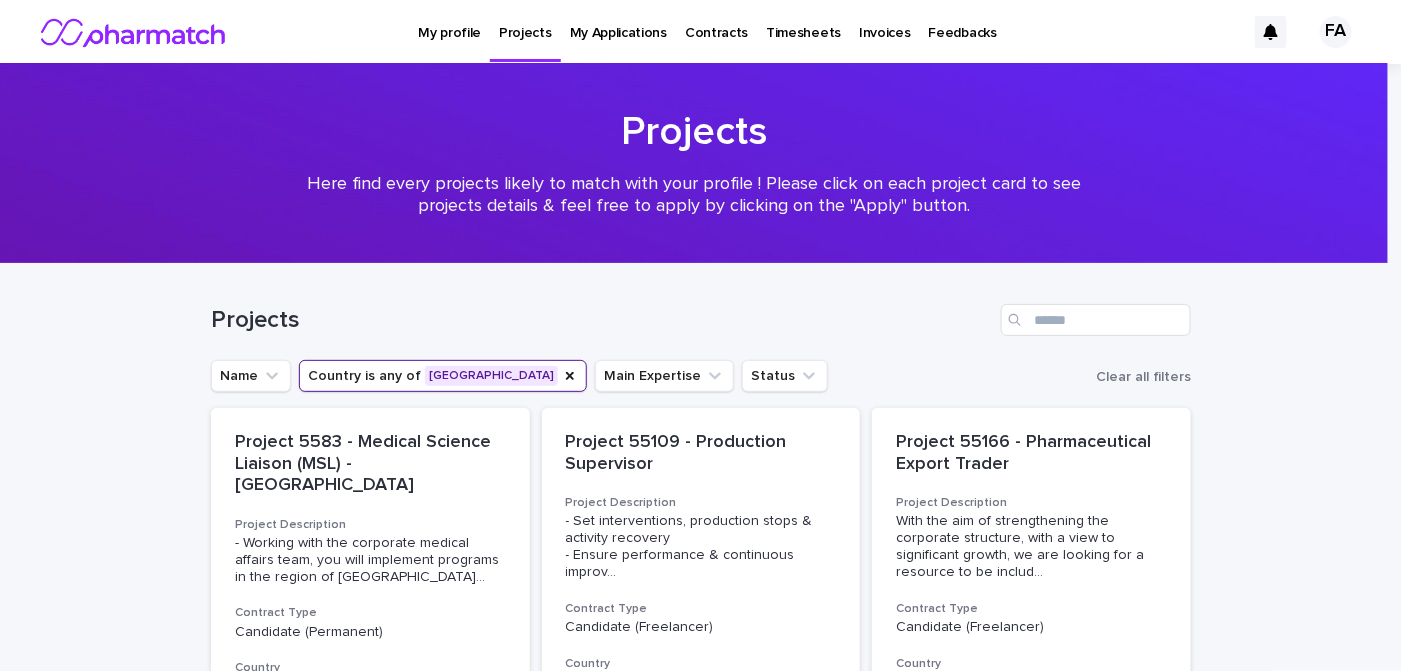 click on "Contracts" at bounding box center (716, 21) 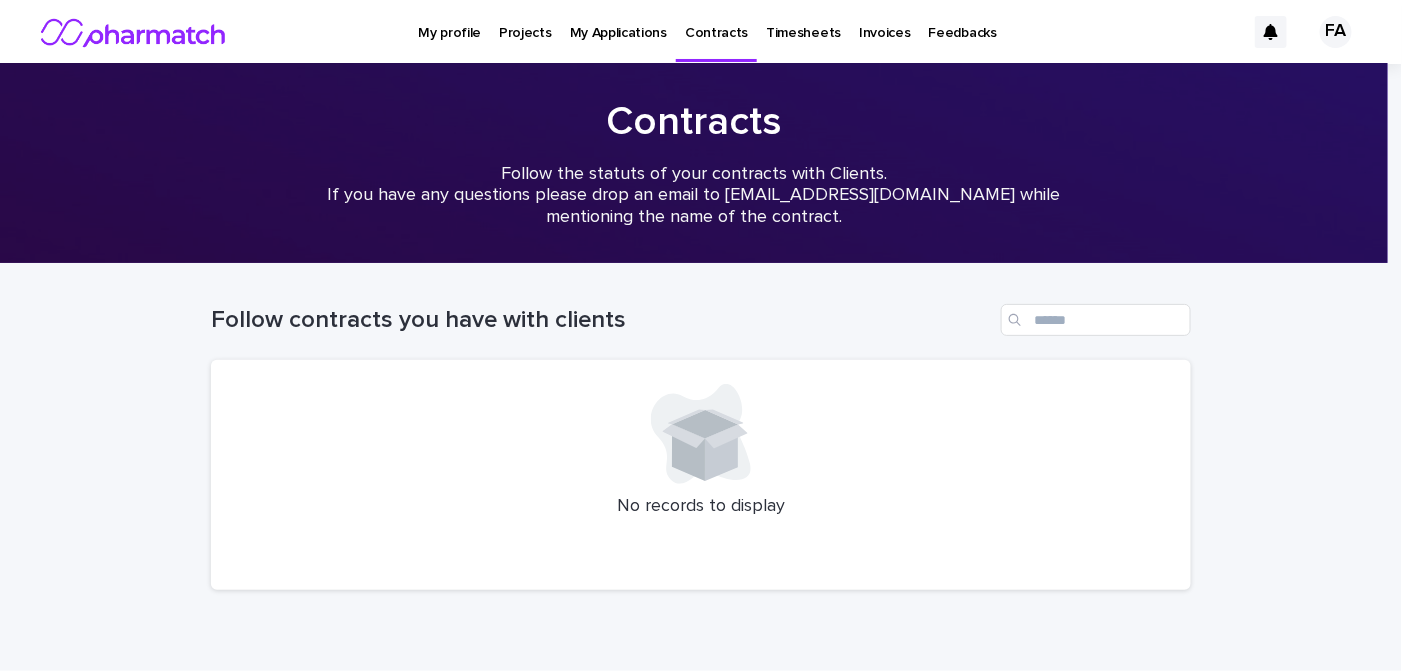 click on "Timesheets" at bounding box center (803, 21) 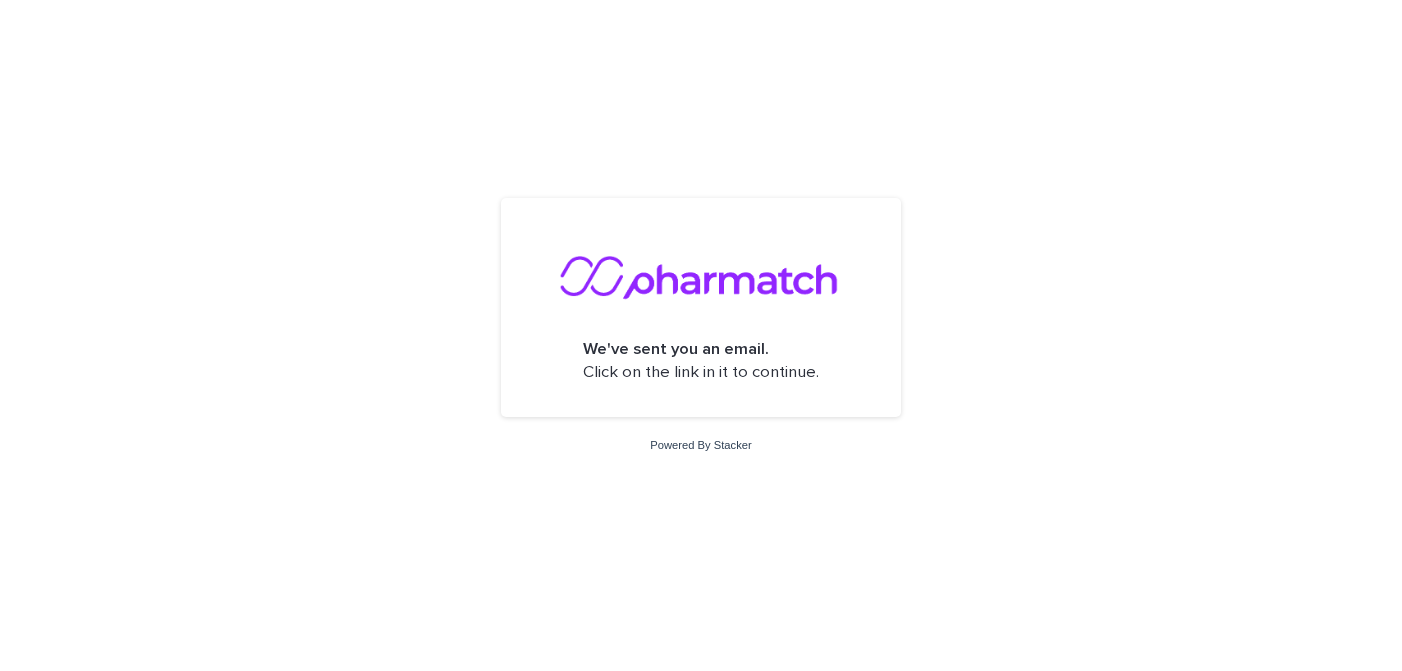 scroll, scrollTop: 0, scrollLeft: 0, axis: both 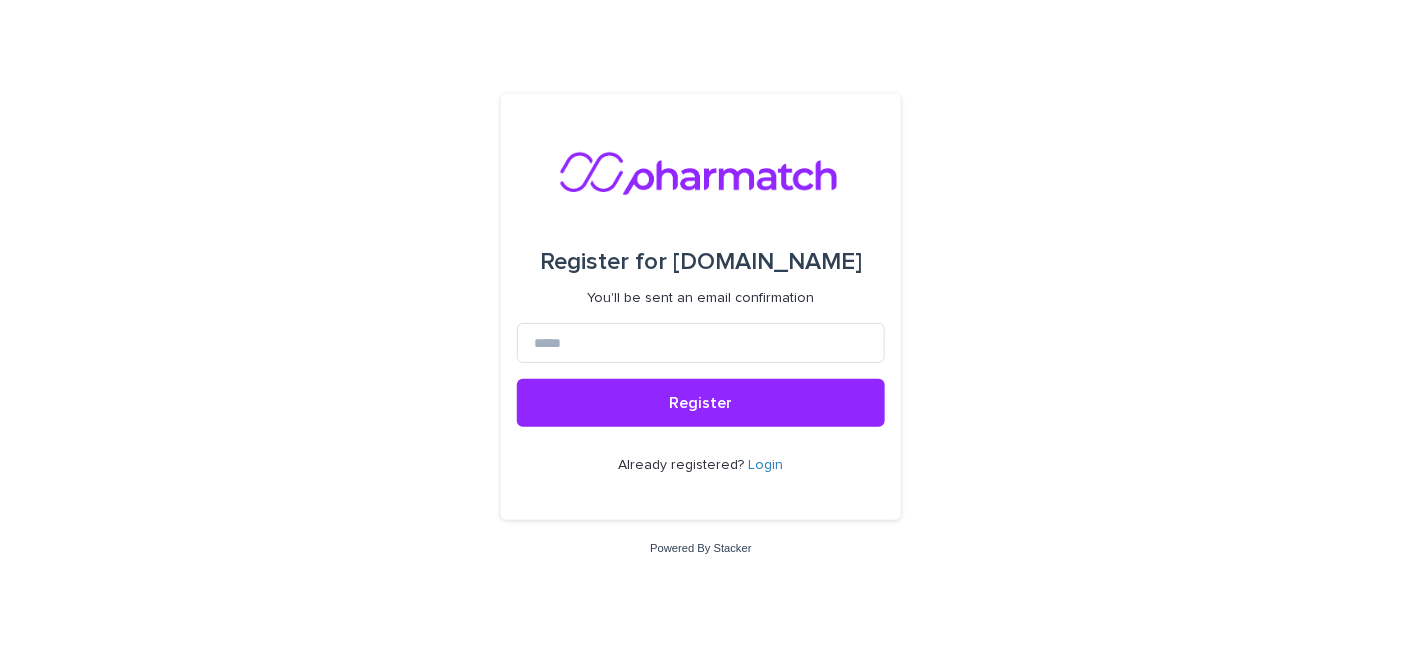 click on "Login" at bounding box center [766, 465] 